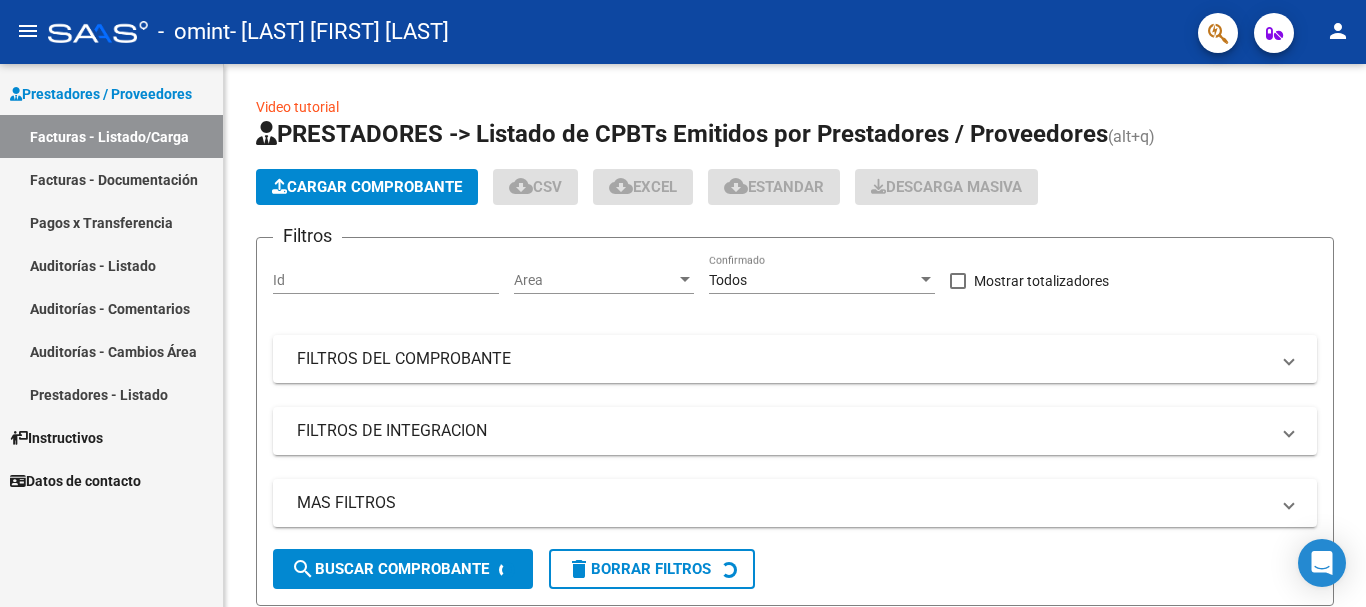 scroll, scrollTop: 0, scrollLeft: 0, axis: both 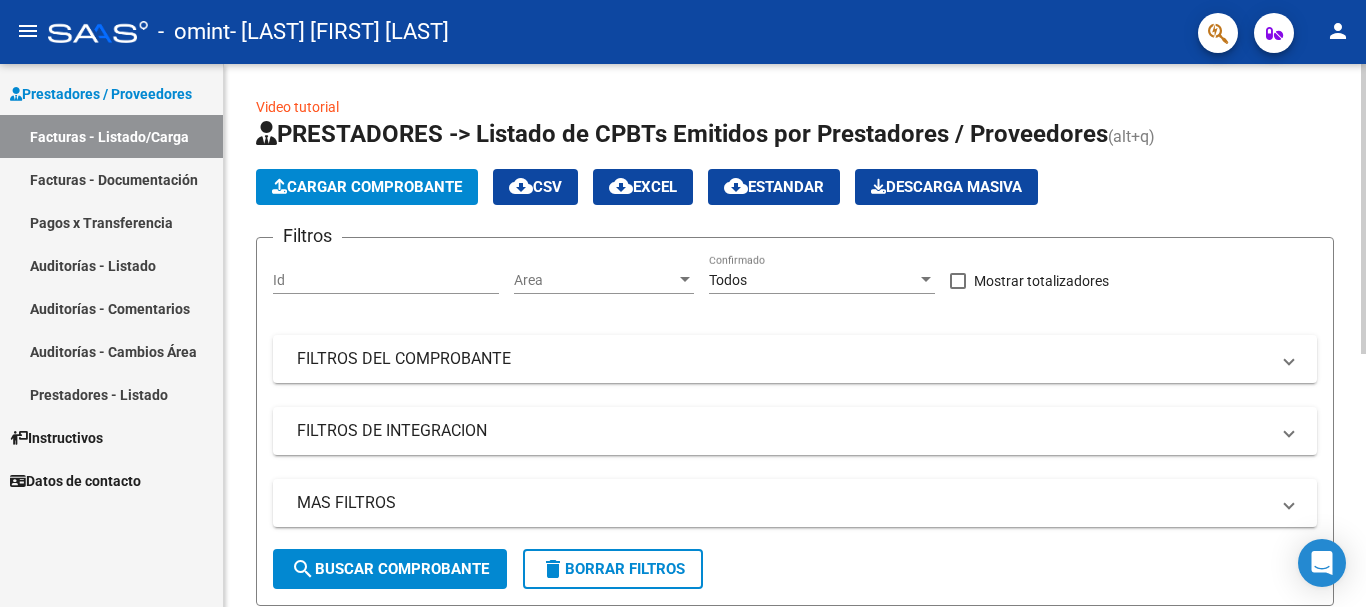 click on "Cargar Comprobante" 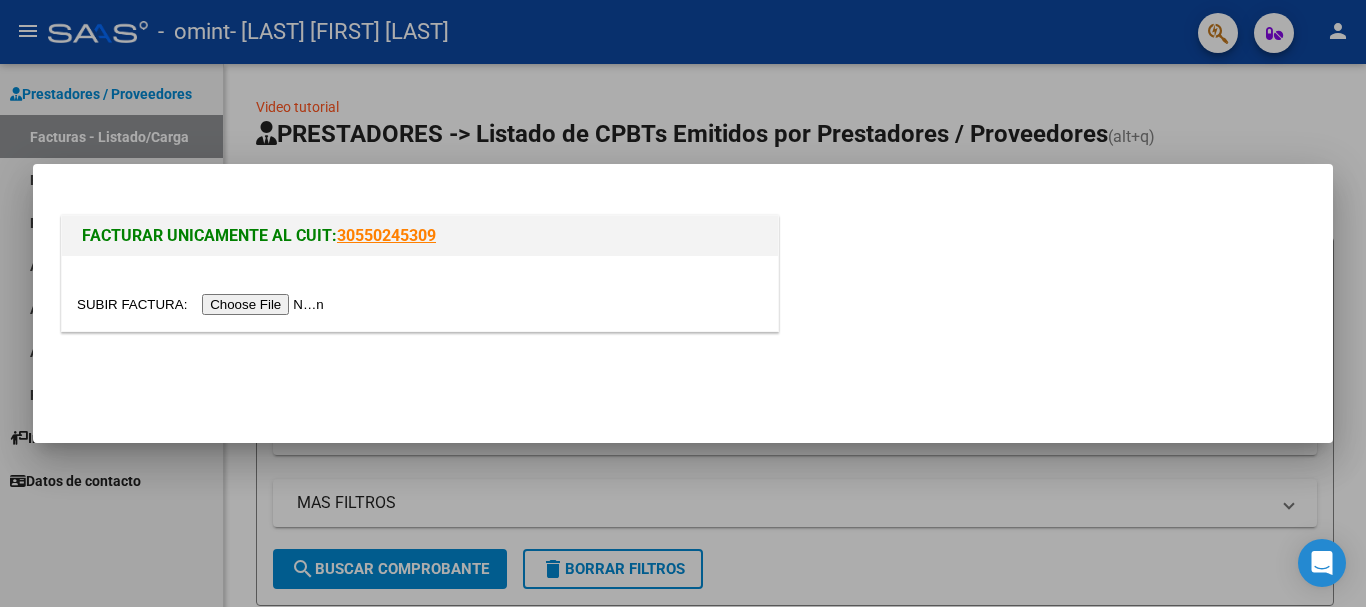 click at bounding box center (203, 304) 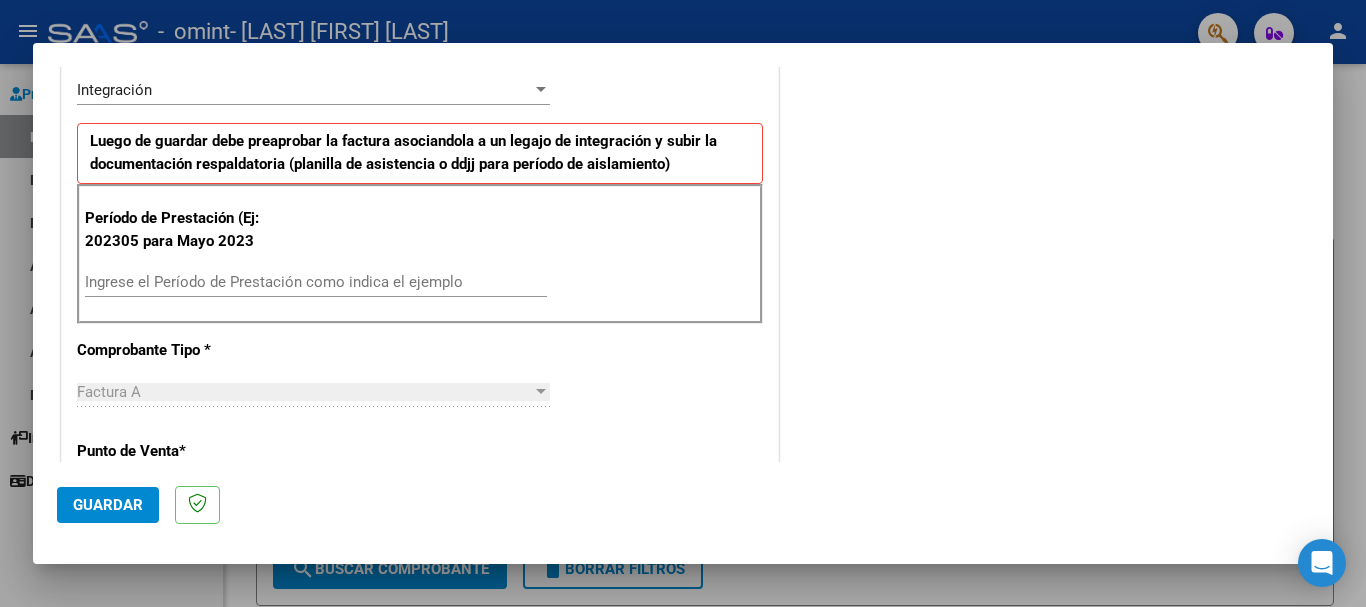 scroll, scrollTop: 500, scrollLeft: 0, axis: vertical 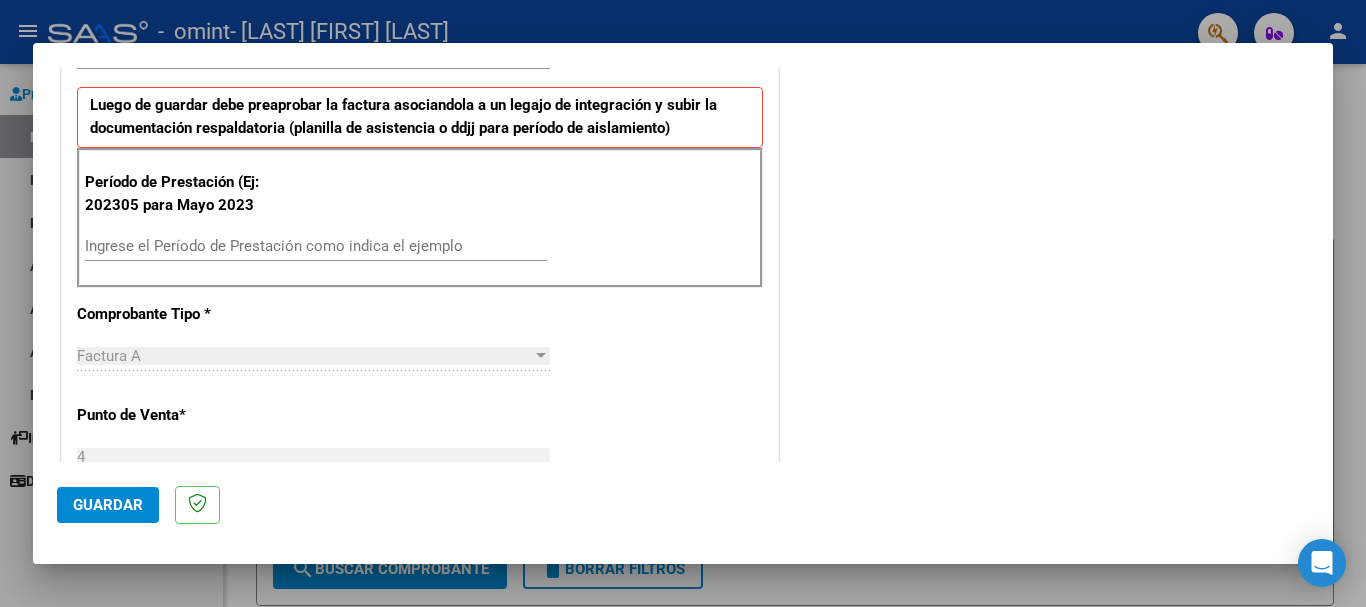 click on "Ingrese el Período de Prestación como indica el ejemplo" at bounding box center [316, 246] 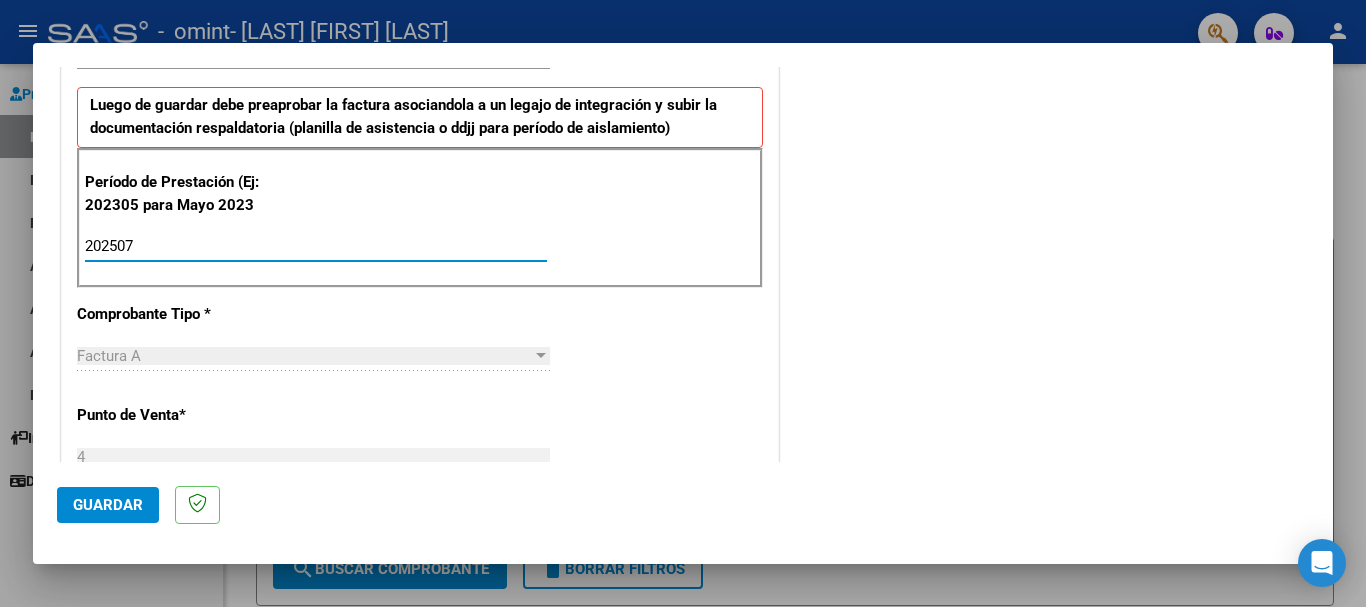type on "202507" 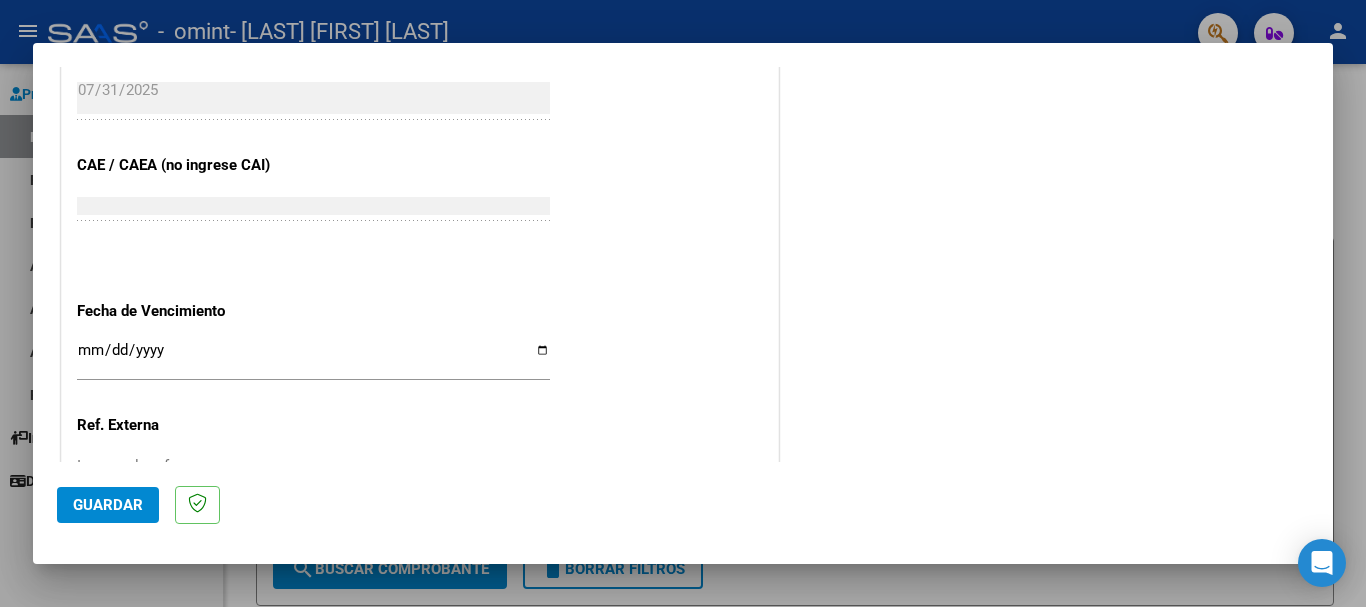 scroll, scrollTop: 1200, scrollLeft: 0, axis: vertical 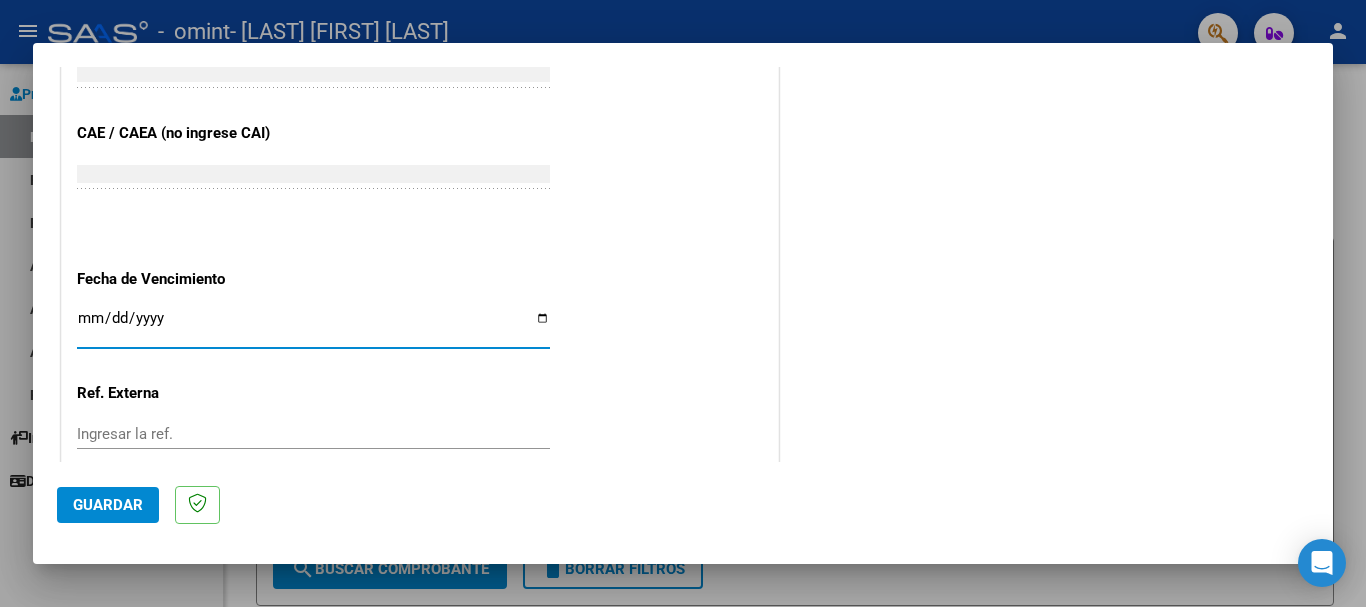 click on "Ingresar la fecha" at bounding box center [313, 326] 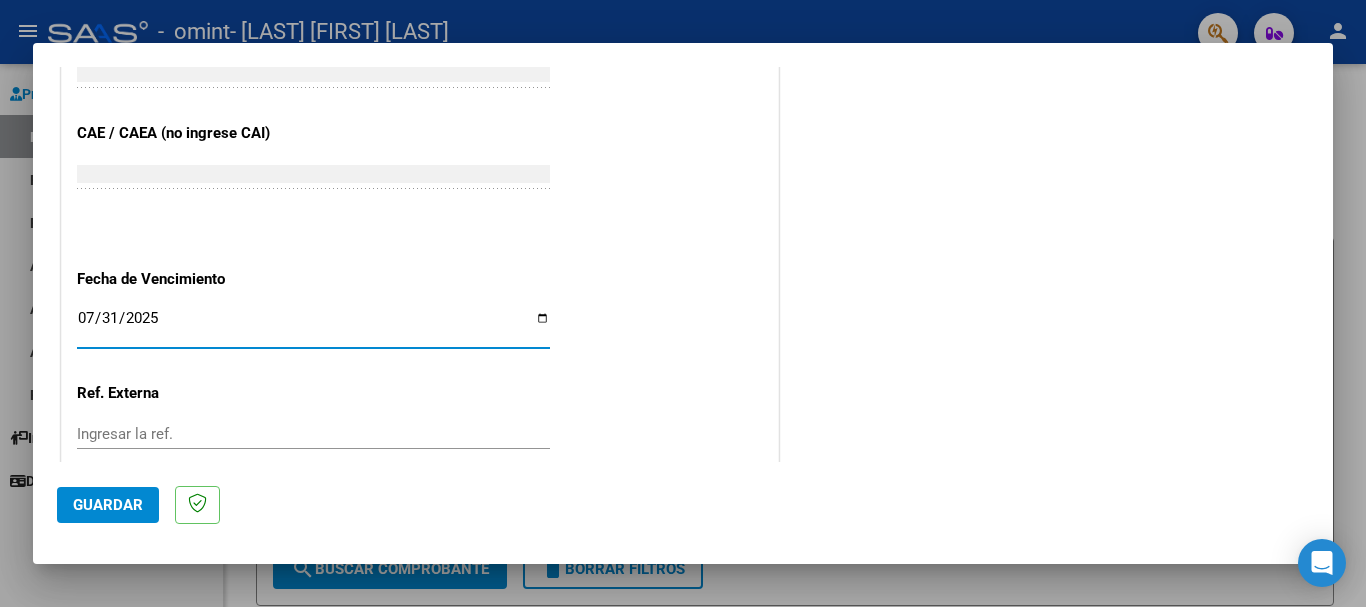 type on "2025-07-31" 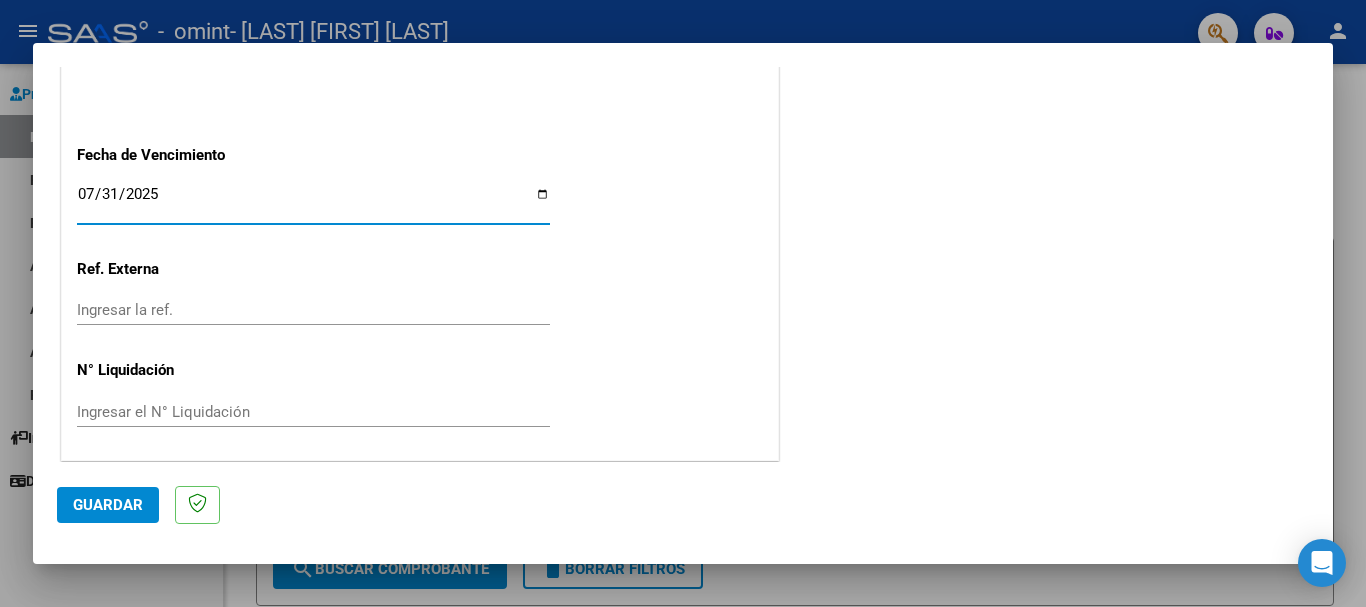 scroll, scrollTop: 1327, scrollLeft: 0, axis: vertical 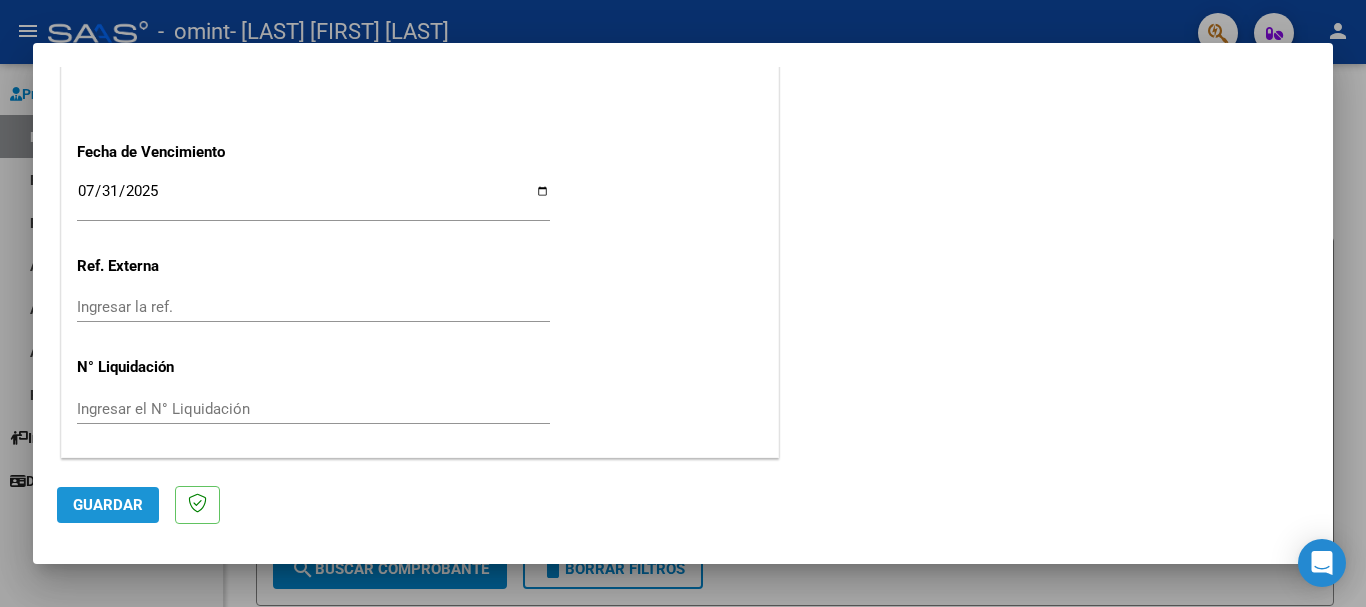 click on "Guardar" 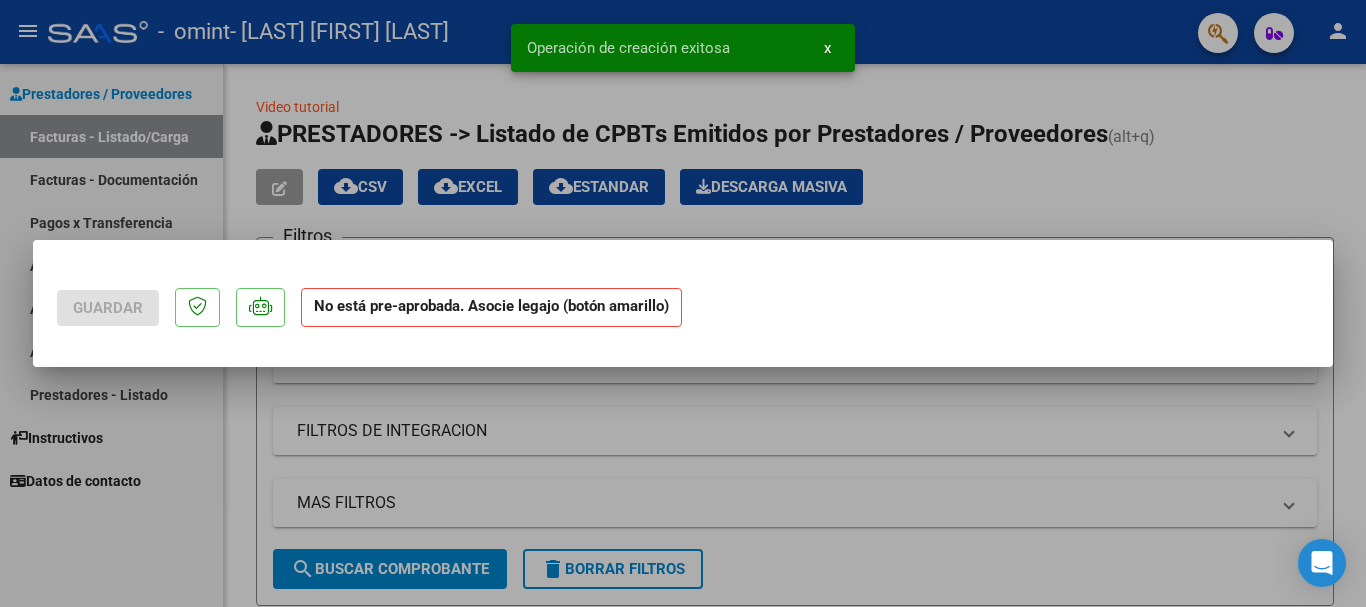 scroll, scrollTop: 0, scrollLeft: 0, axis: both 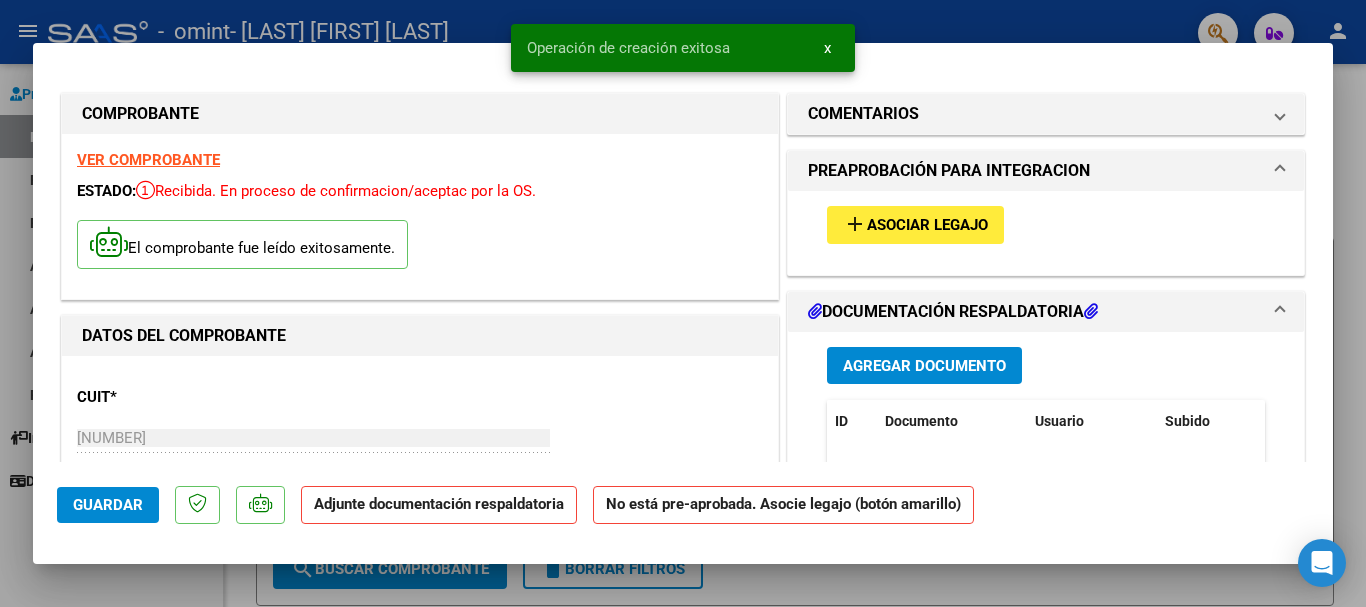 click on "Asociar Legajo" at bounding box center (927, 226) 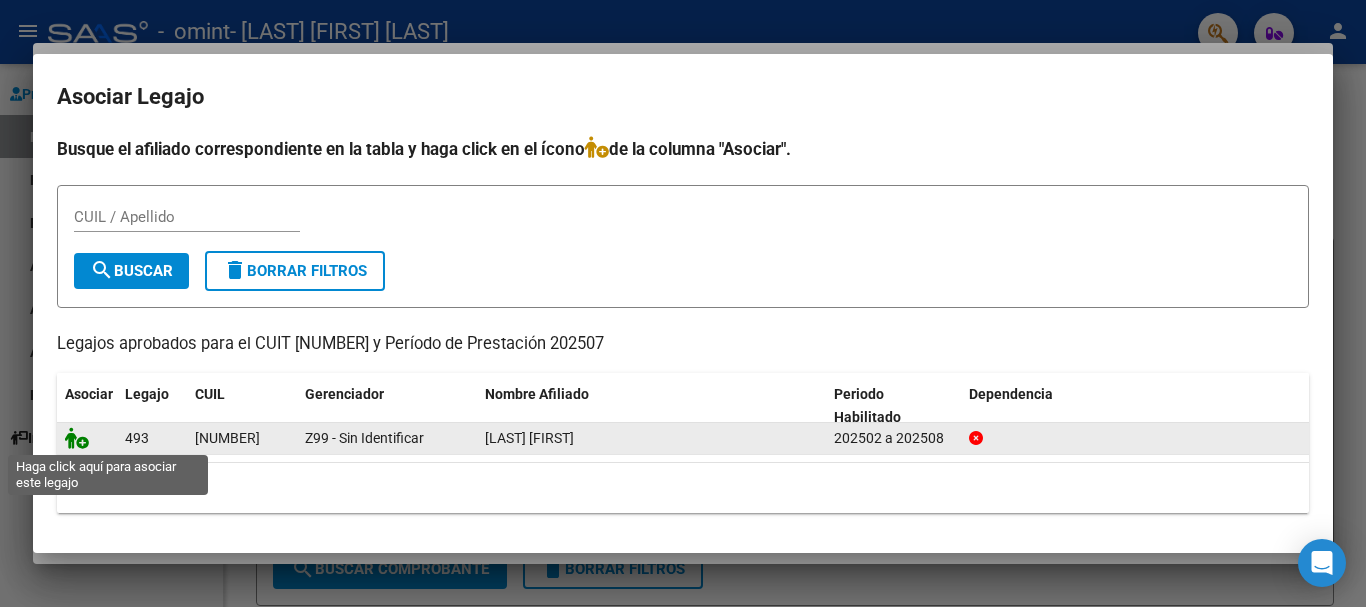 click 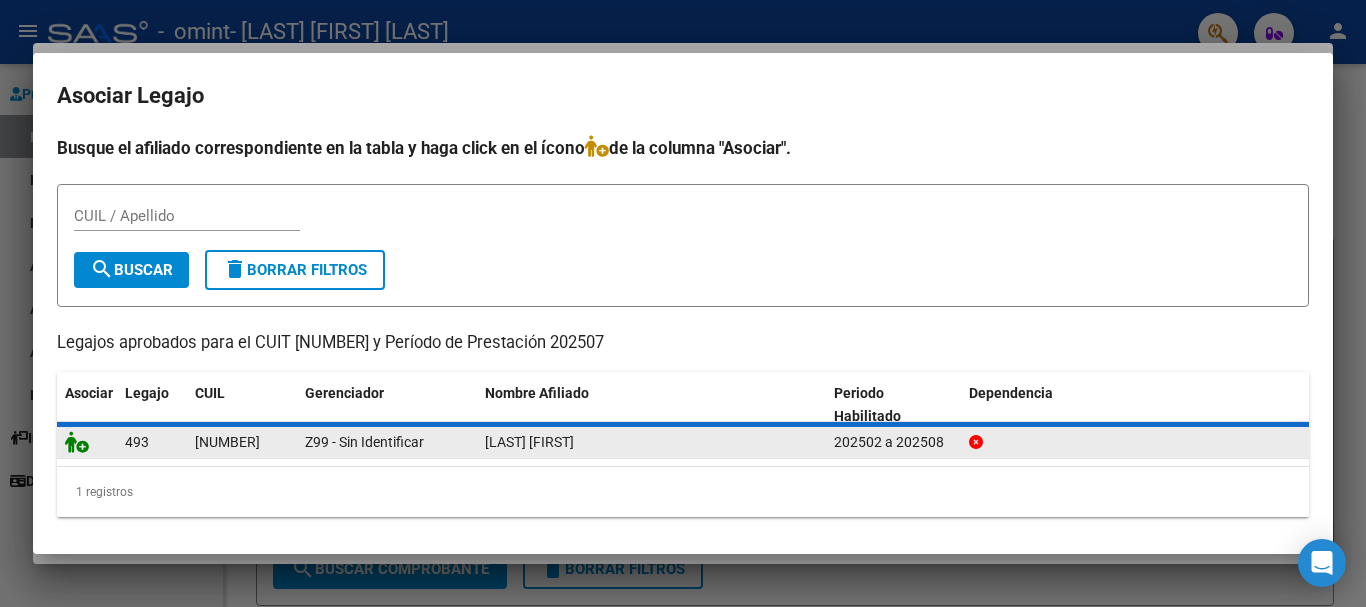 click 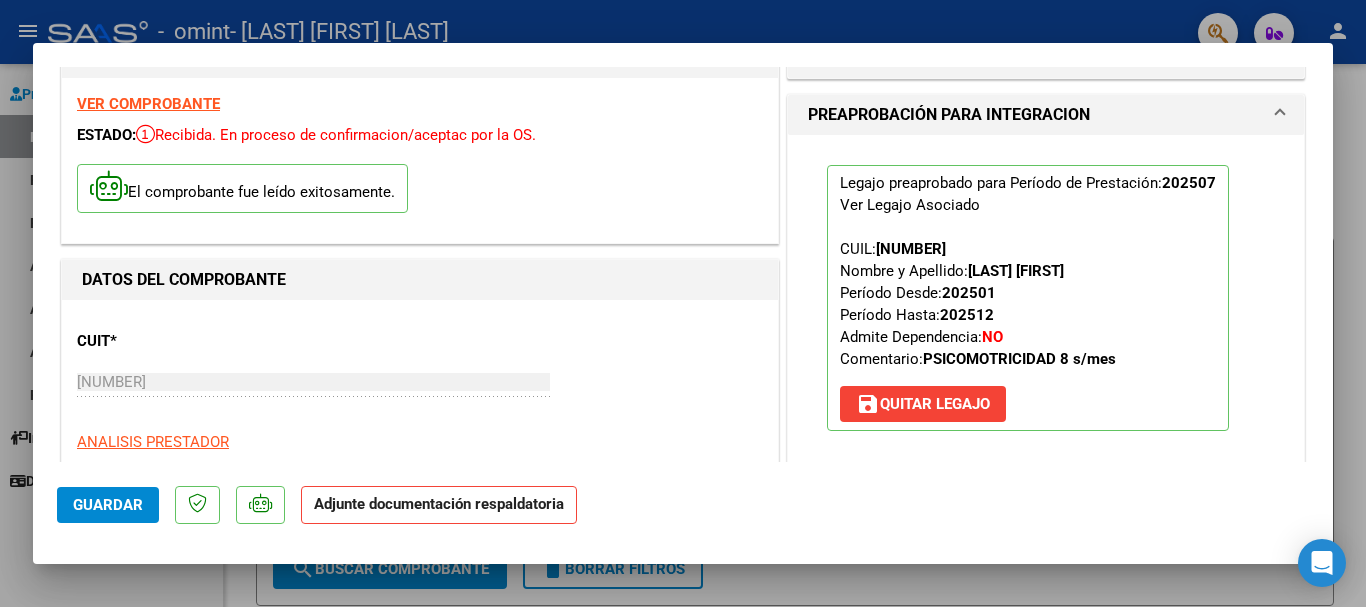 scroll, scrollTop: 100, scrollLeft: 0, axis: vertical 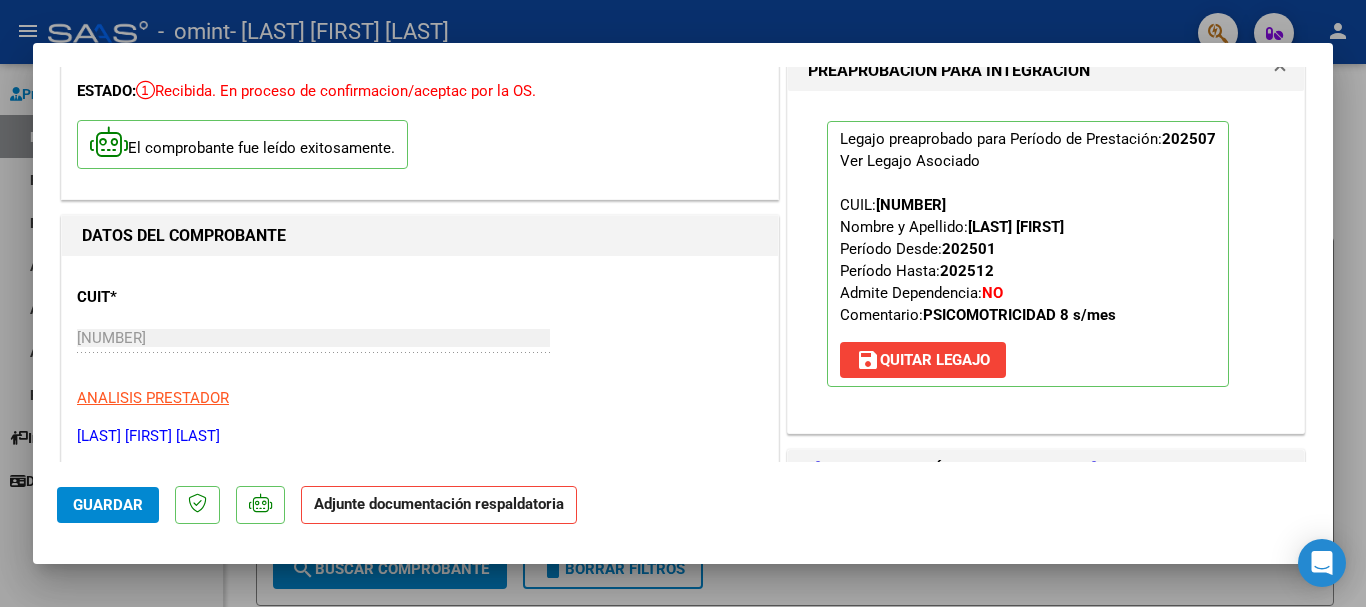 click on "save  Quitar Legajo" at bounding box center (923, 360) 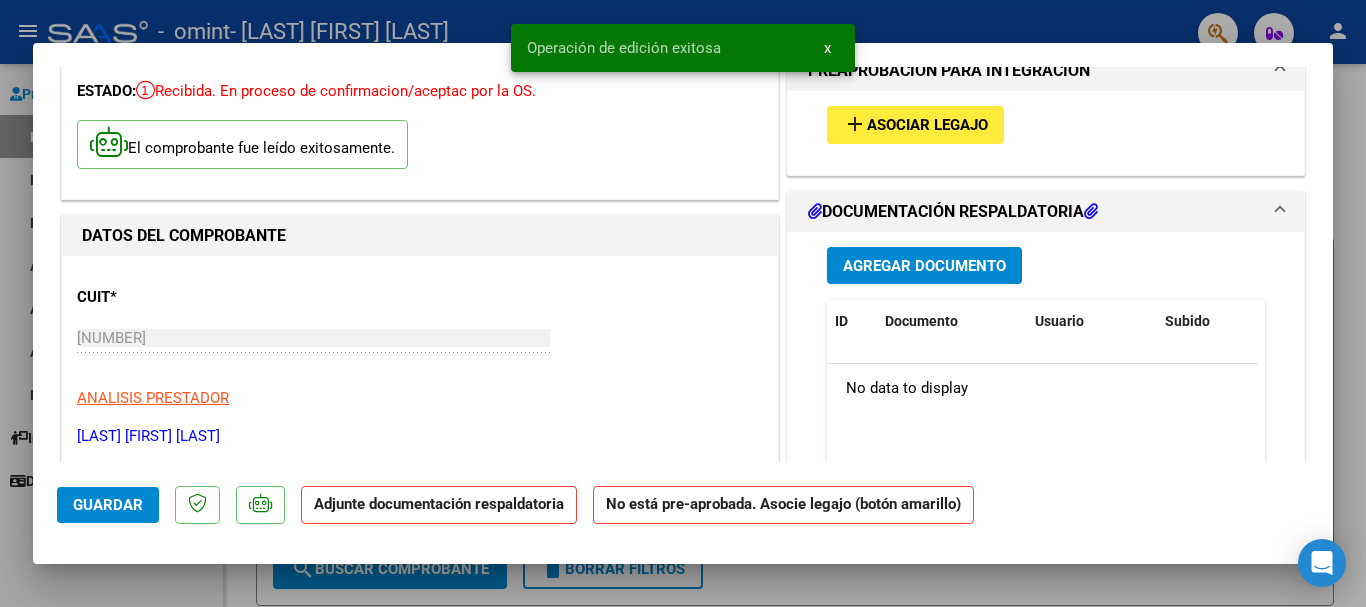 click on "Agregar Documento" at bounding box center [924, 266] 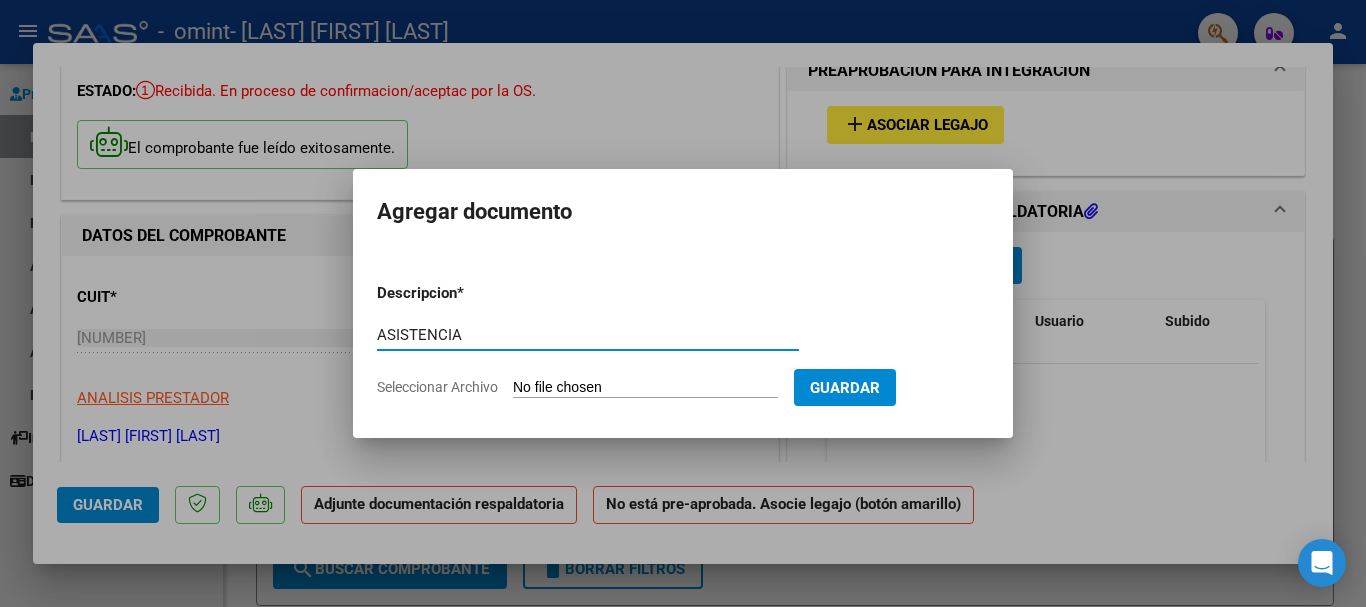type on "ASISTENCIA" 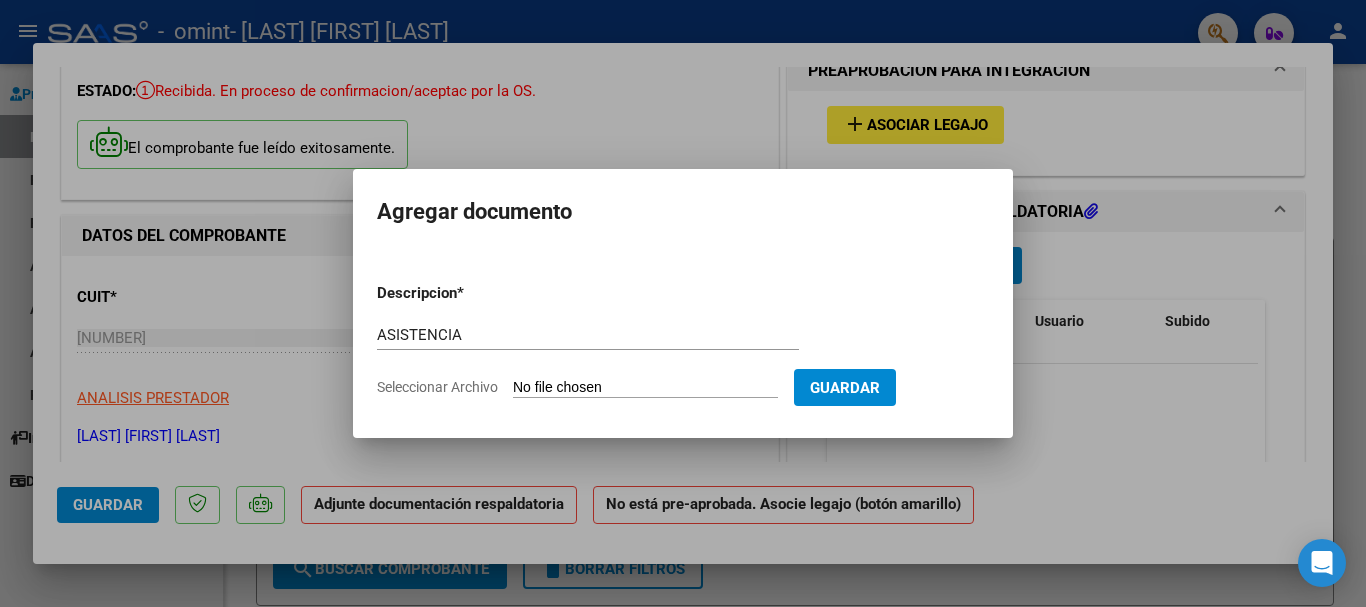 click on "Seleccionar Archivo" at bounding box center [645, 388] 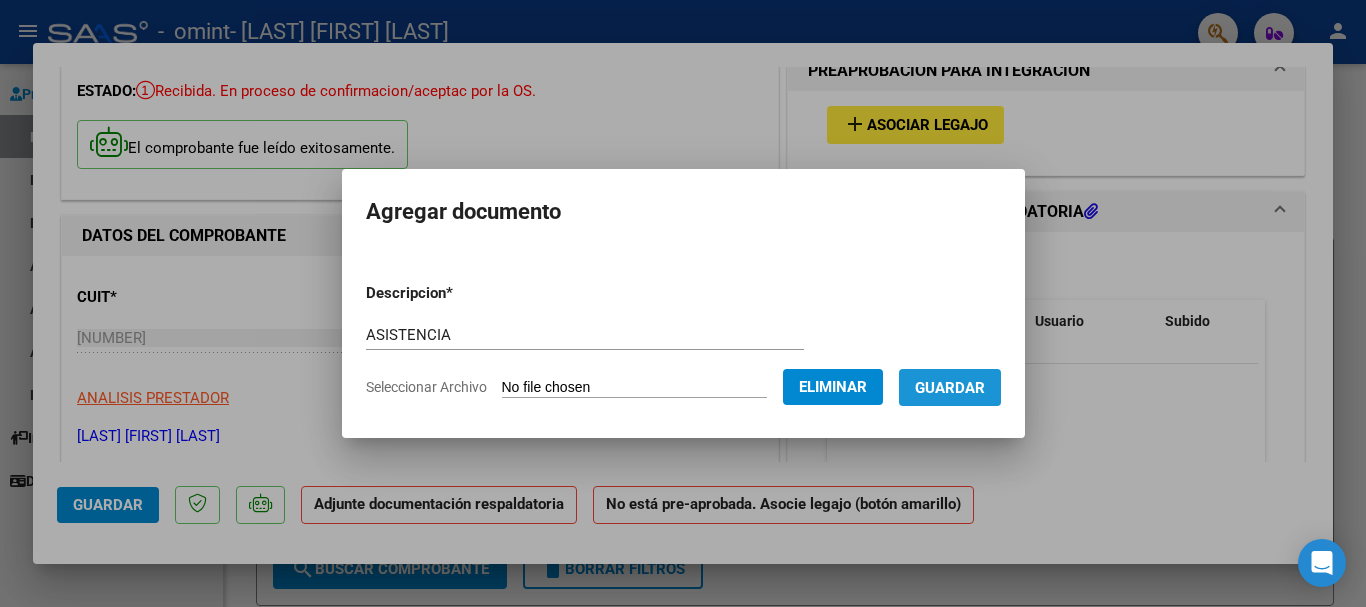 click on "Guardar" at bounding box center [950, 388] 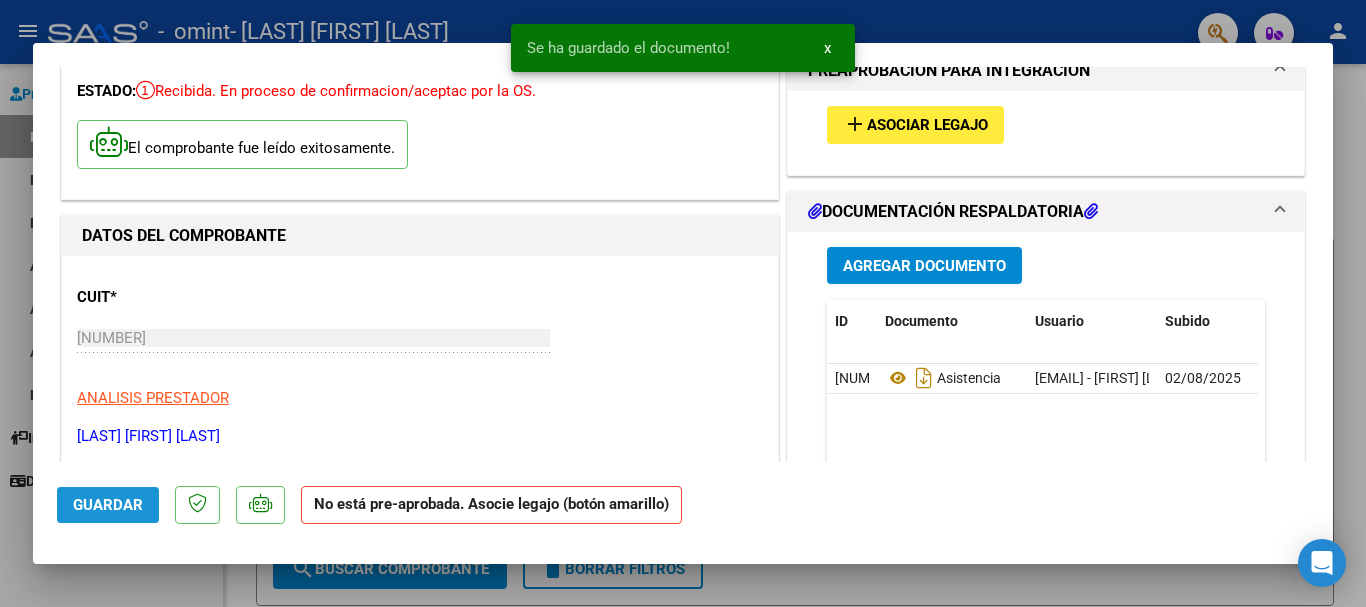 click on "Guardar" 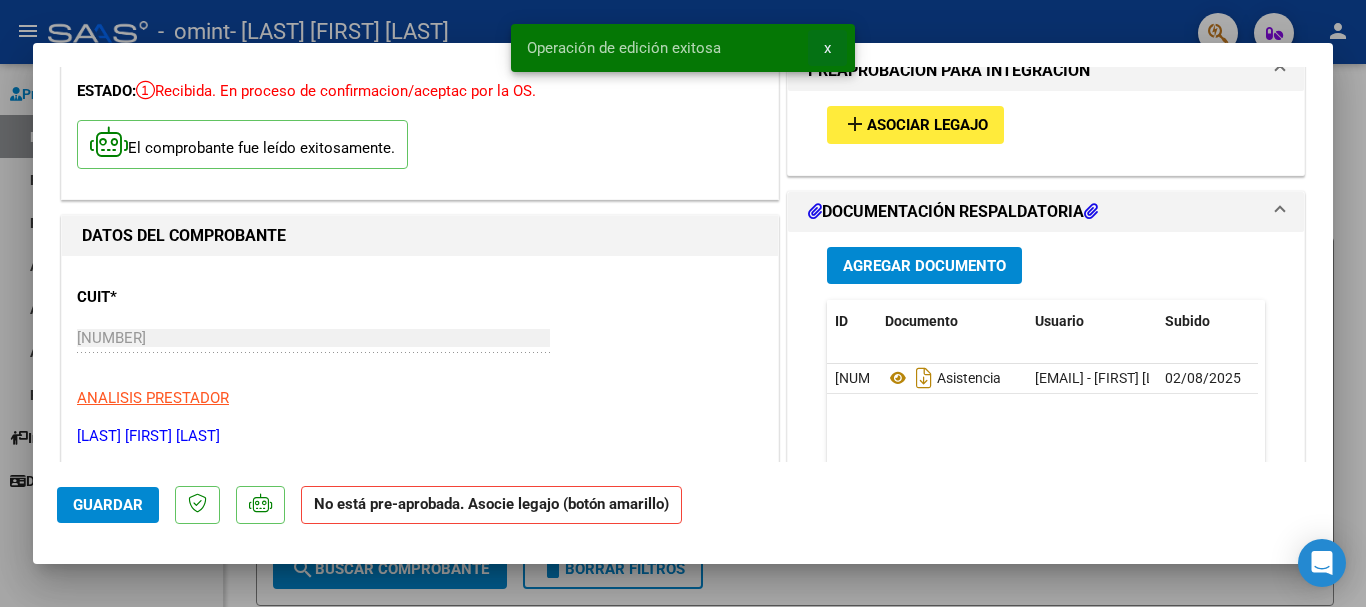 click on "x" at bounding box center [827, 48] 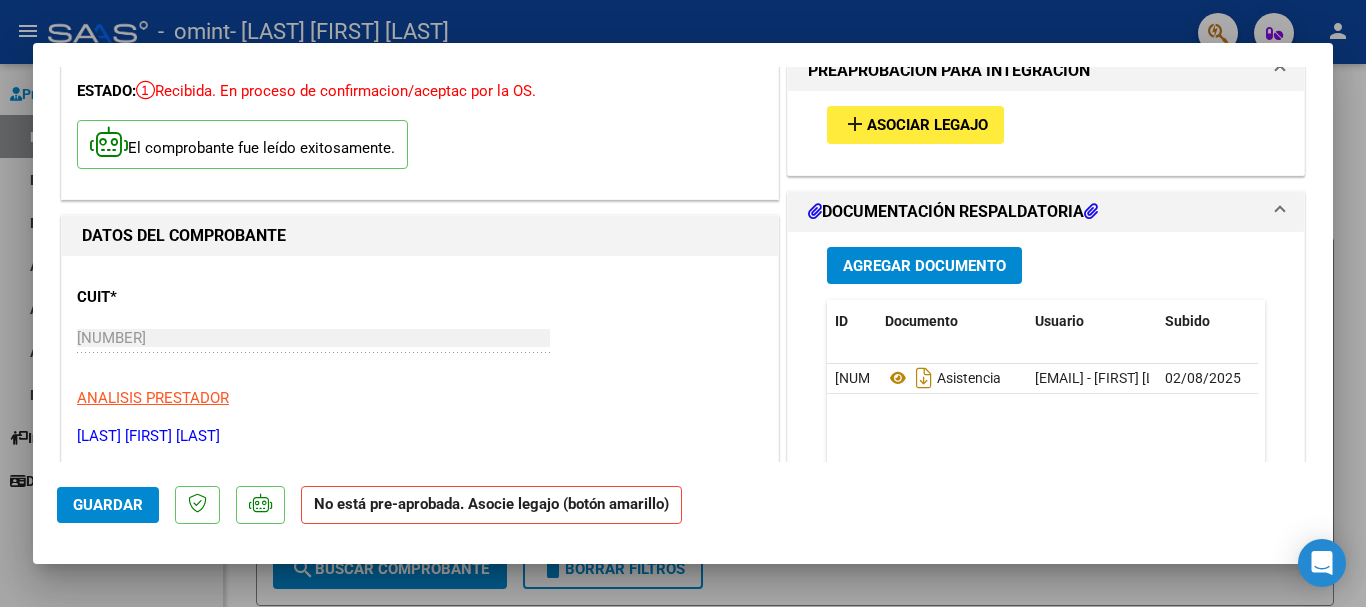 click at bounding box center [683, 303] 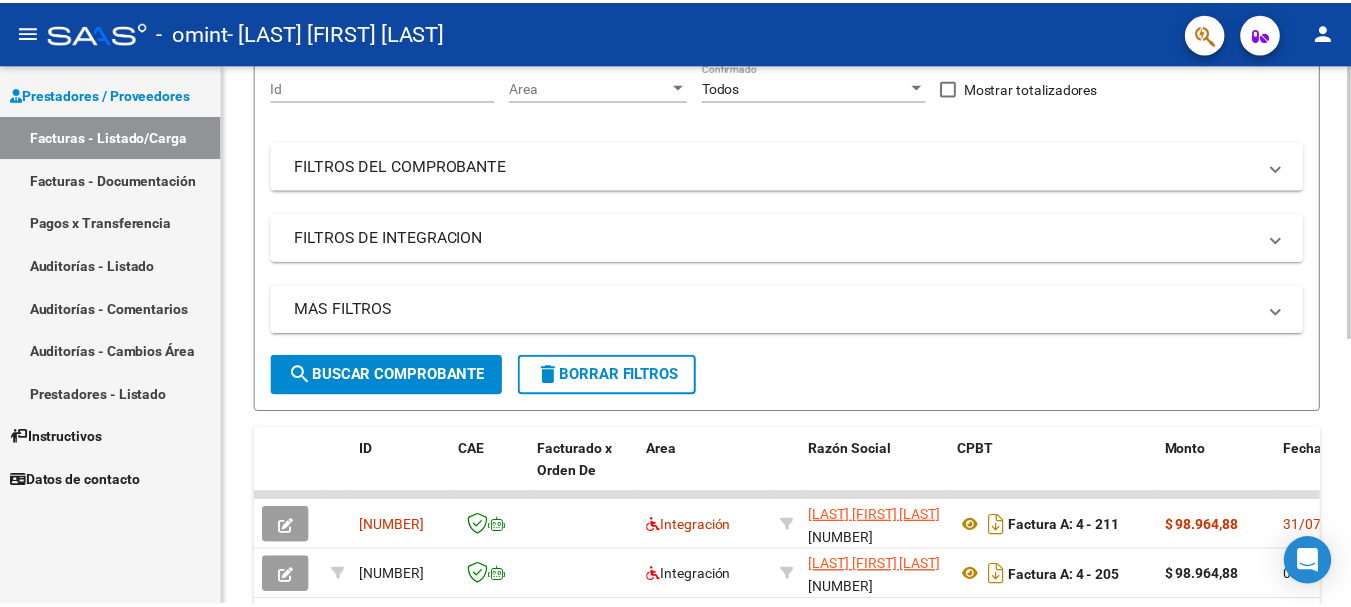 scroll, scrollTop: 200, scrollLeft: 0, axis: vertical 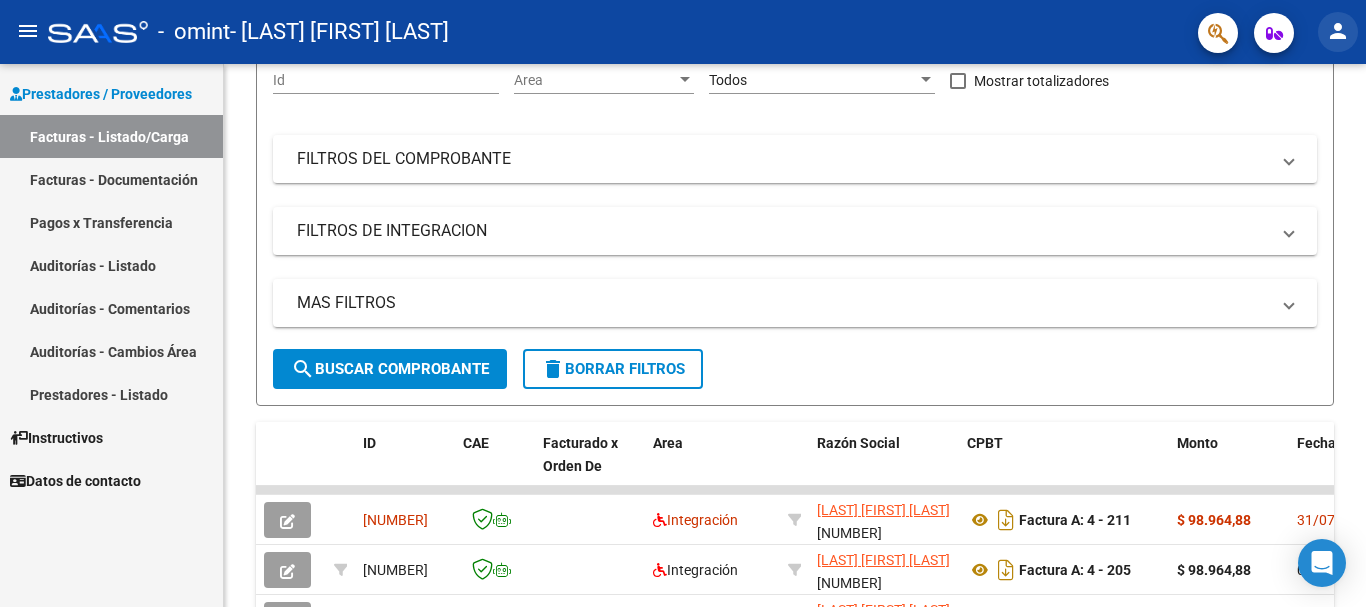 click on "person" 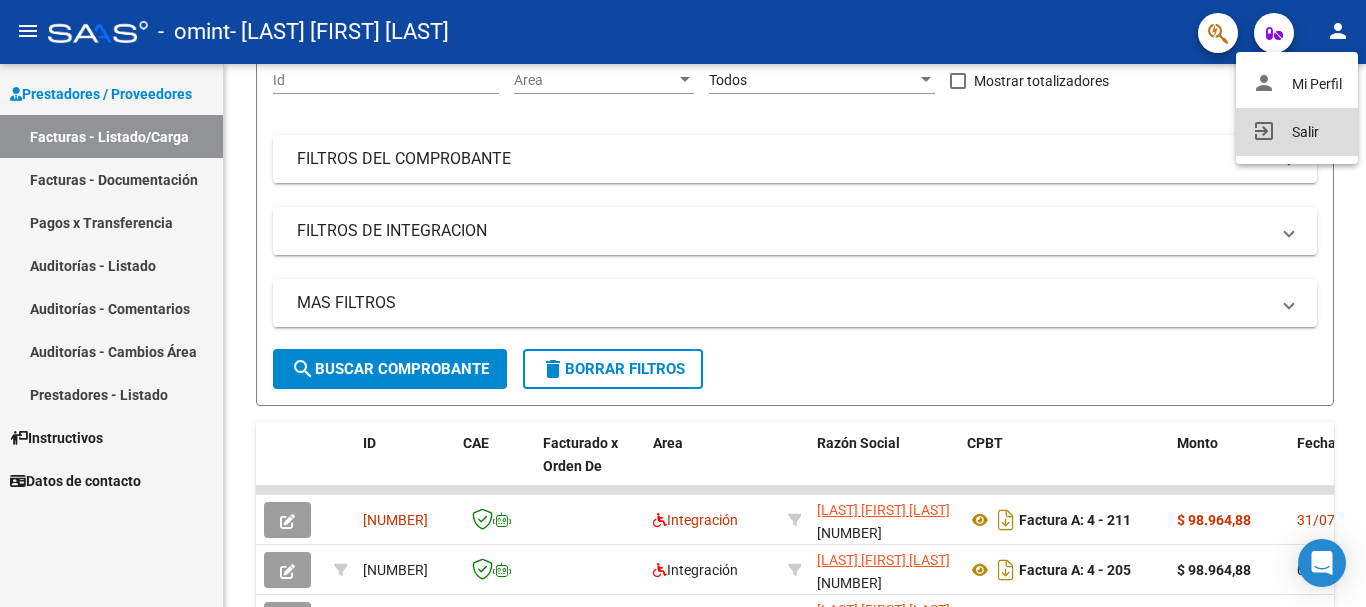 click on "exit_to_app  Salir" at bounding box center [1297, 132] 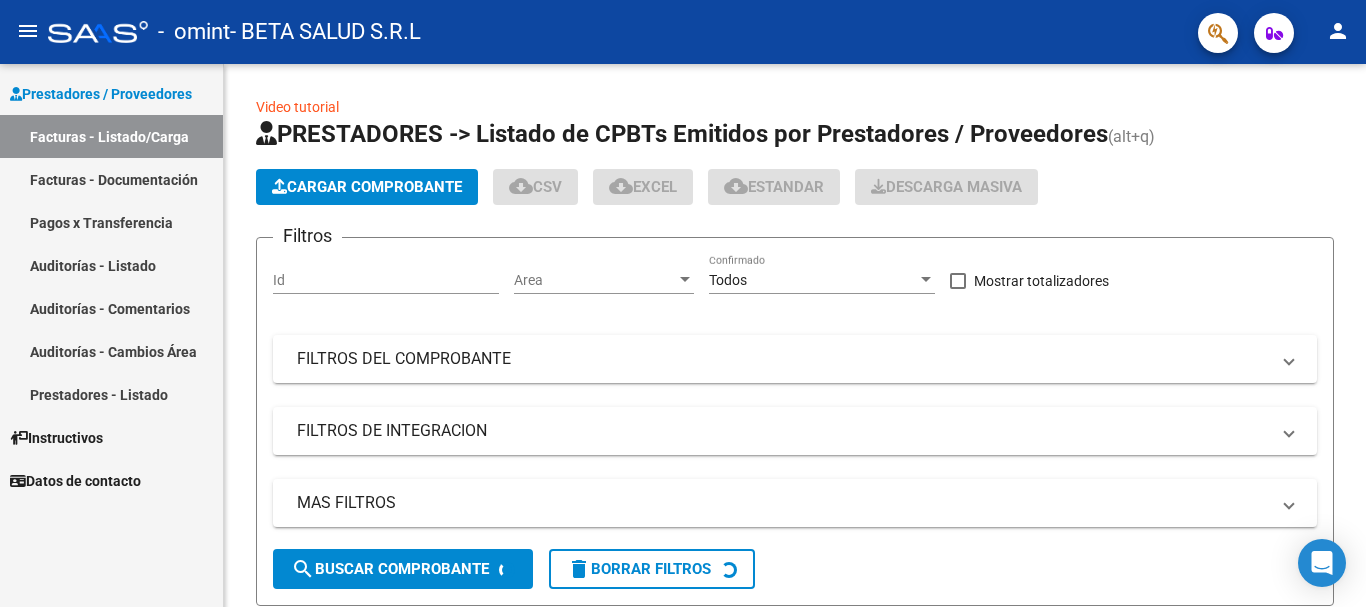 scroll, scrollTop: 0, scrollLeft: 0, axis: both 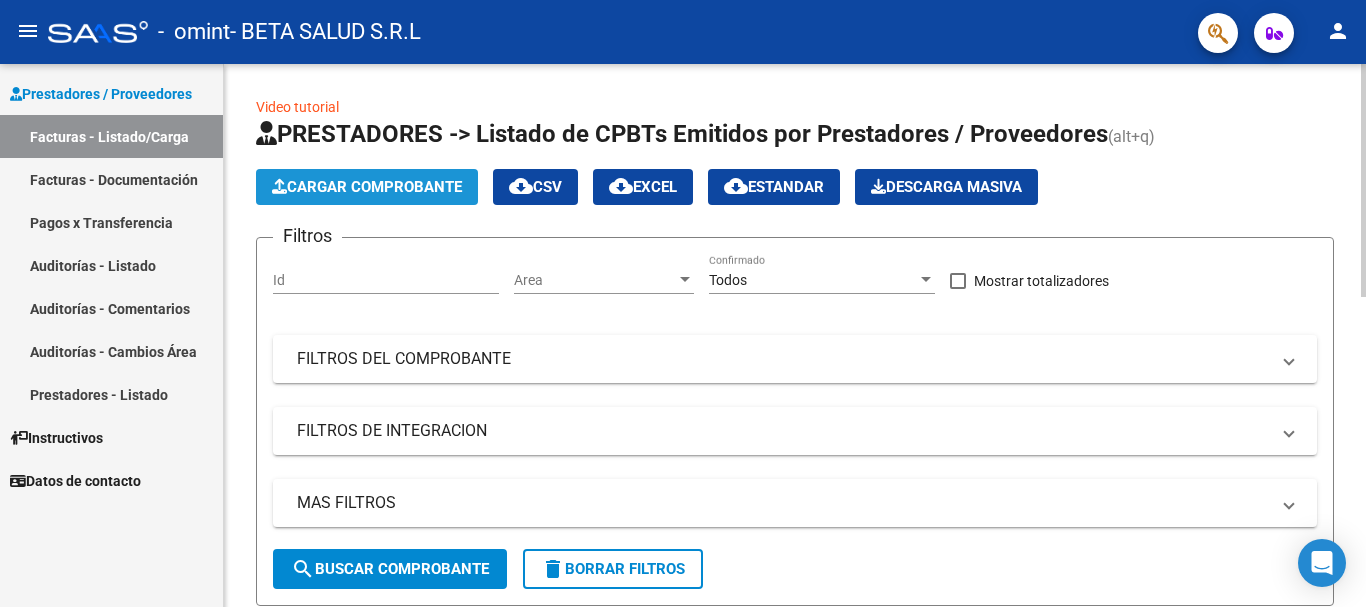 click on "Cargar Comprobante" 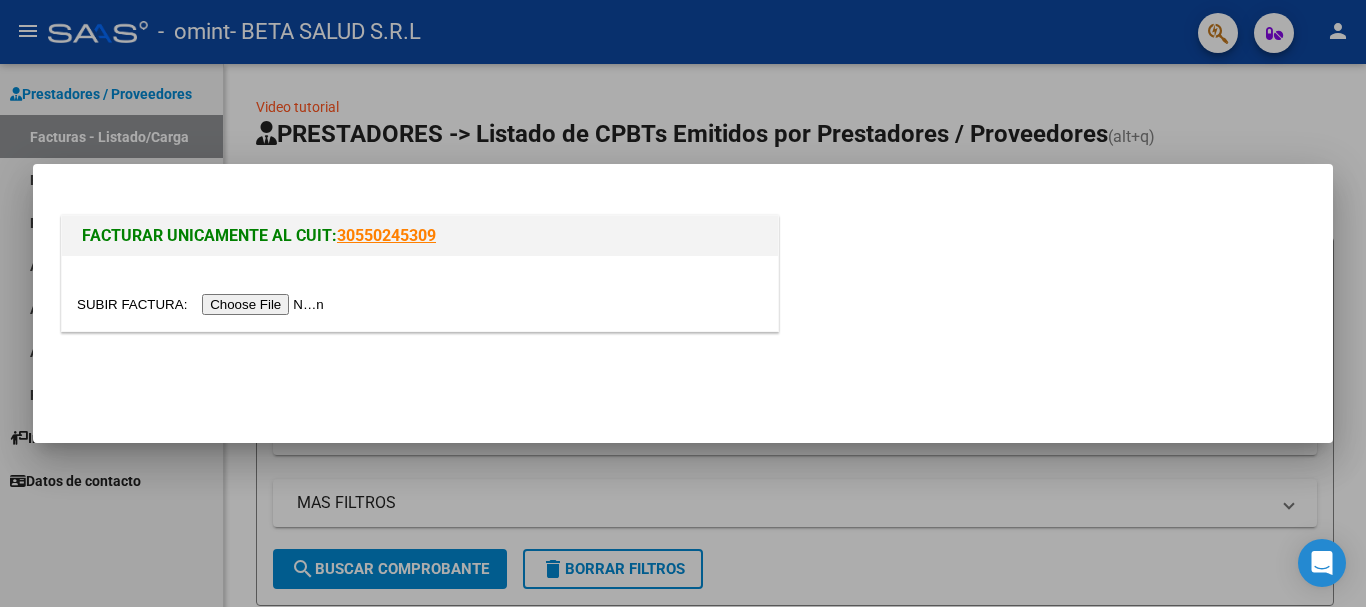 click at bounding box center [203, 304] 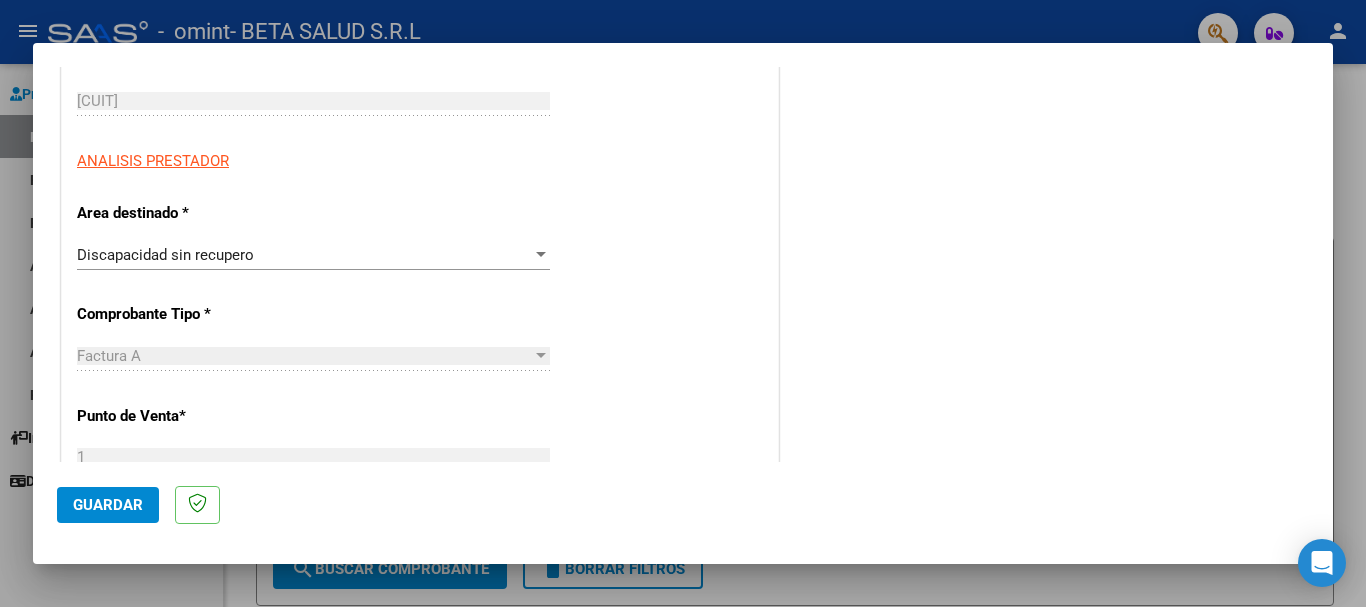 scroll, scrollTop: 300, scrollLeft: 0, axis: vertical 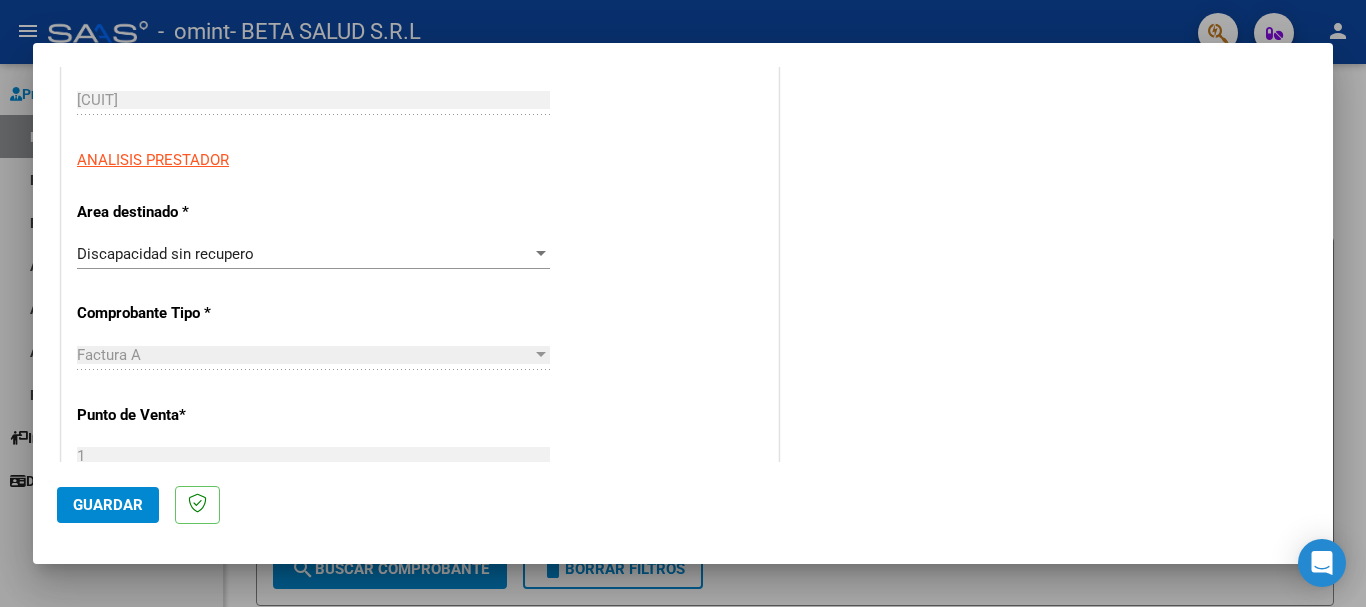 click on "Discapacidad sin recupero" at bounding box center [304, 254] 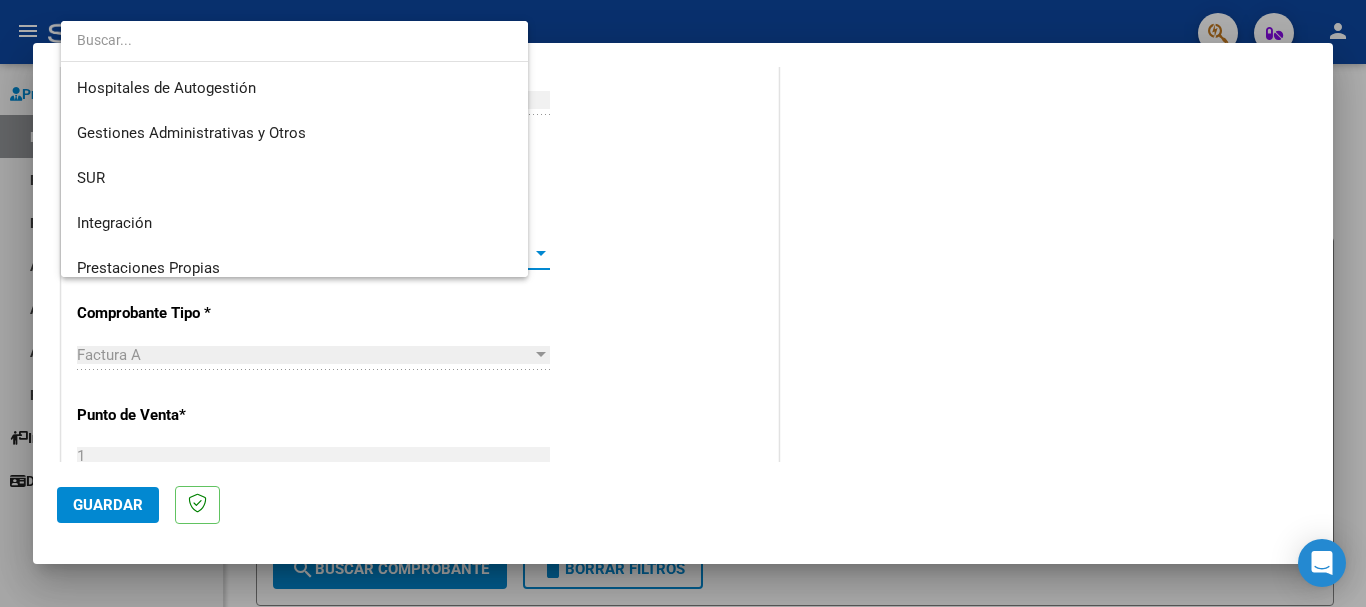 scroll, scrollTop: 149, scrollLeft: 0, axis: vertical 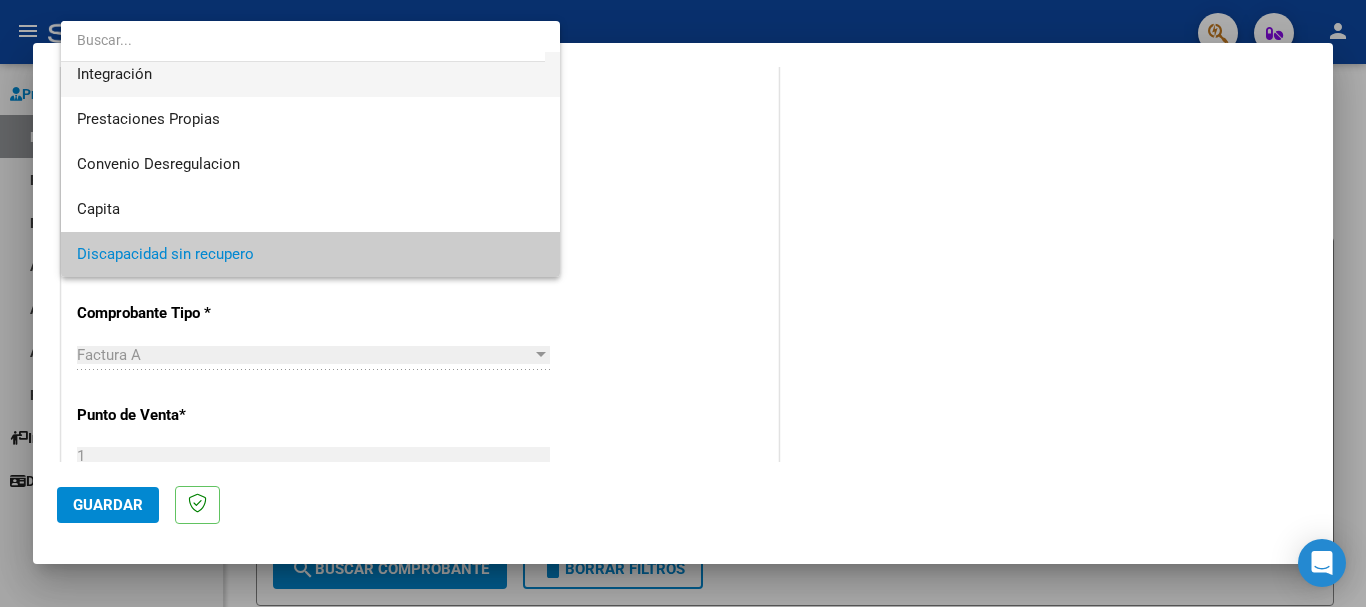 click on "Integración" at bounding box center (310, 74) 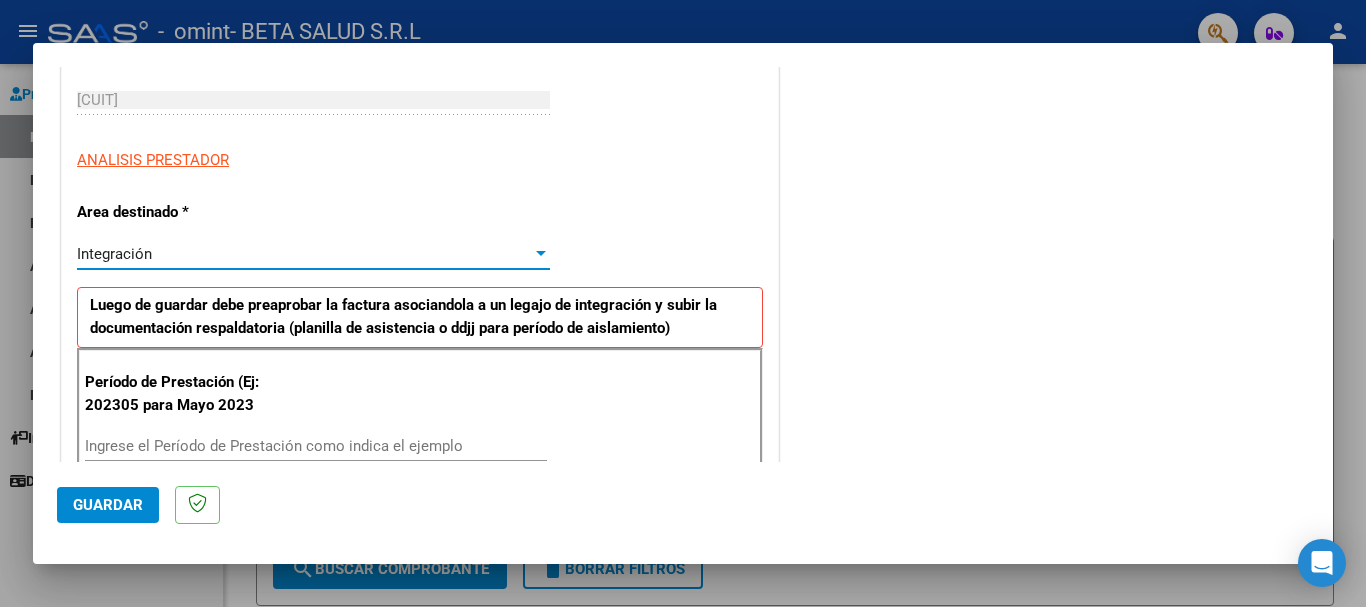 scroll, scrollTop: 135, scrollLeft: 0, axis: vertical 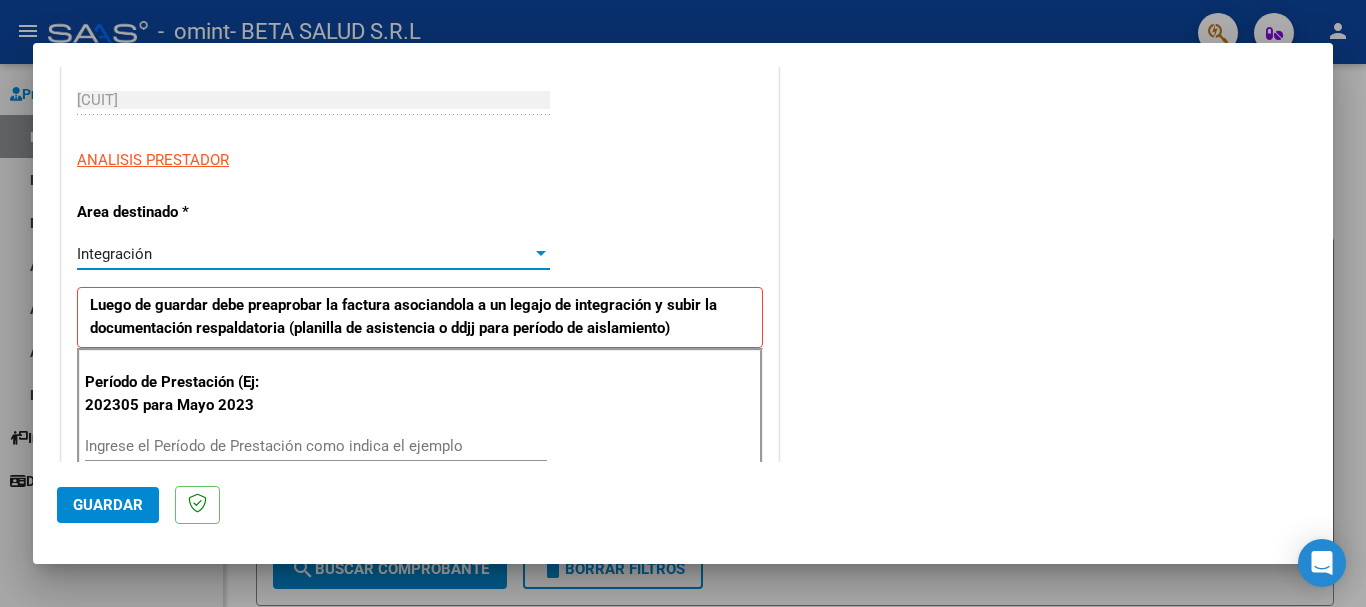 click on "Integración" at bounding box center [304, 254] 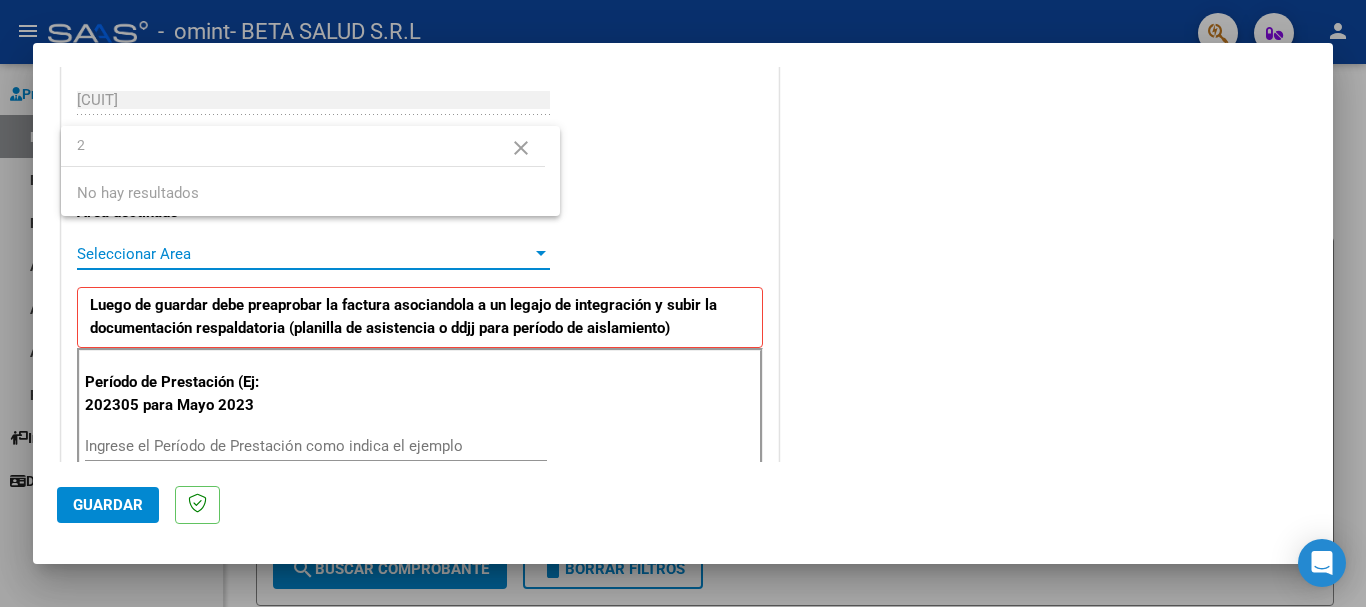 scroll, scrollTop: 0, scrollLeft: 0, axis: both 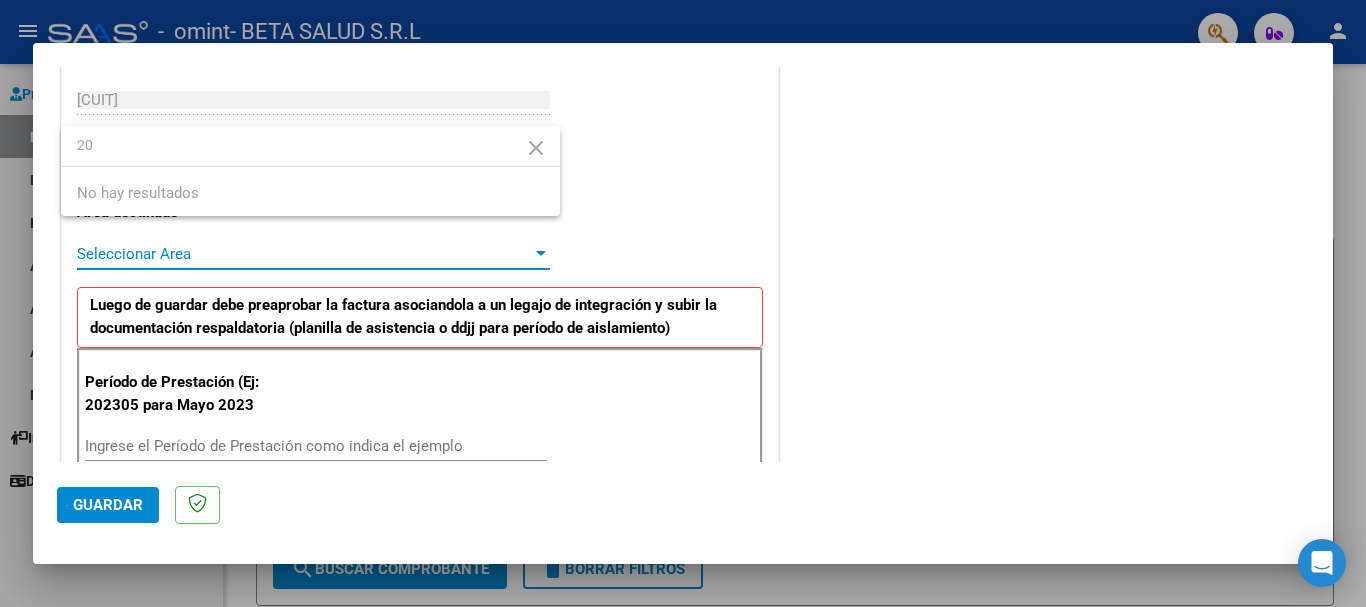 type on "20" 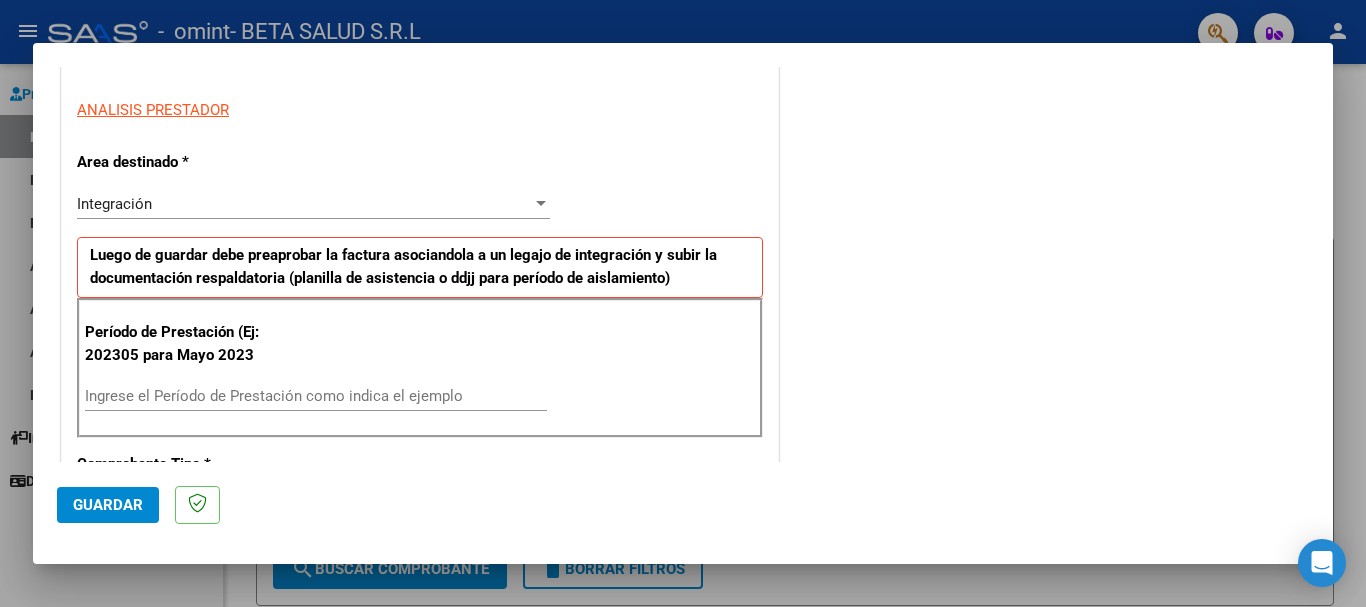 scroll, scrollTop: 400, scrollLeft: 0, axis: vertical 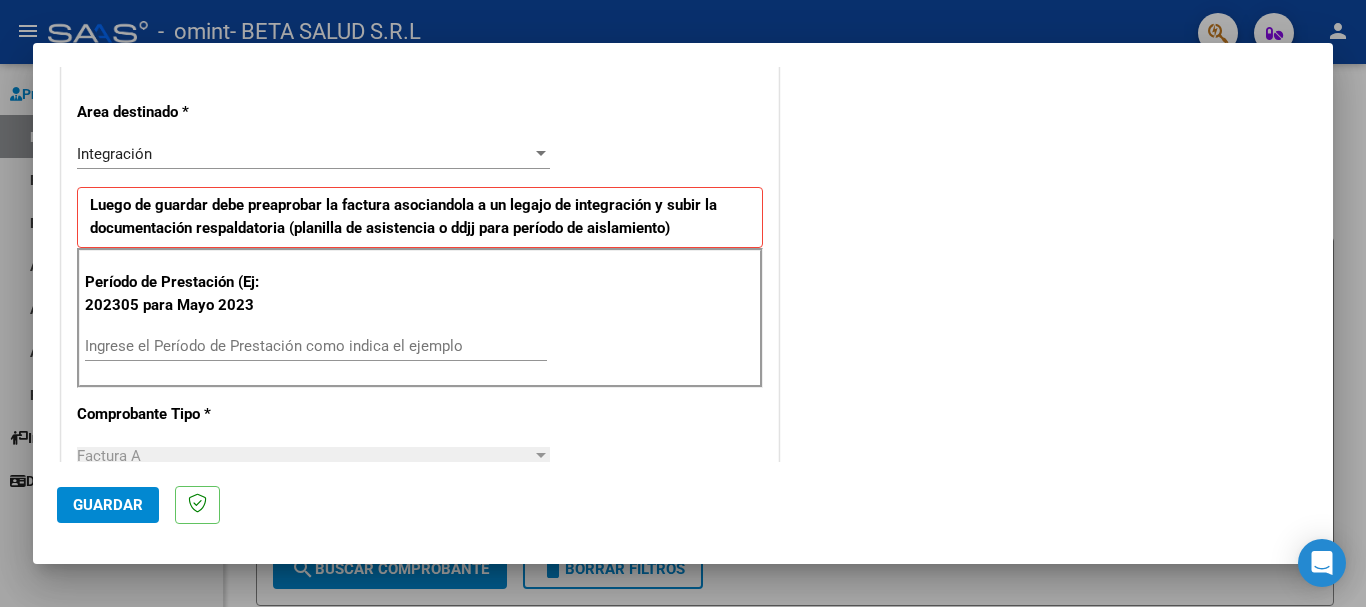 click on "Ingrese el Período de Prestación como indica el ejemplo" at bounding box center (316, 346) 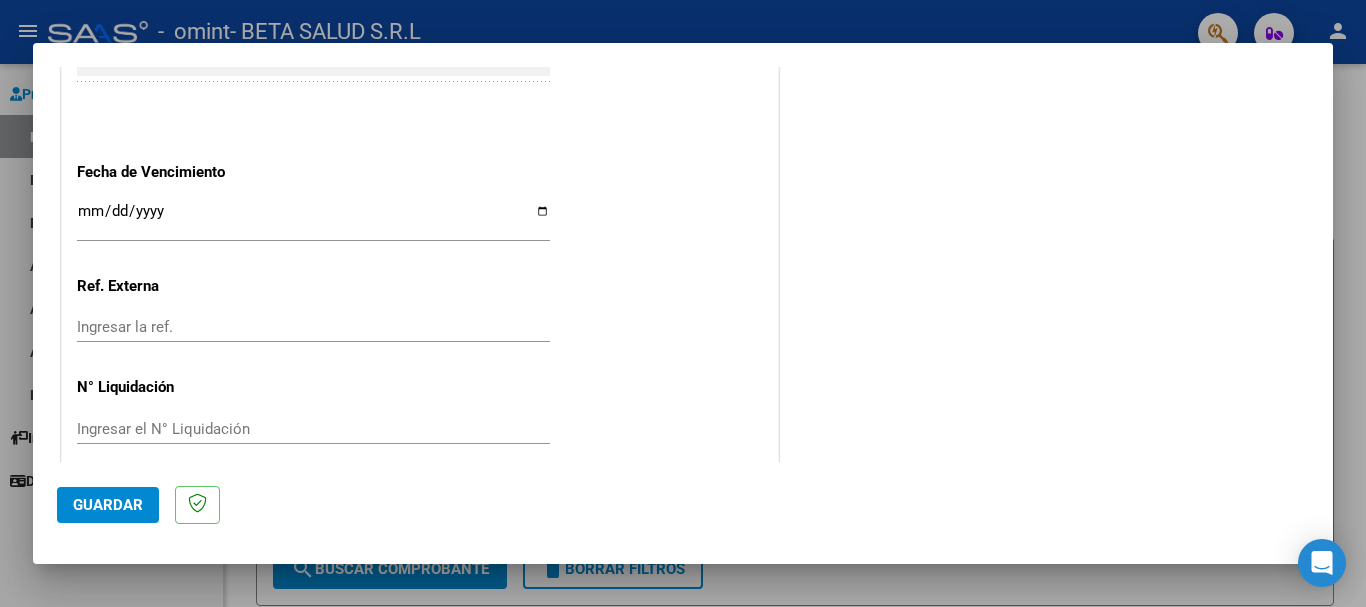 scroll, scrollTop: 1327, scrollLeft: 0, axis: vertical 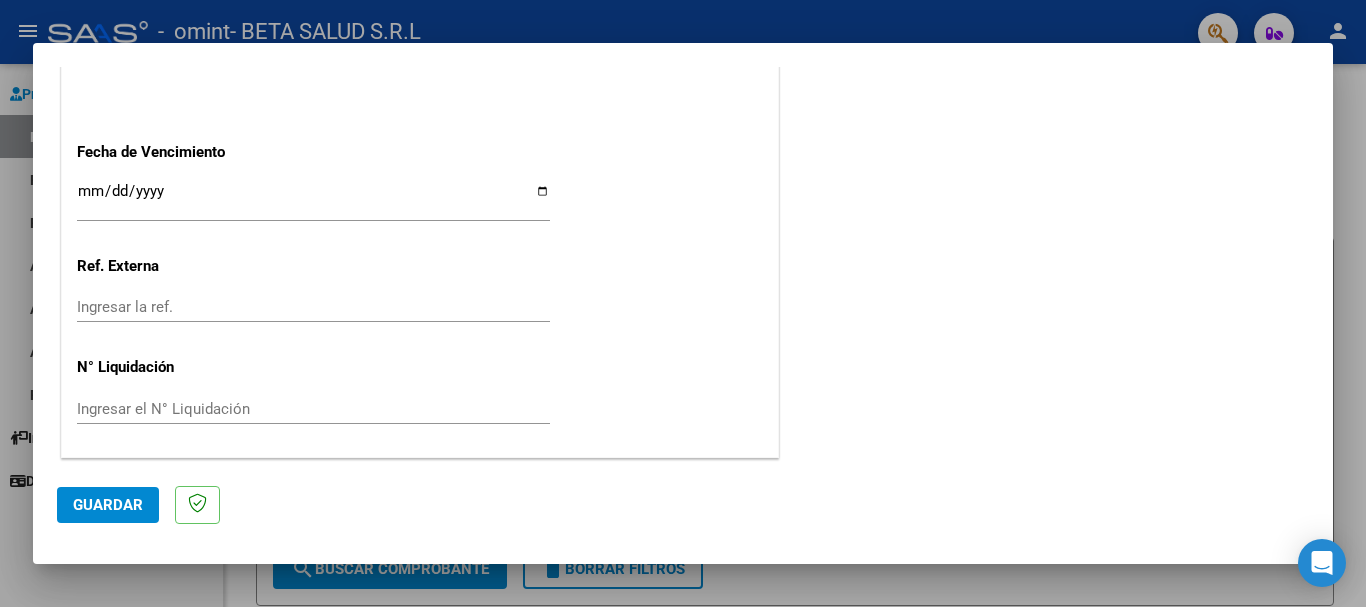 type on "202507" 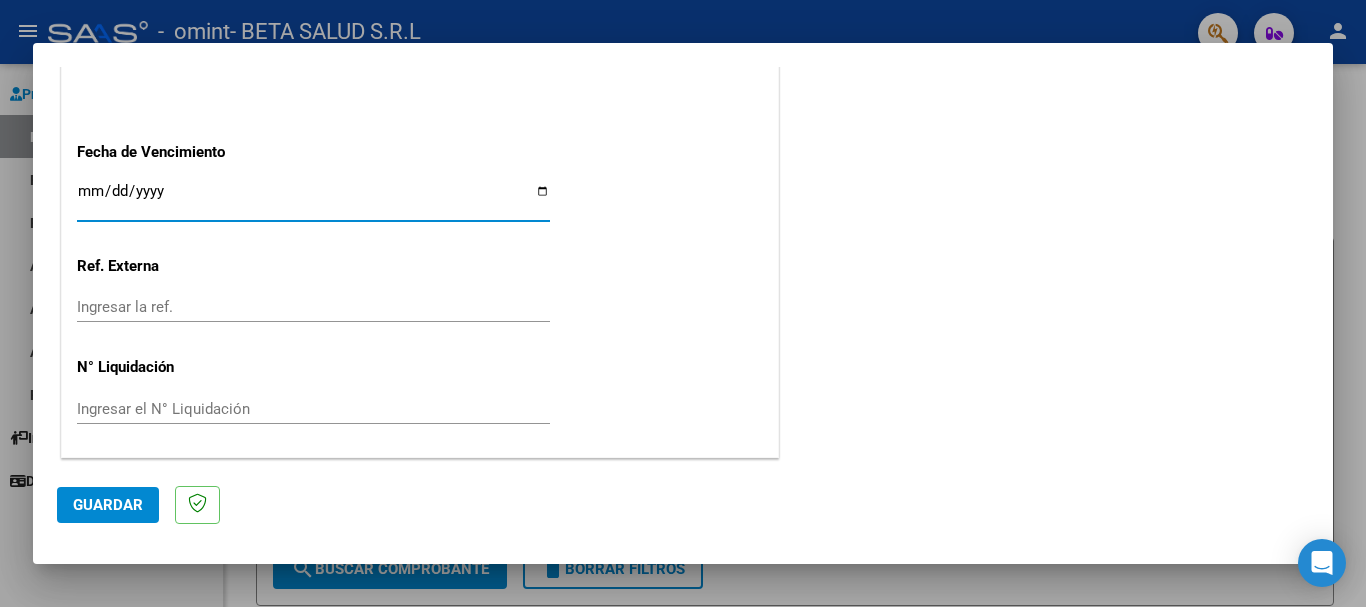 click on "Ingresar la fecha" at bounding box center [313, 199] 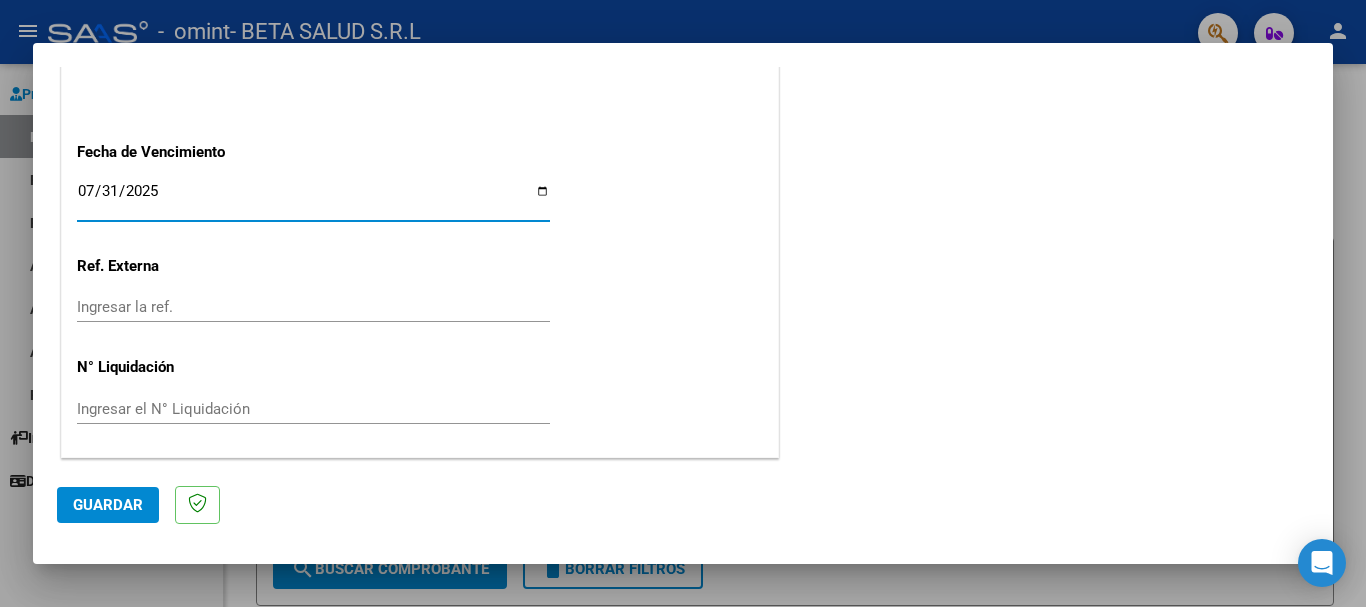 type on "2025-07-31" 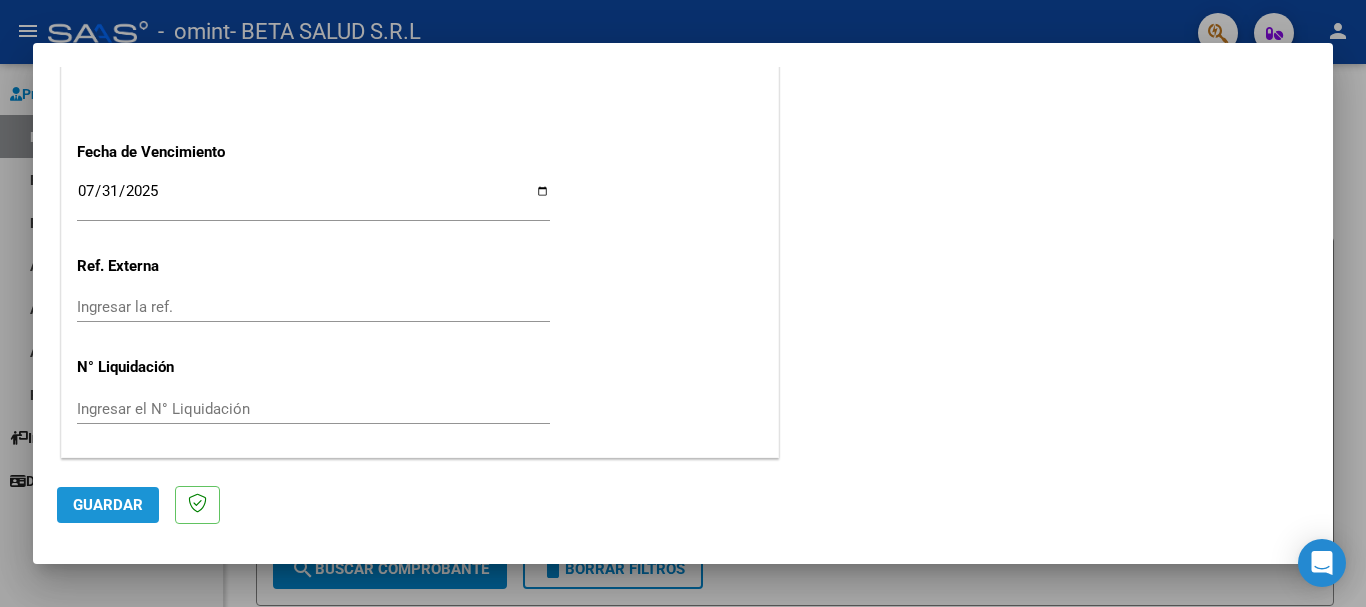 click on "Guardar" 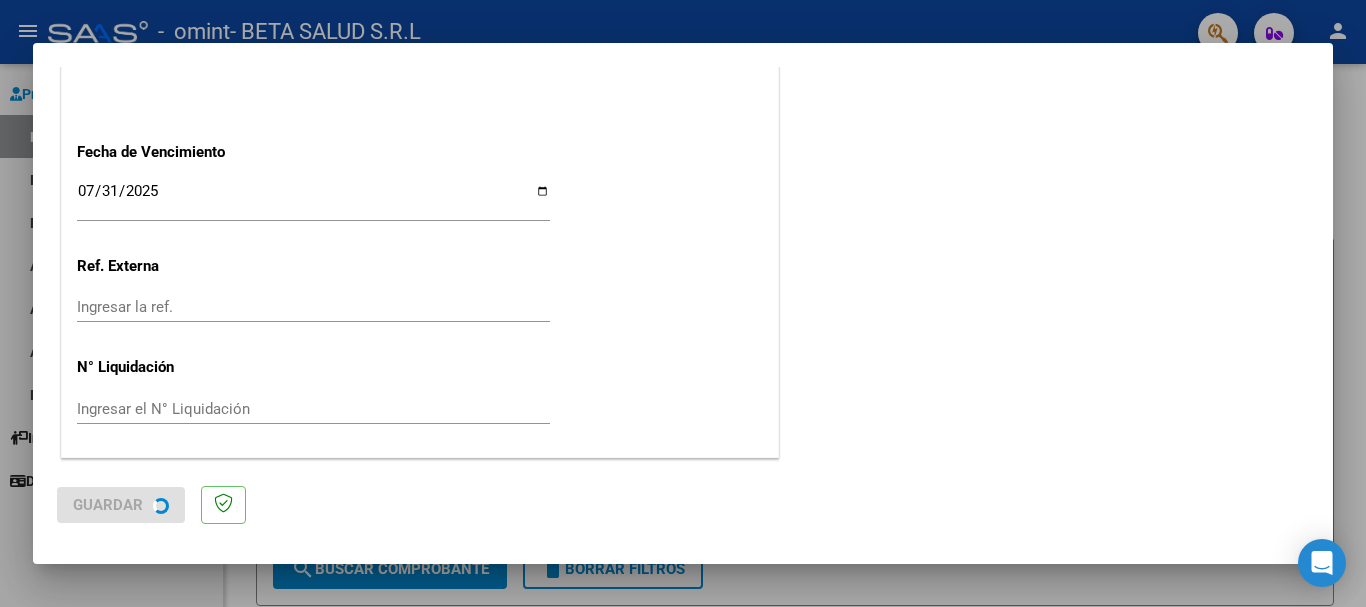 scroll, scrollTop: 0, scrollLeft: 0, axis: both 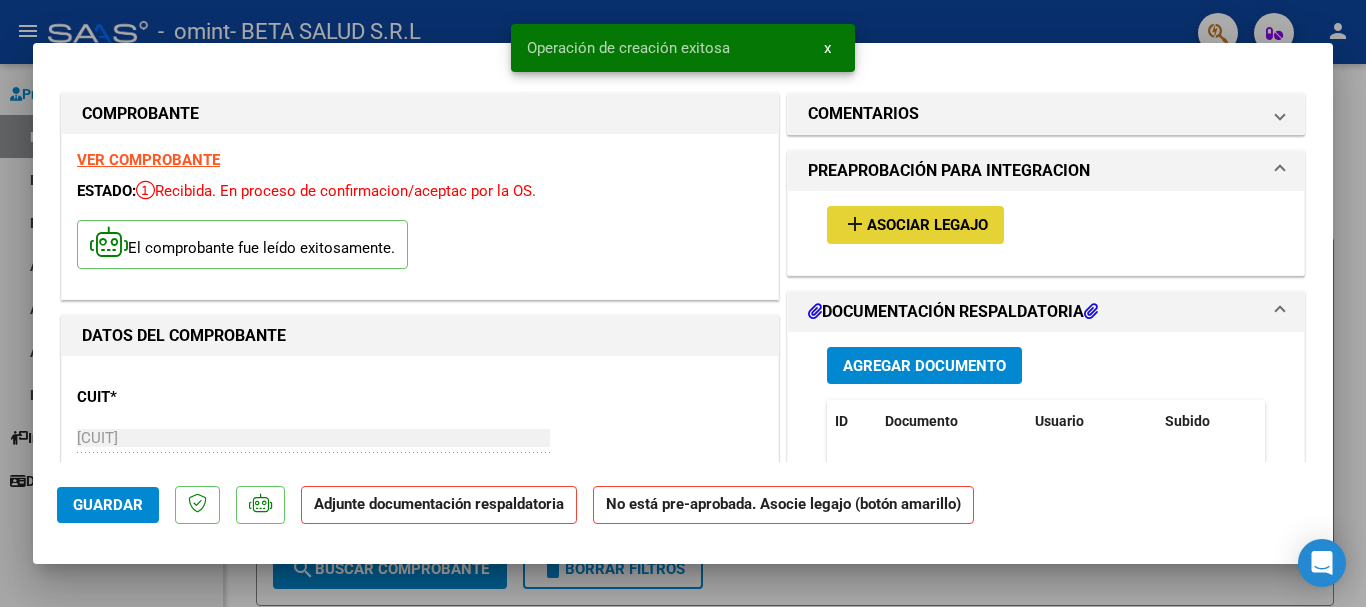 click on "Asociar Legajo" at bounding box center [927, 226] 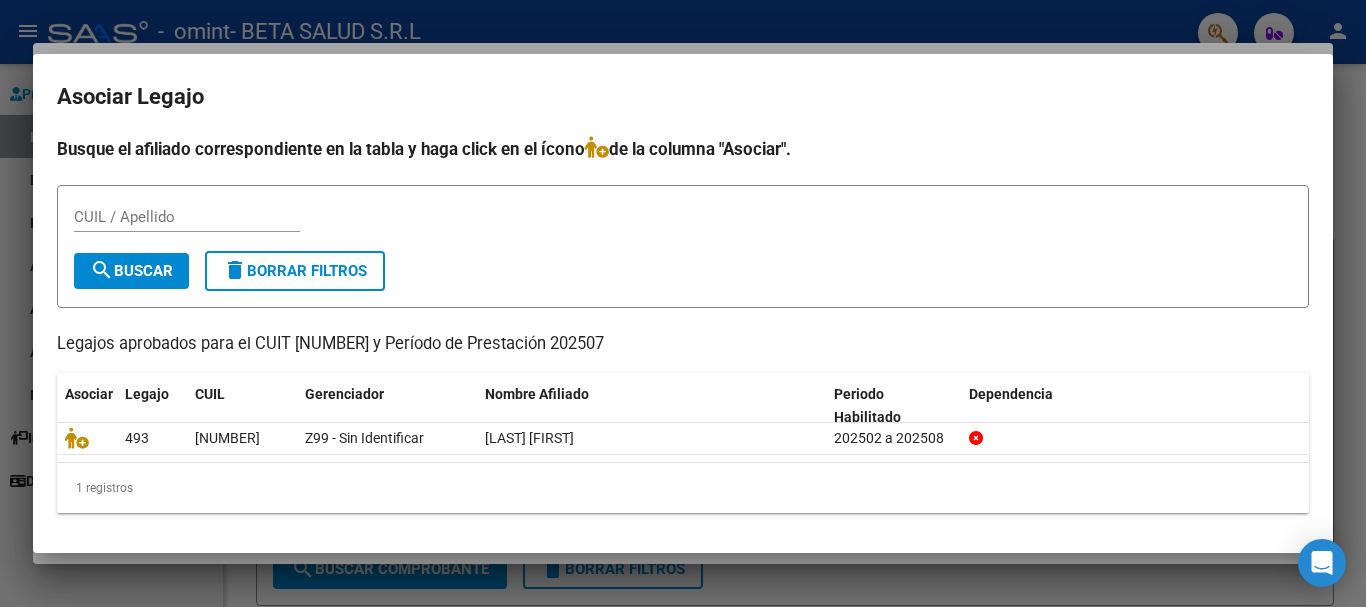 click at bounding box center (683, 303) 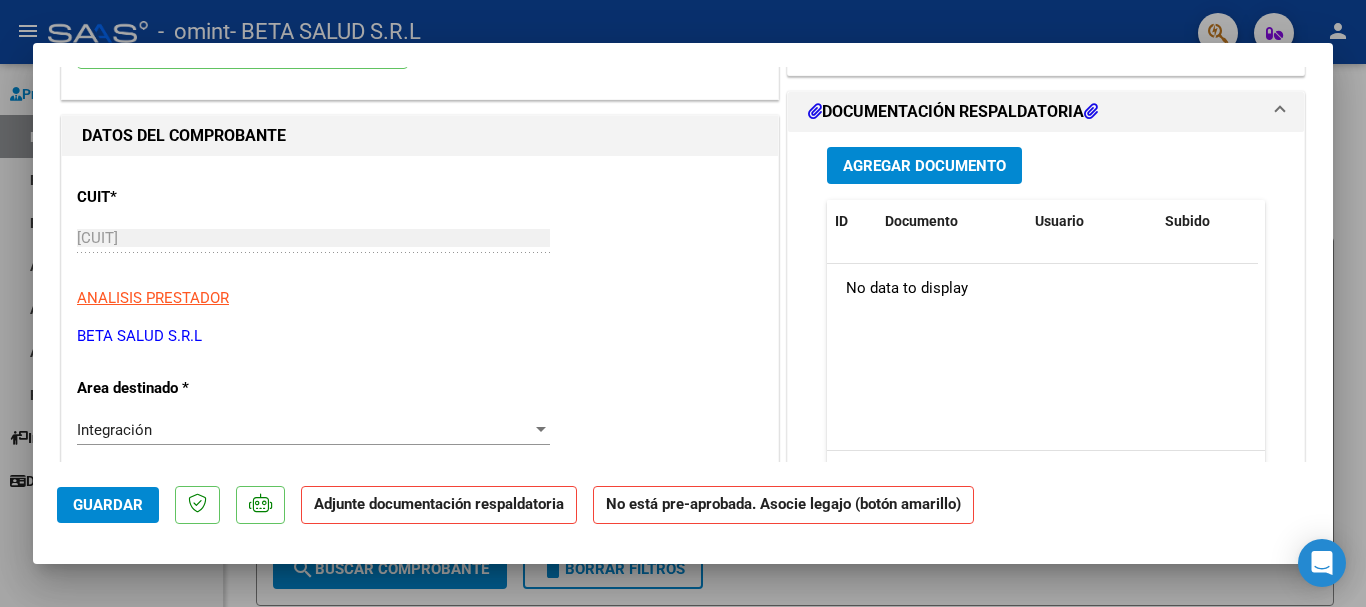 scroll, scrollTop: 300, scrollLeft: 0, axis: vertical 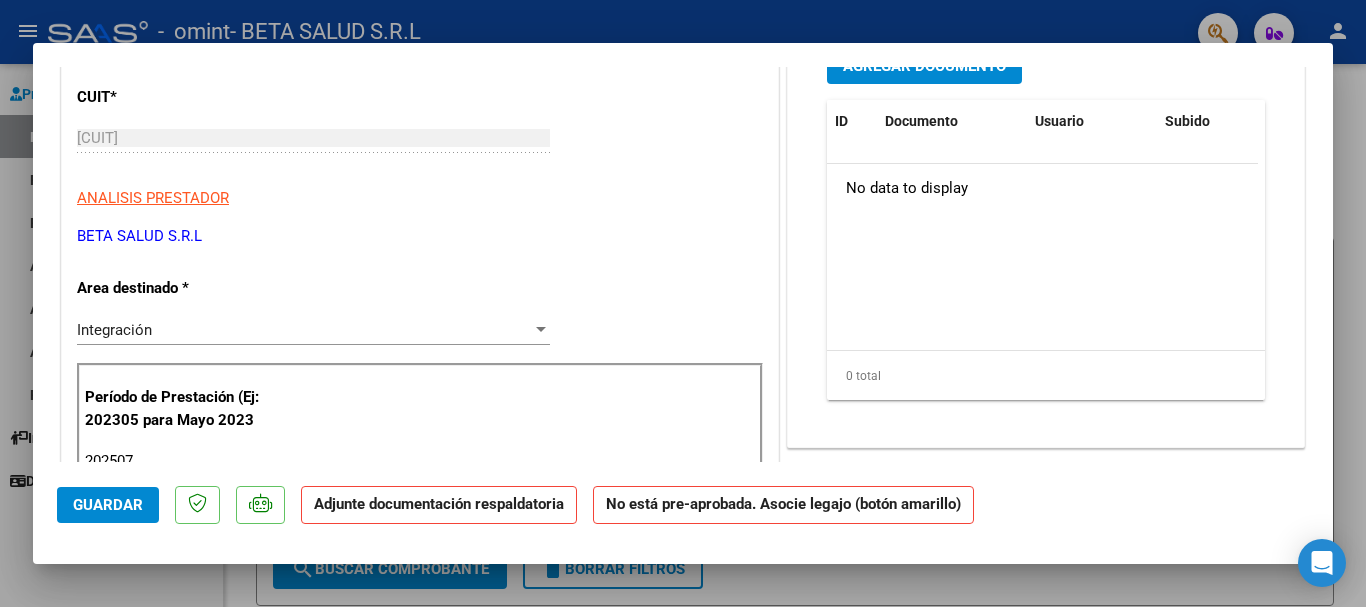 click on "Integración" at bounding box center (304, 330) 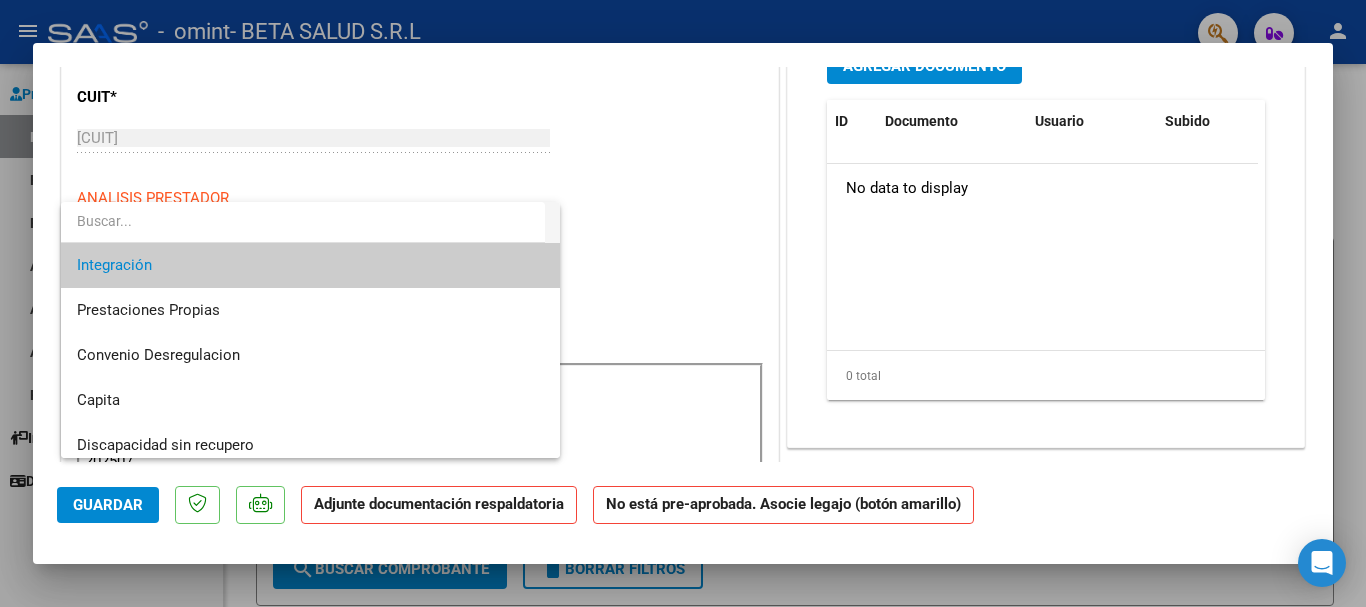 scroll, scrollTop: 149, scrollLeft: 0, axis: vertical 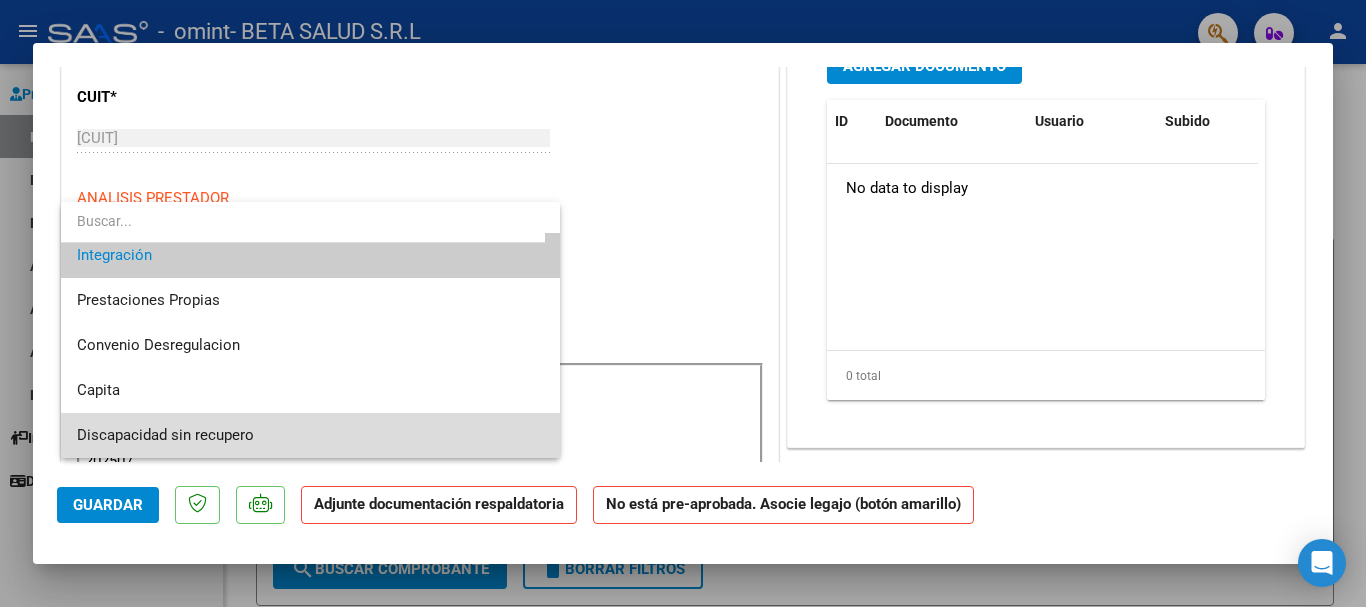 click on "Discapacidad sin recupero" at bounding box center (310, 435) 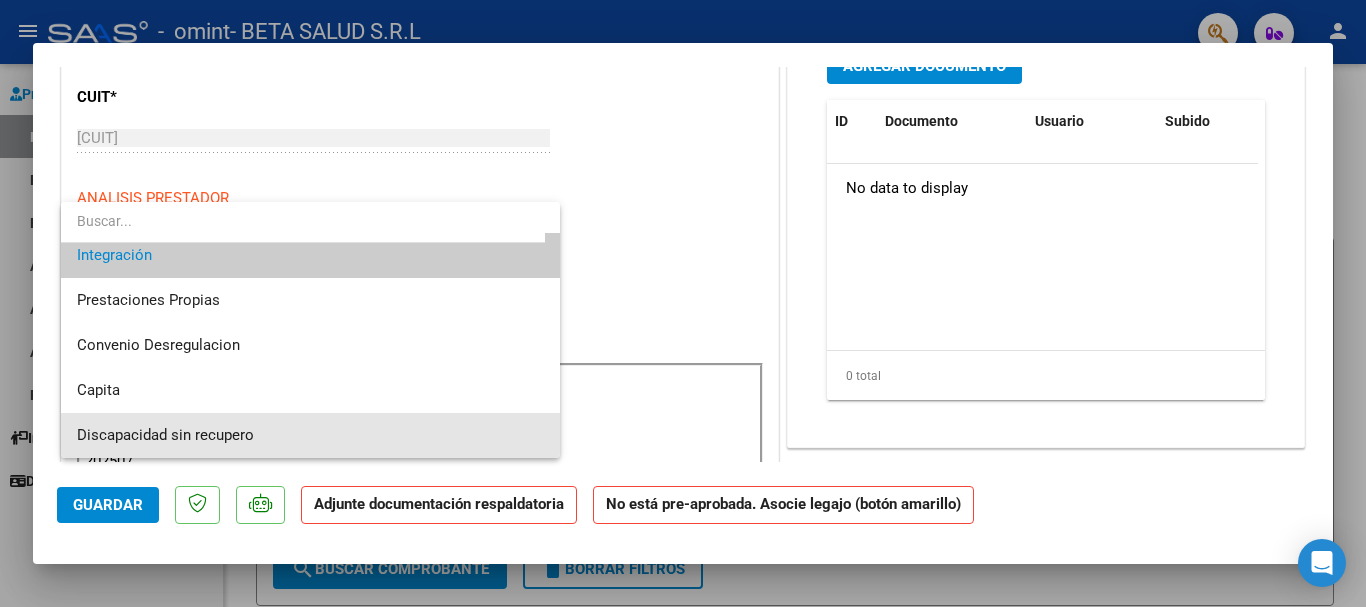 scroll, scrollTop: 146, scrollLeft: 0, axis: vertical 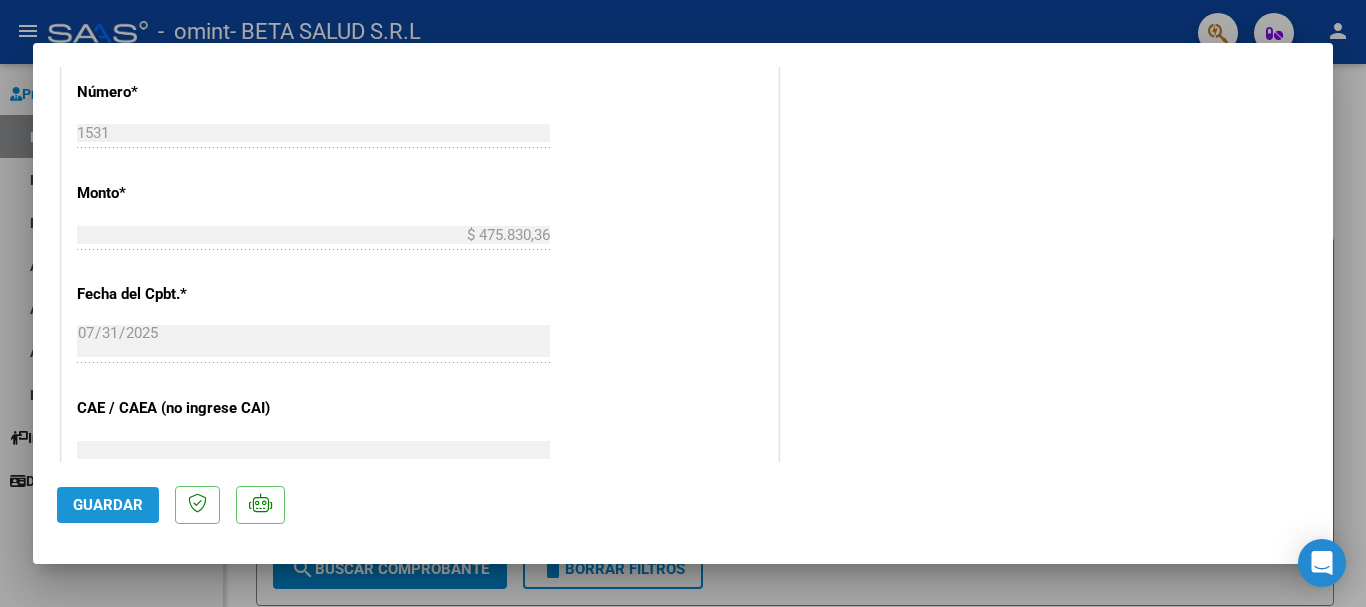 click on "Guardar" 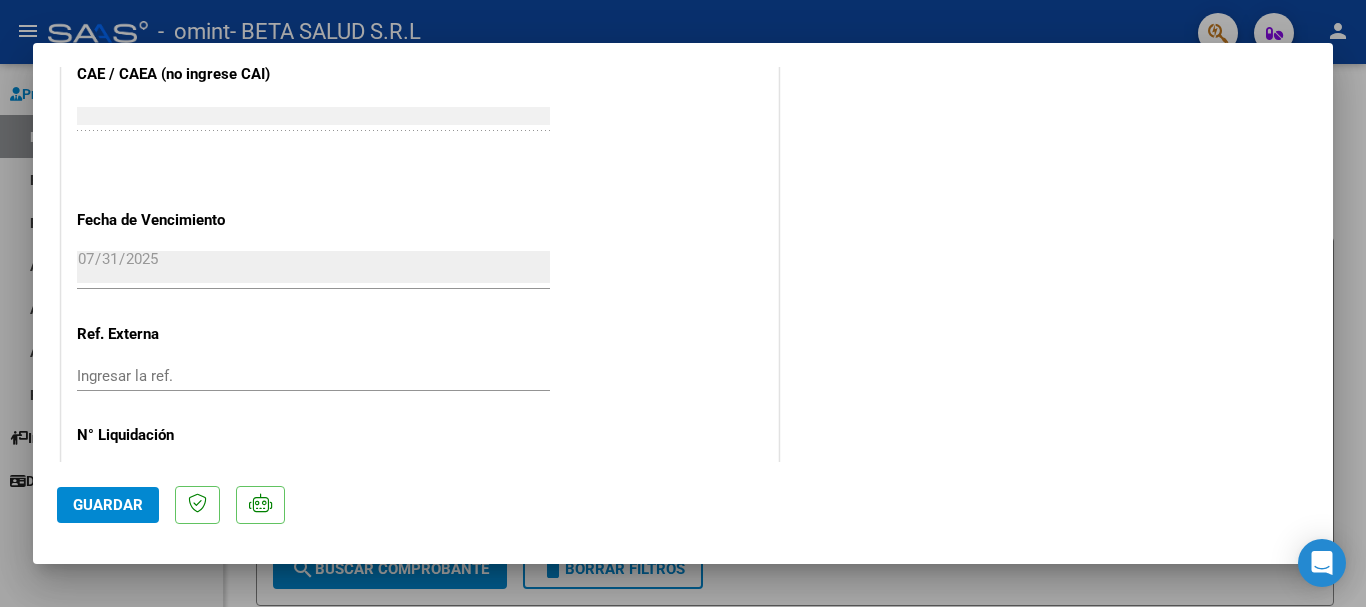 scroll, scrollTop: 1203, scrollLeft: 0, axis: vertical 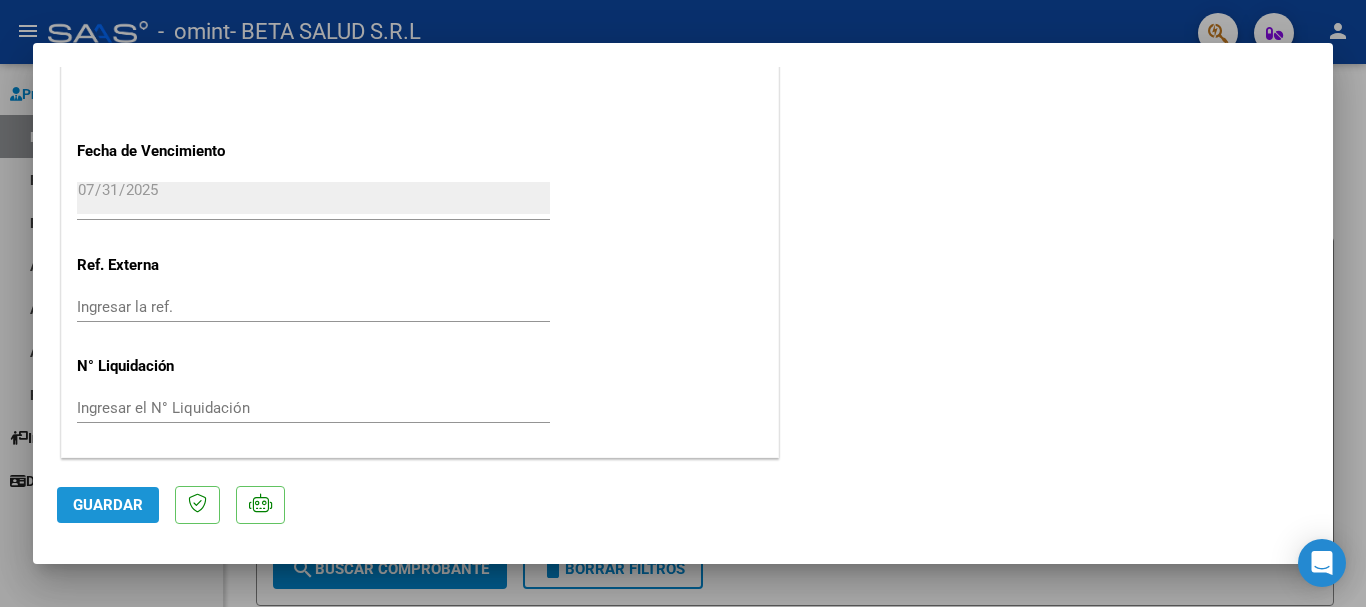 drag, startPoint x: 136, startPoint y: 511, endPoint x: 154, endPoint y: 507, distance: 18.439089 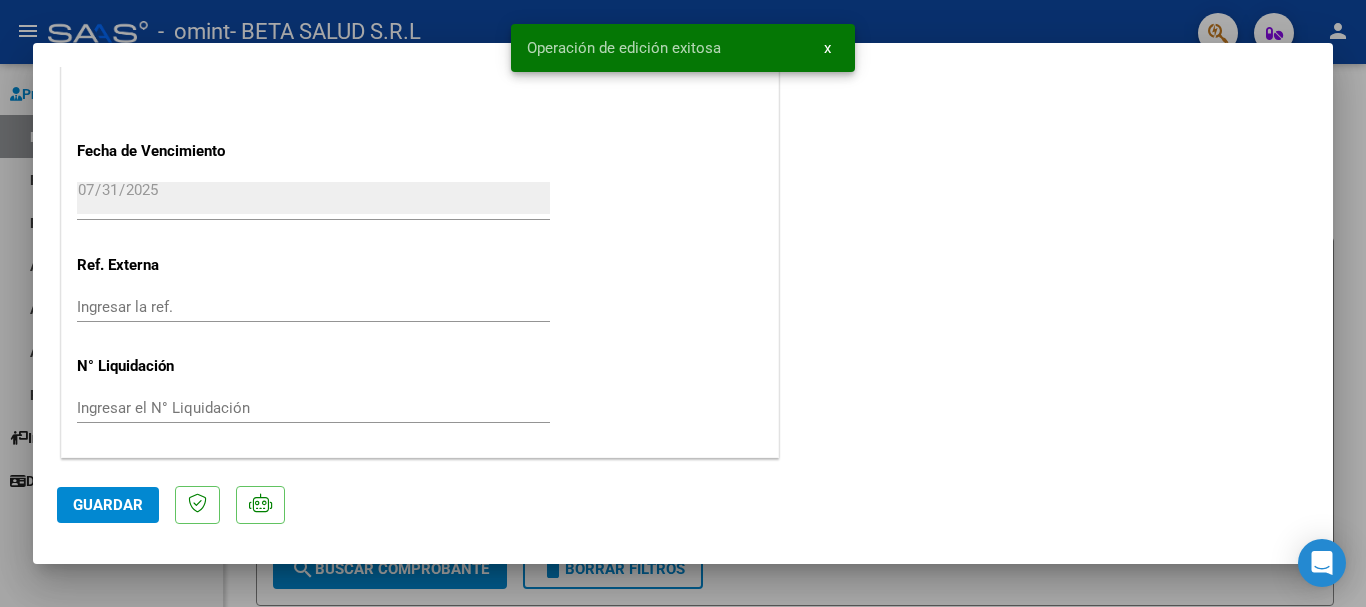 click on "x" at bounding box center (827, 48) 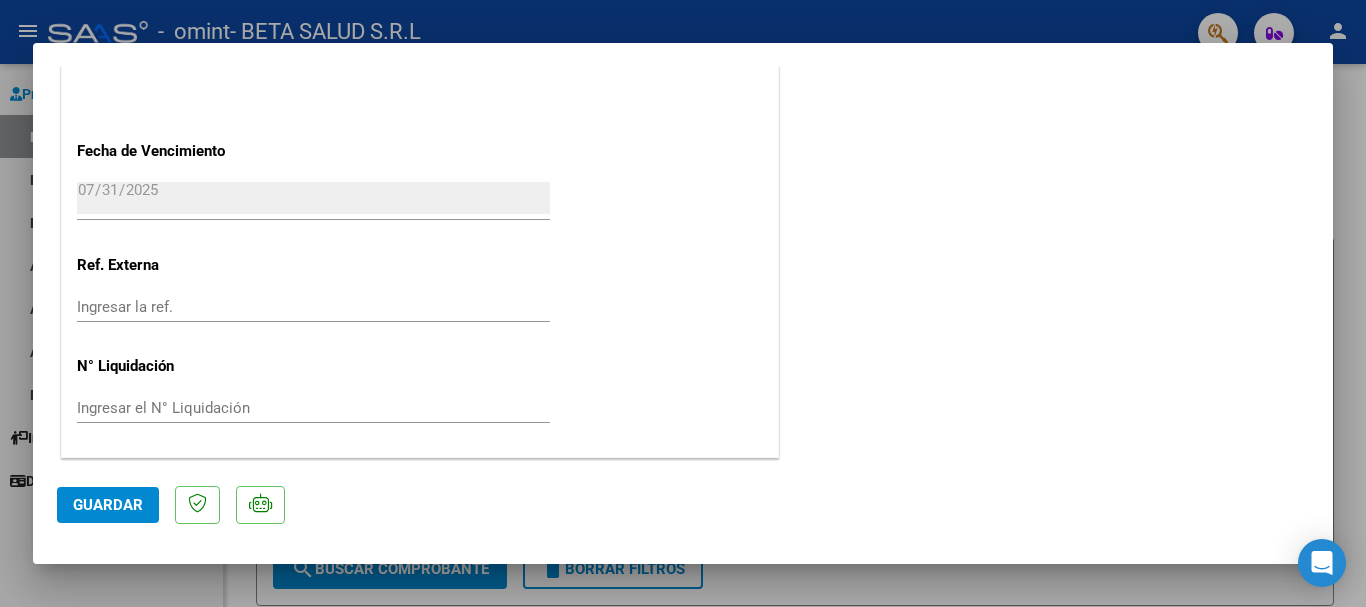 click at bounding box center [683, 303] 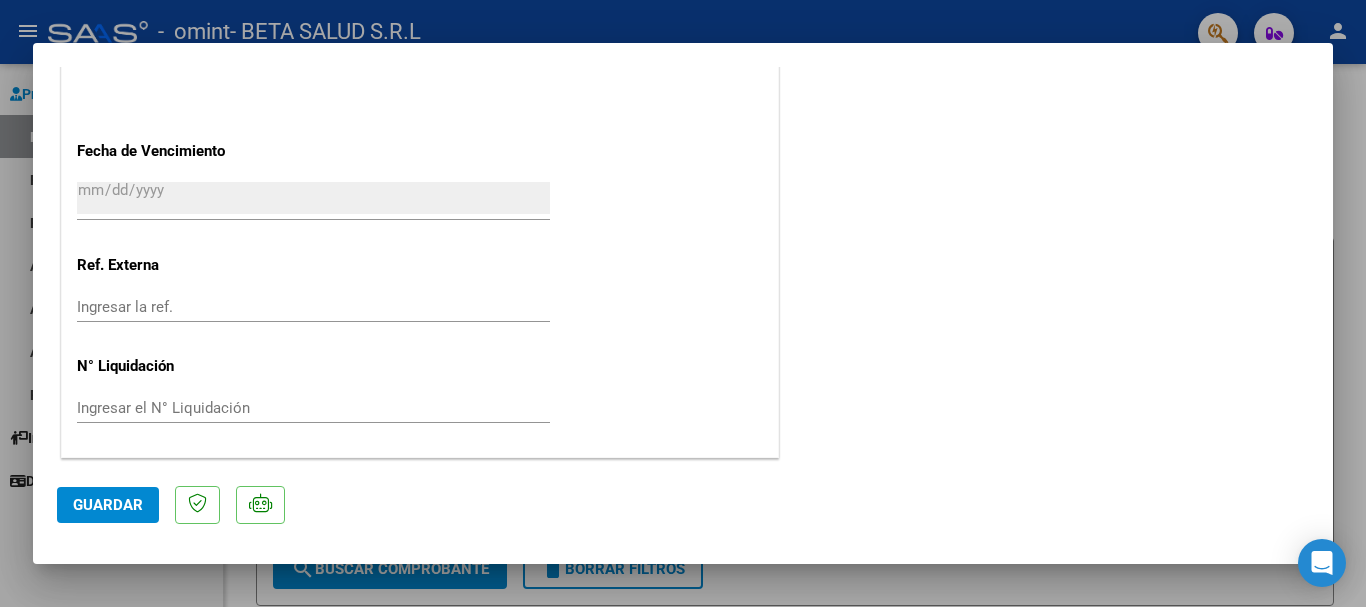 scroll, scrollTop: 1354, scrollLeft: 0, axis: vertical 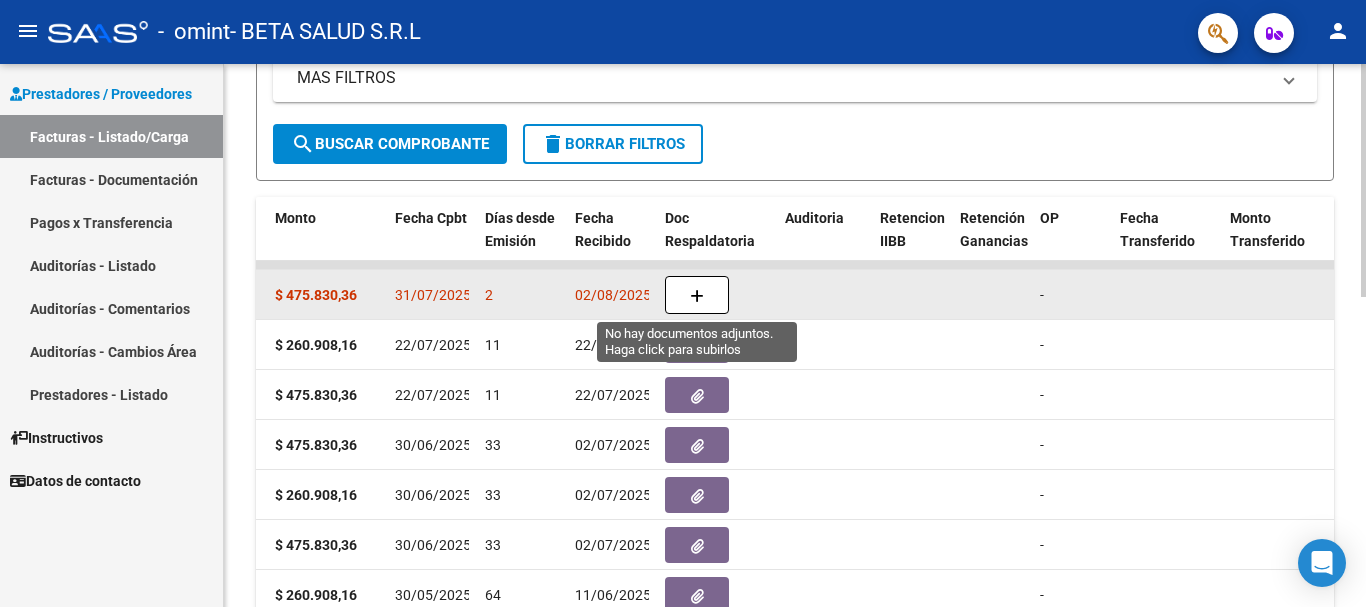 click 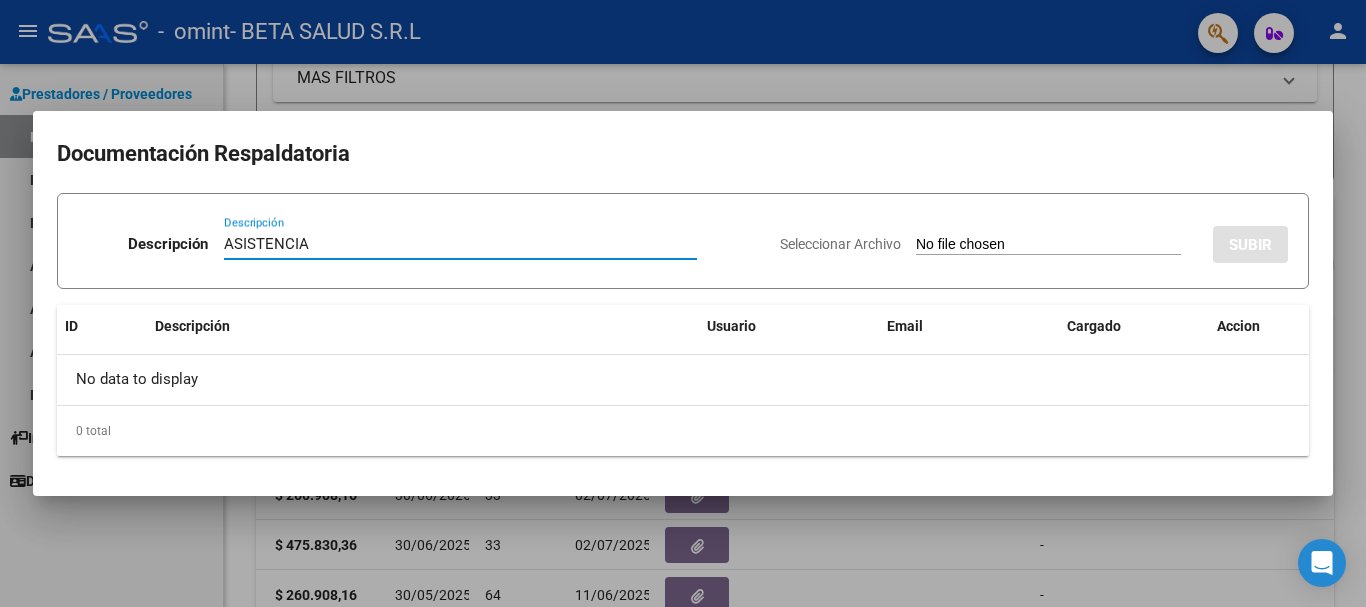 type on "ASISTENCIA" 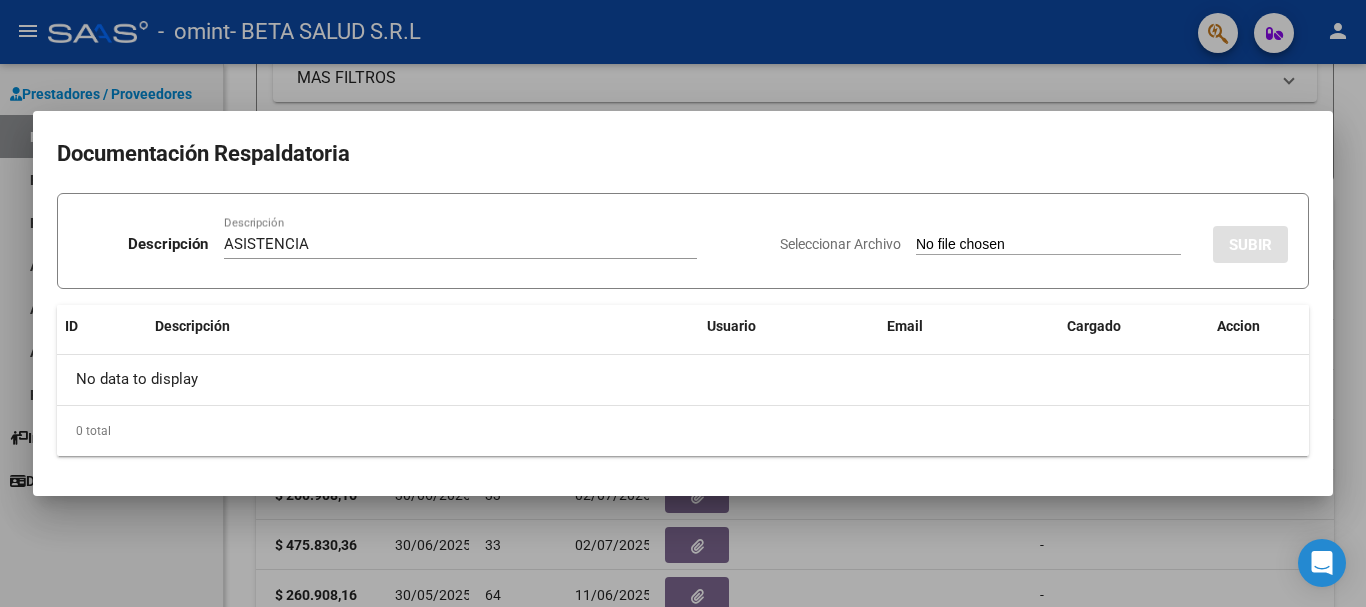 type on "C:\fakepath\2025-07-[LAST] [FIRST]-SAIE .pdf" 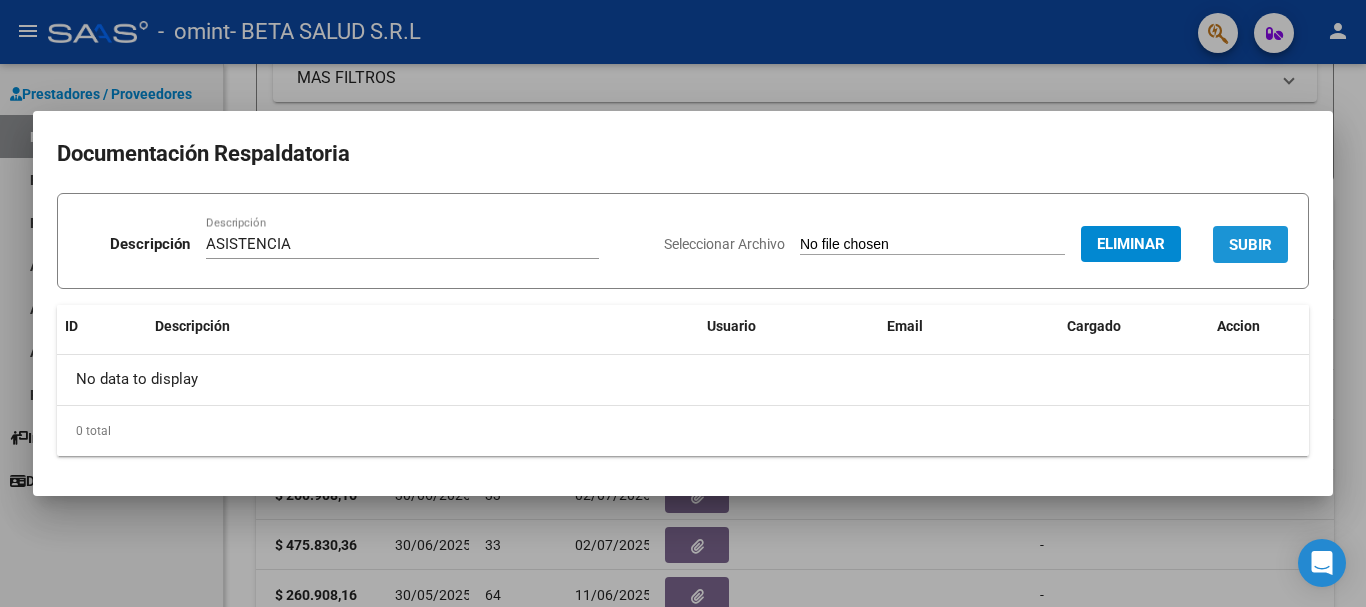 click on "SUBIR" at bounding box center (1250, 245) 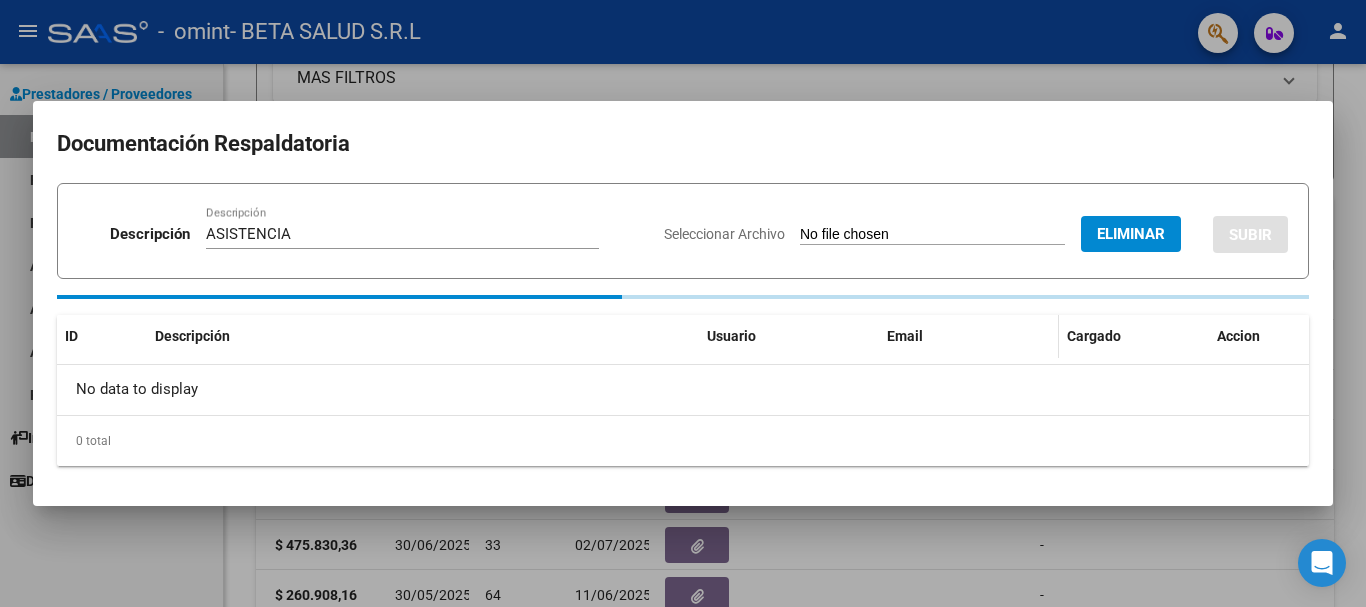 type 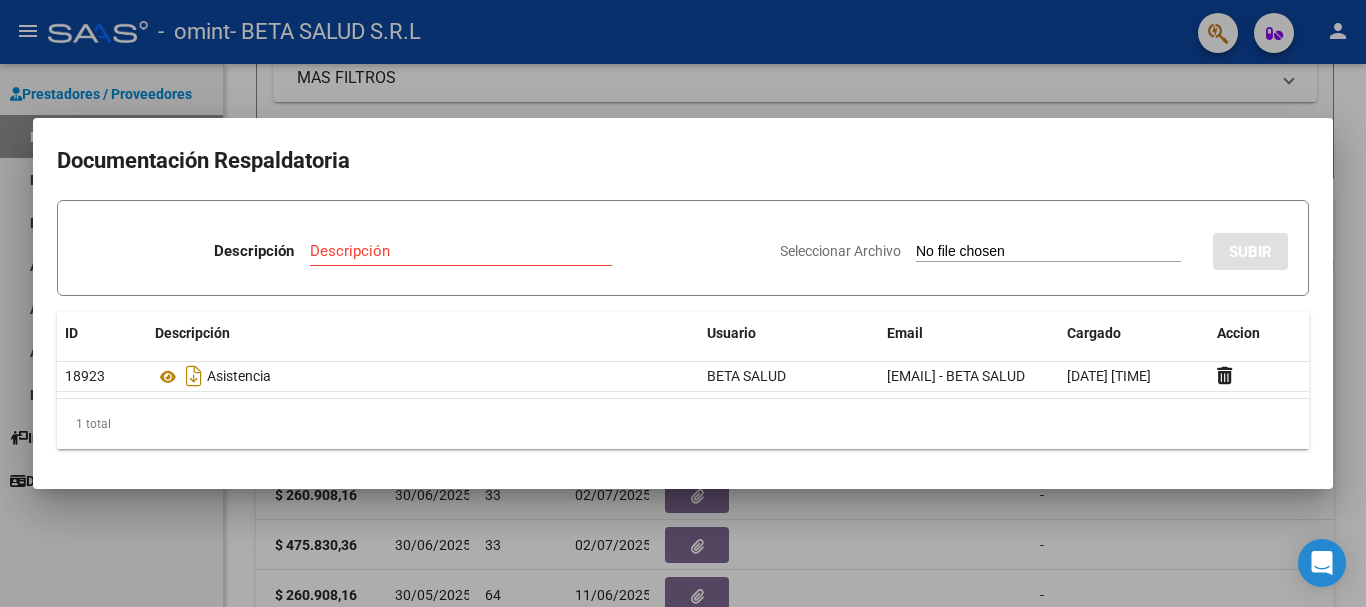 click at bounding box center (683, 303) 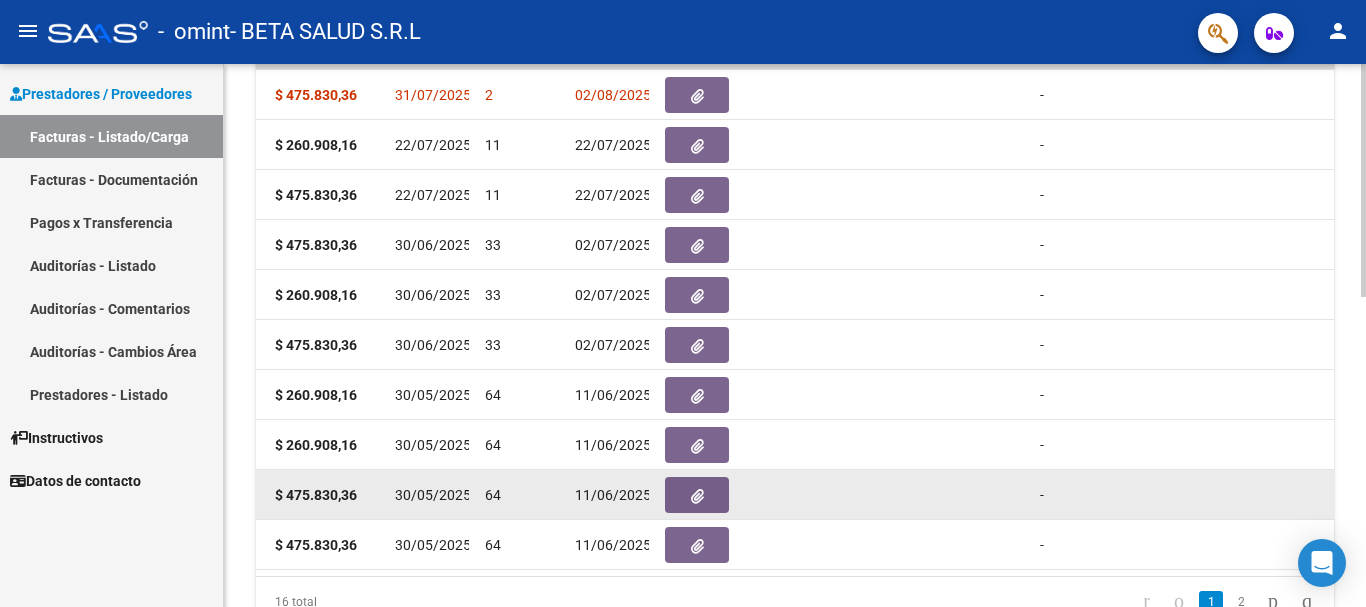 scroll, scrollTop: 725, scrollLeft: 0, axis: vertical 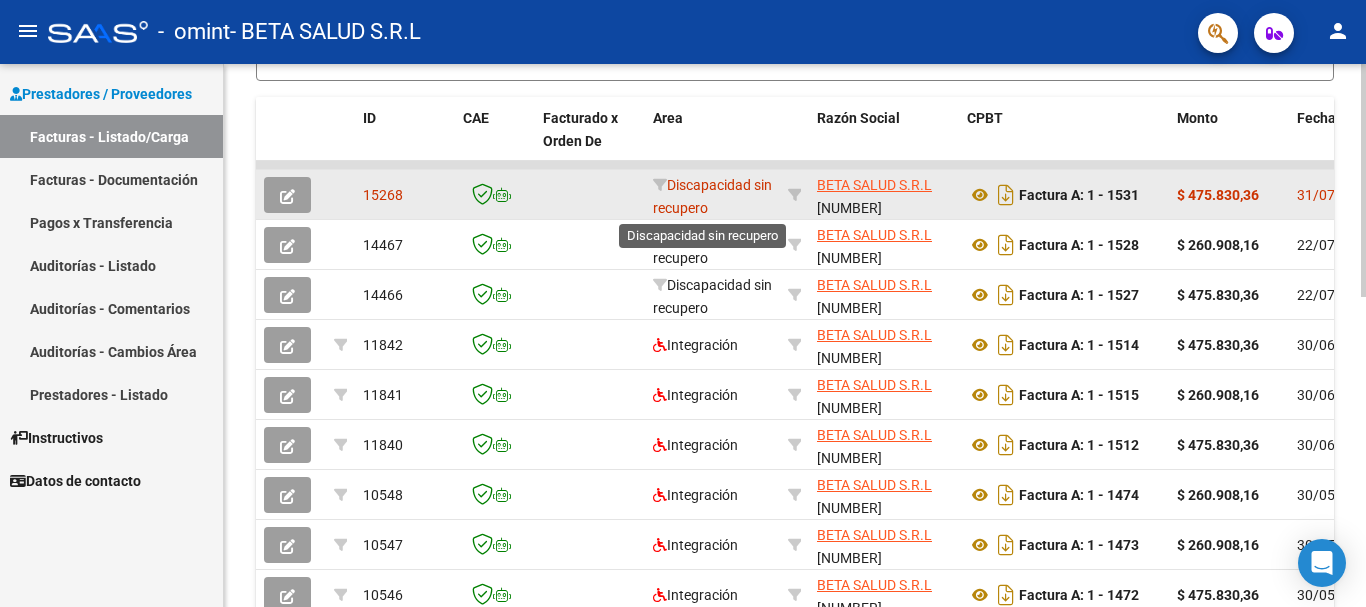 click on "Discapacidad sin recupero" 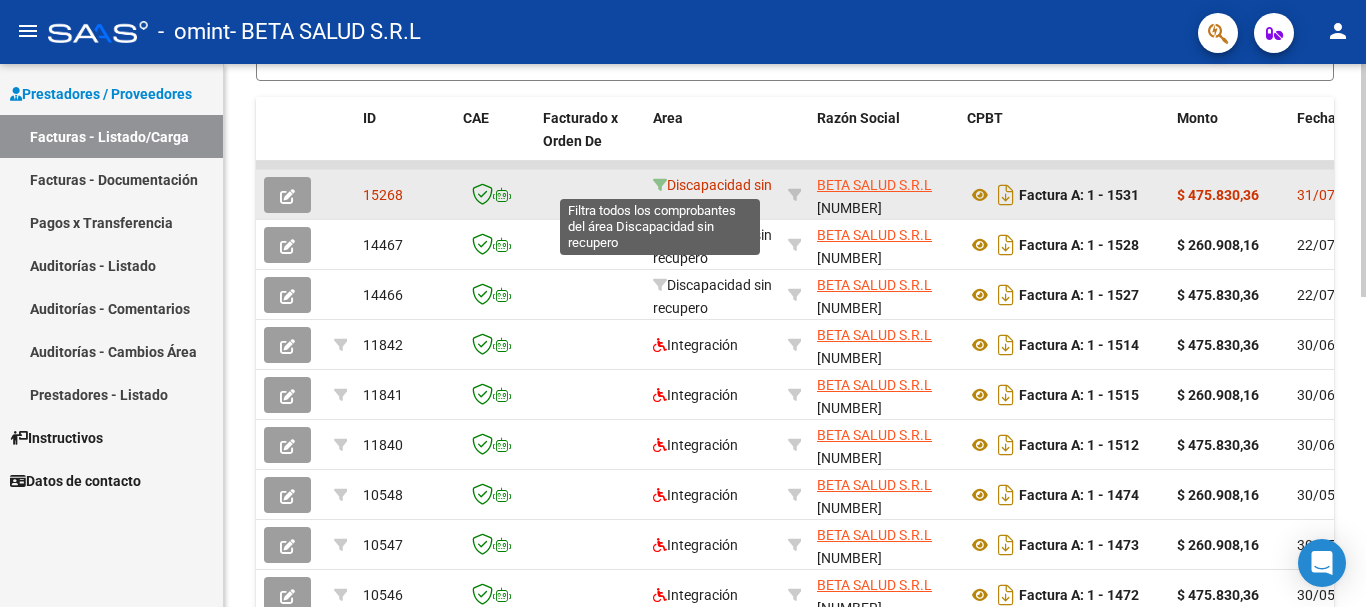 click 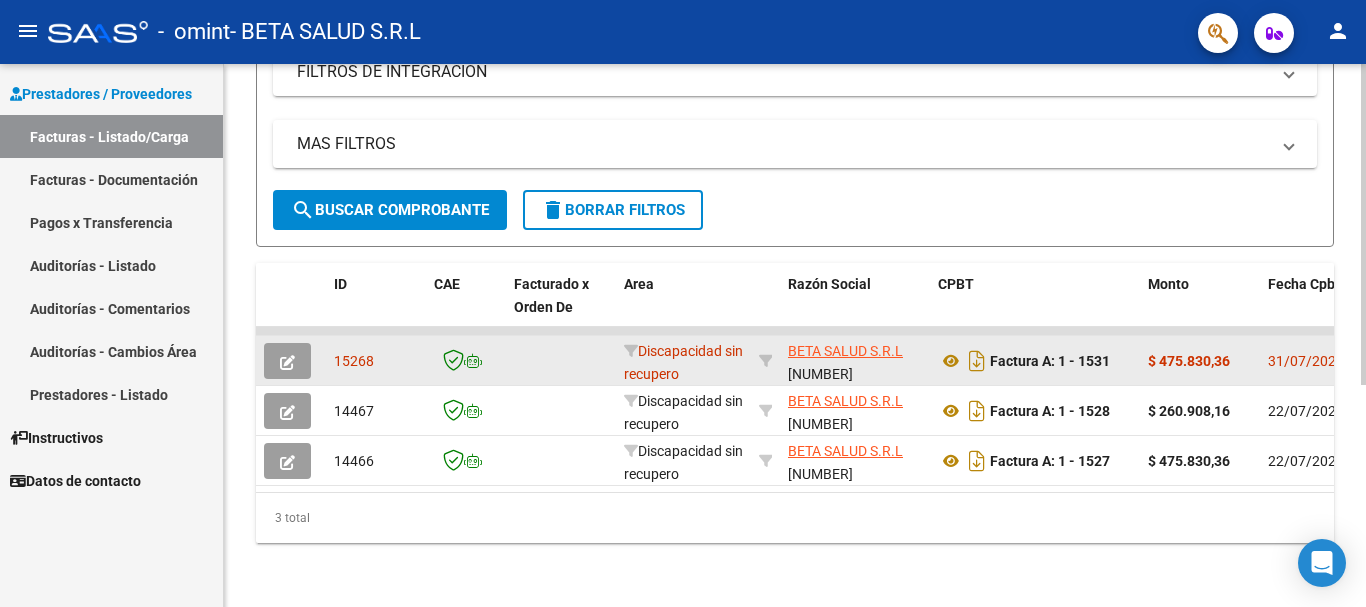 scroll, scrollTop: 375, scrollLeft: 0, axis: vertical 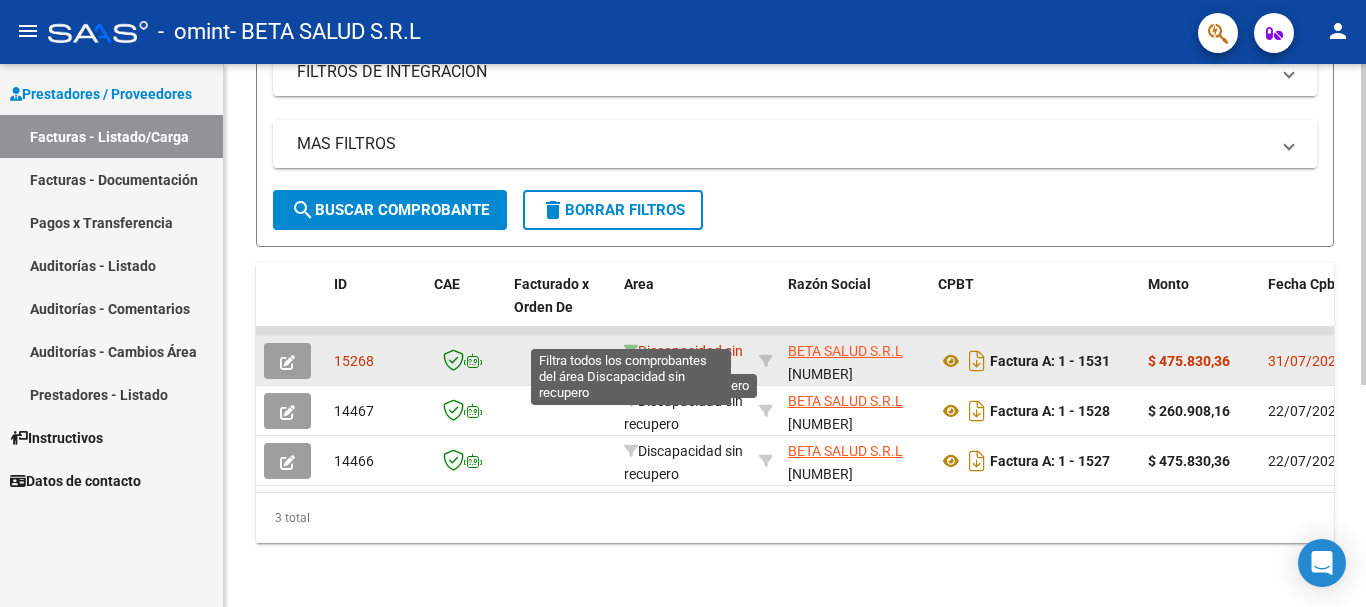 click 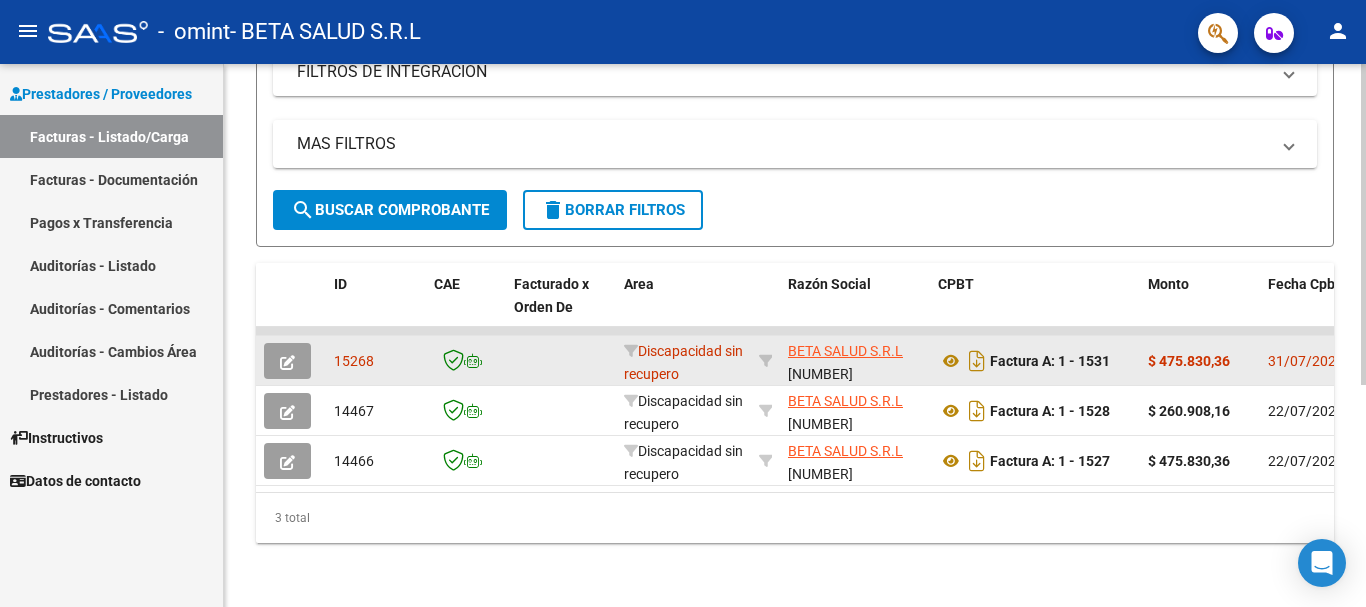 scroll, scrollTop: 1, scrollLeft: 0, axis: vertical 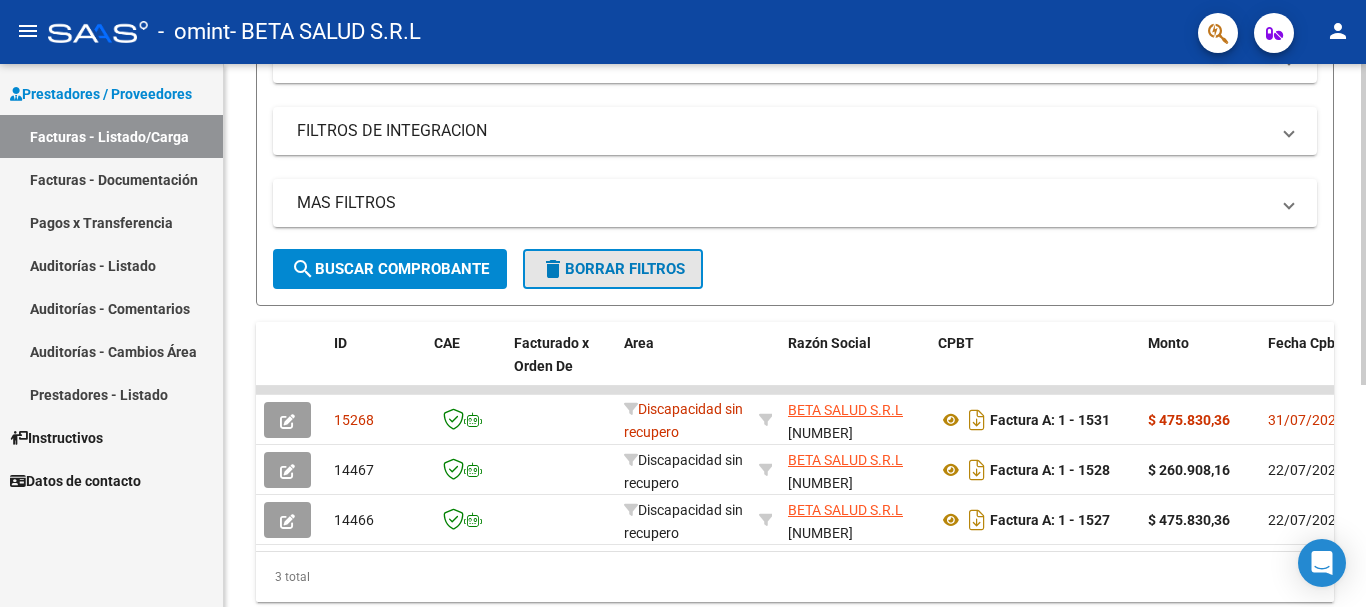 click on "delete  Borrar Filtros" 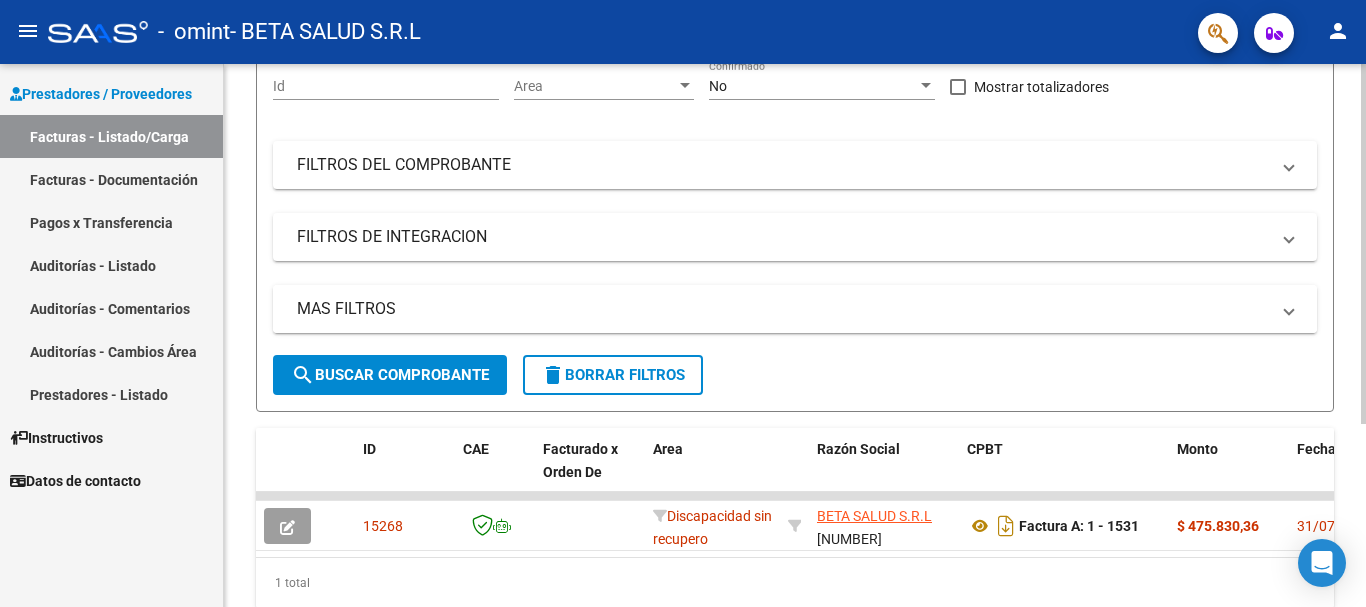 scroll, scrollTop: 75, scrollLeft: 0, axis: vertical 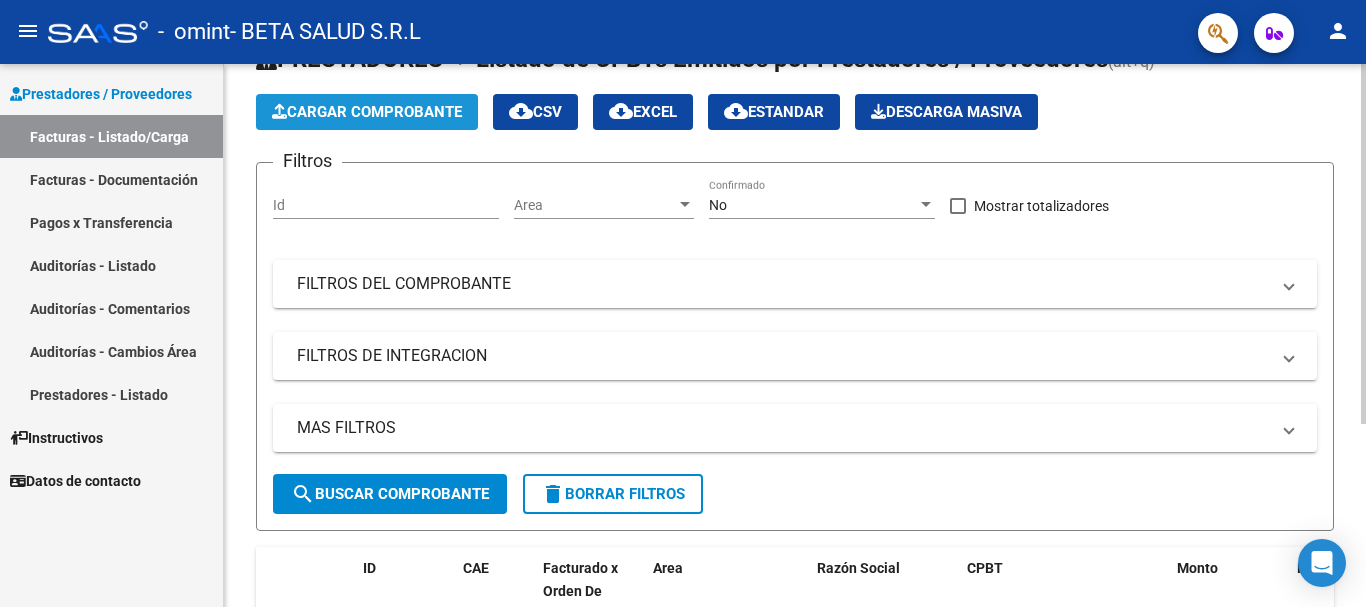 click on "Cargar Comprobante" 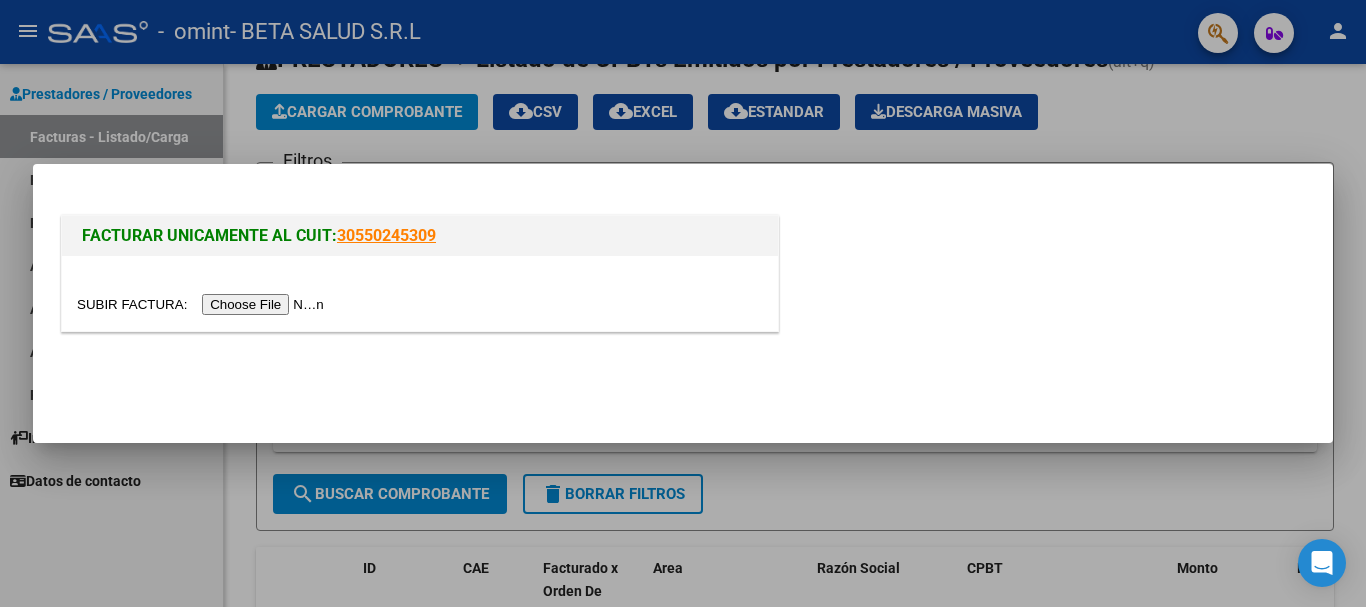 click at bounding box center [203, 304] 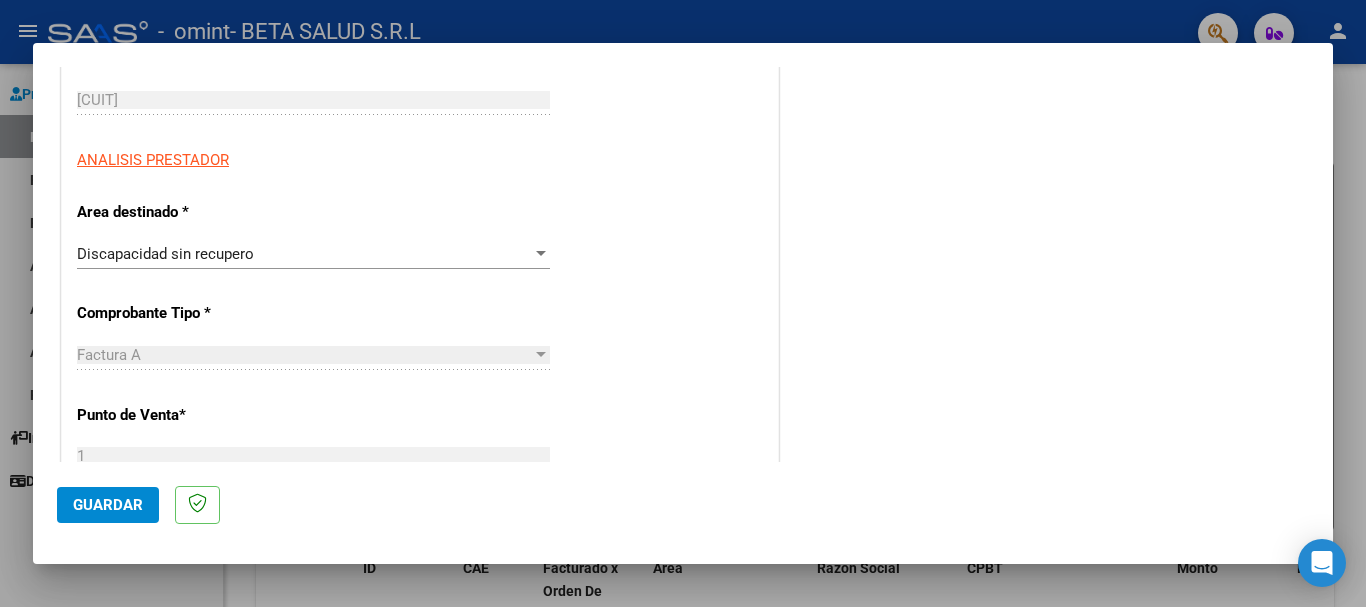 scroll, scrollTop: 400, scrollLeft: 0, axis: vertical 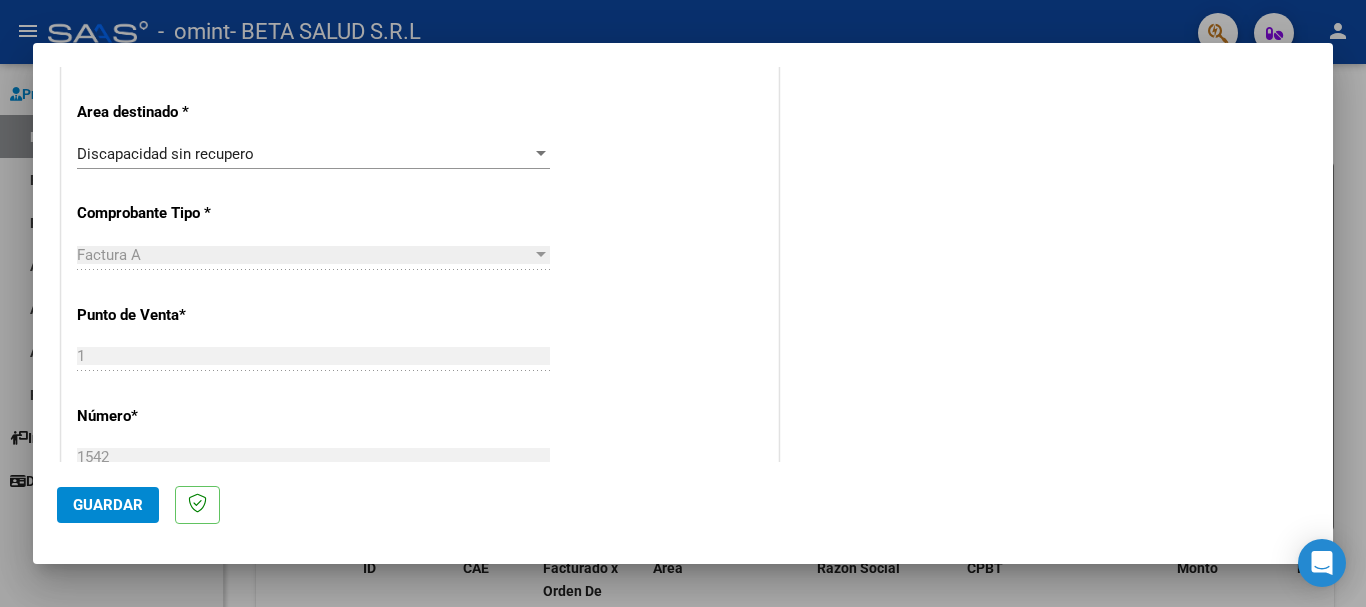 click on "Discapacidad sin recupero" at bounding box center (304, 154) 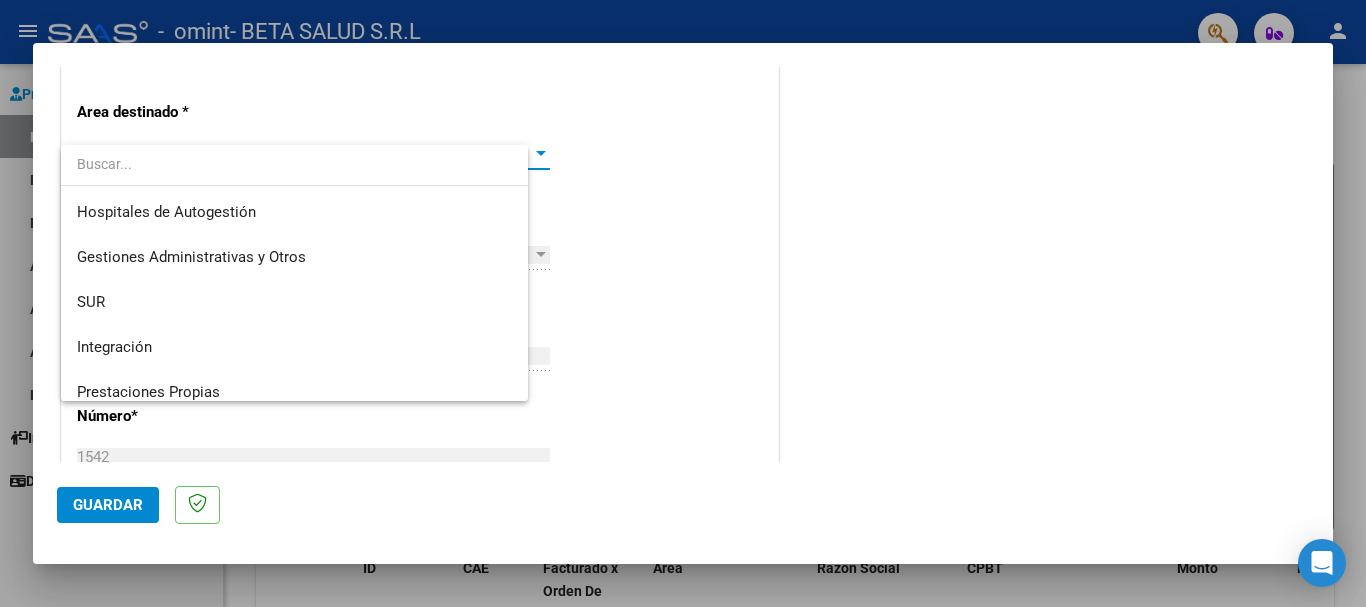 scroll, scrollTop: 149, scrollLeft: 0, axis: vertical 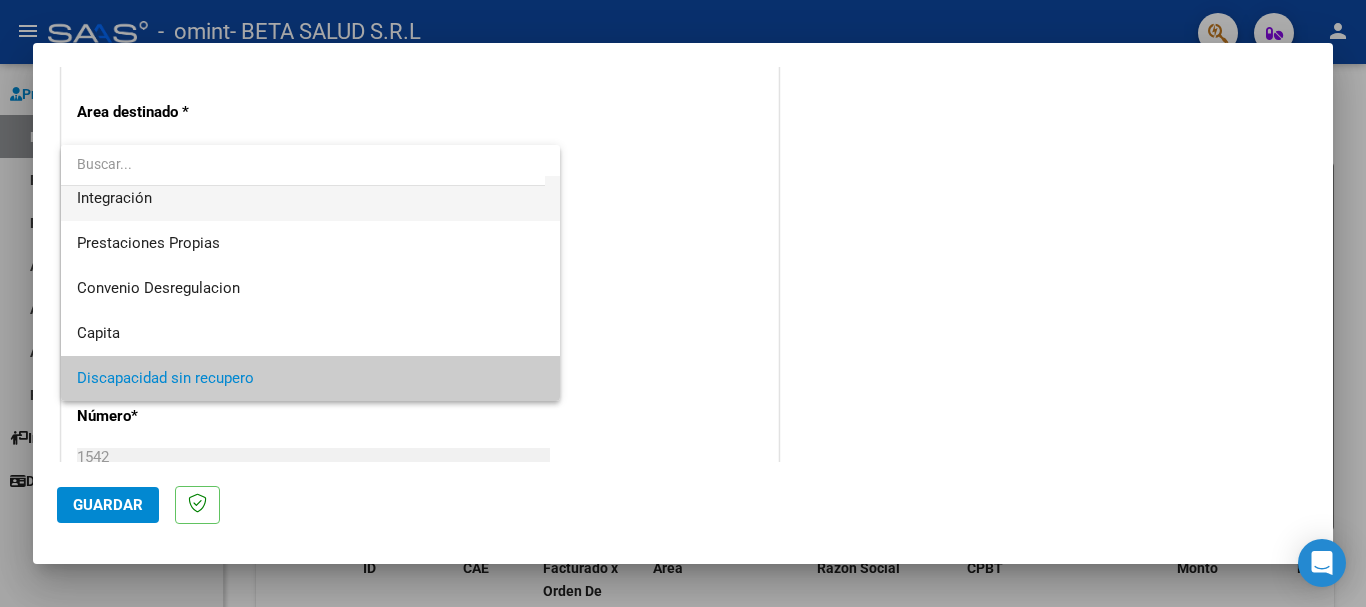 click on "Integración" at bounding box center [310, 198] 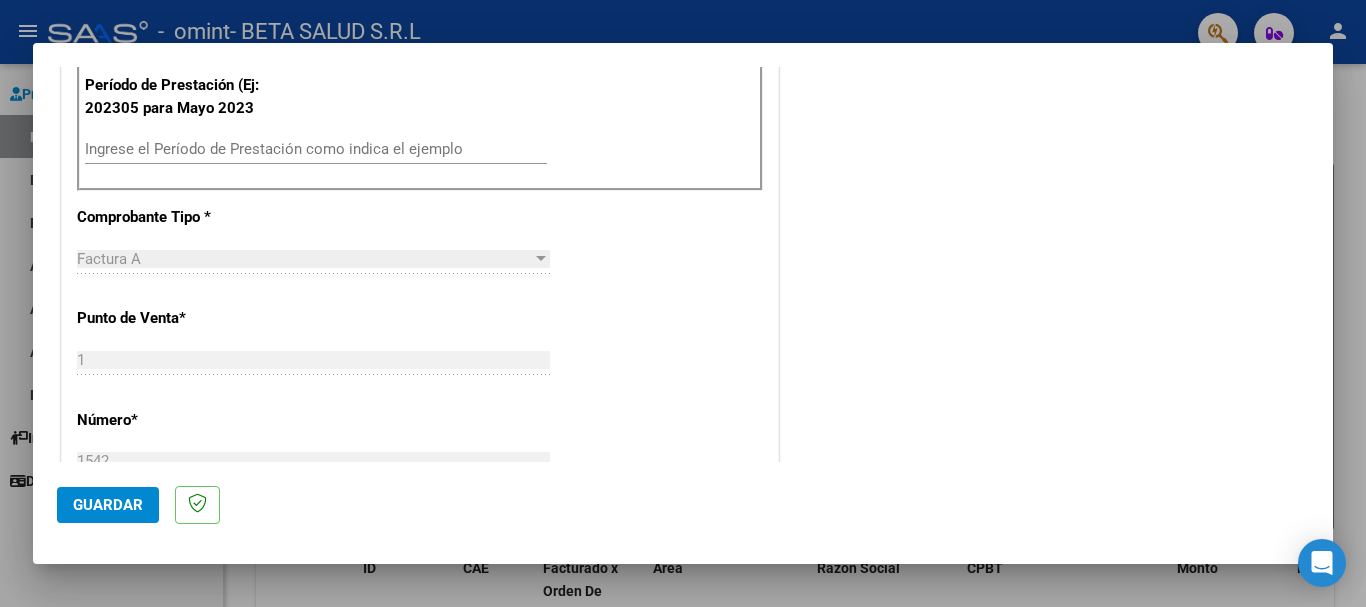 scroll, scrollTop: 600, scrollLeft: 0, axis: vertical 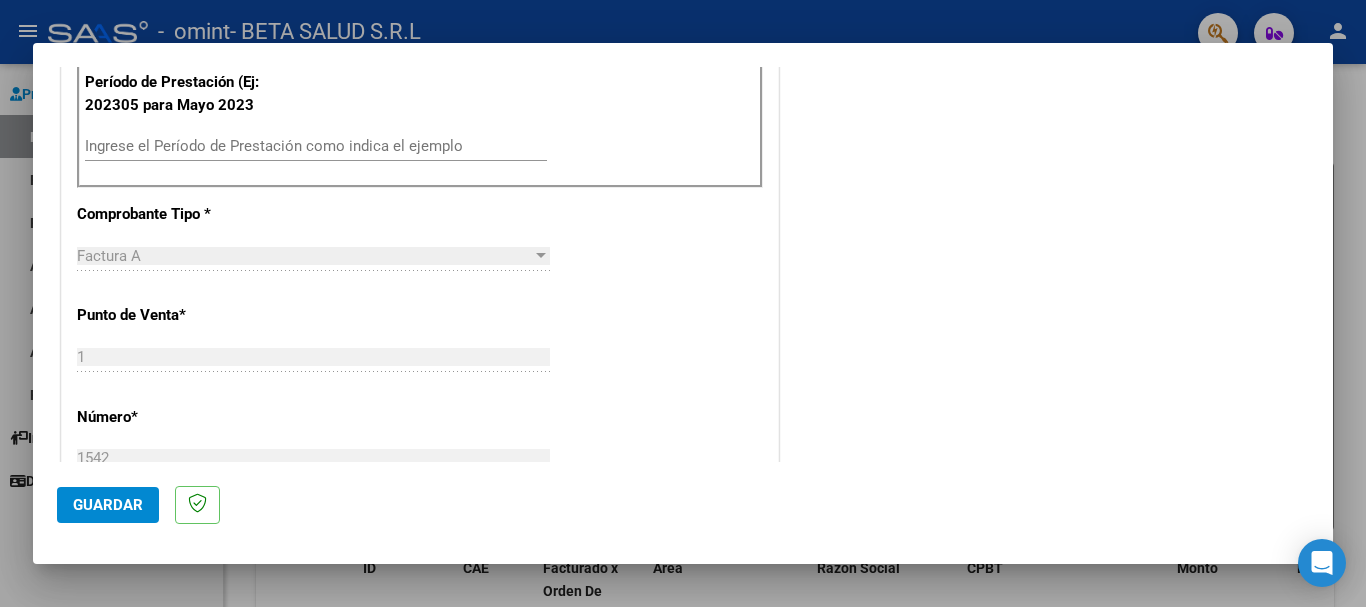 click on "Ingrese el Período de Prestación como indica el ejemplo" at bounding box center [316, 146] 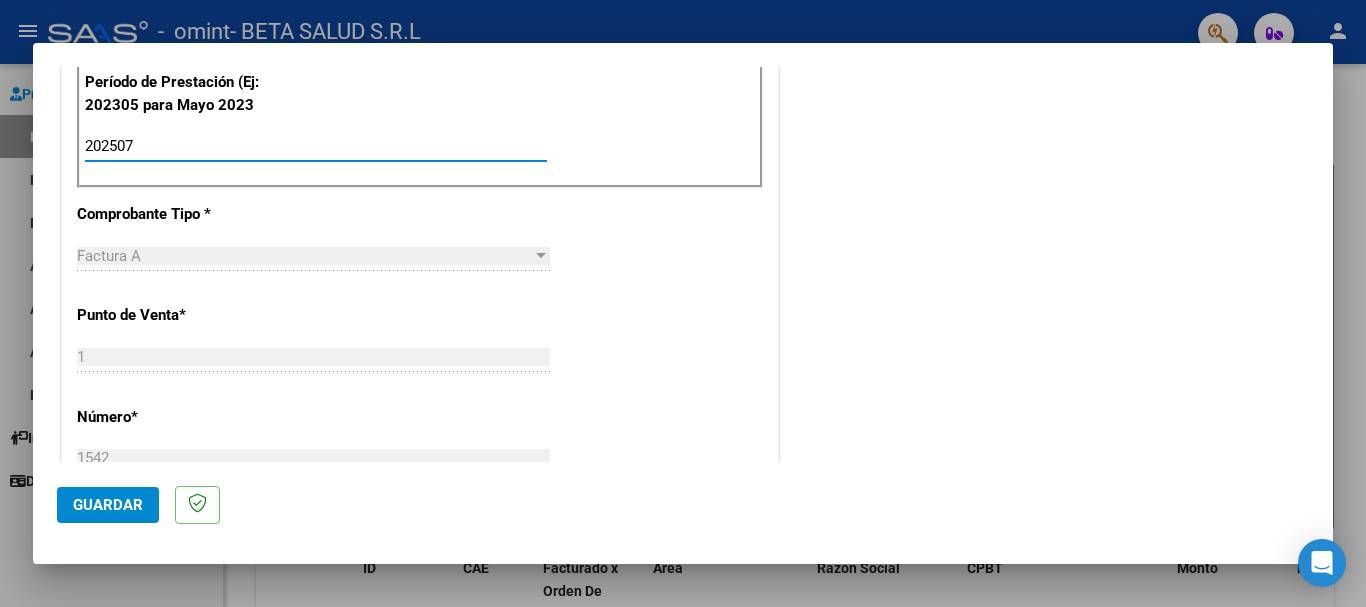 type on "202507" 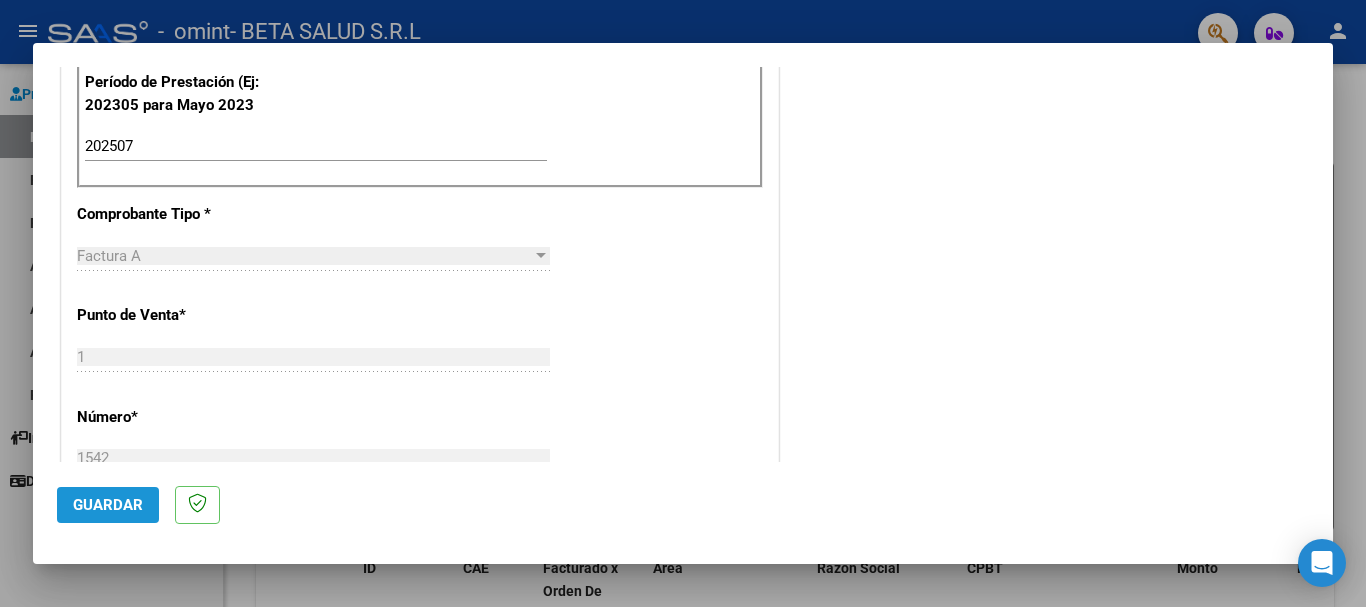 click on "Guardar" 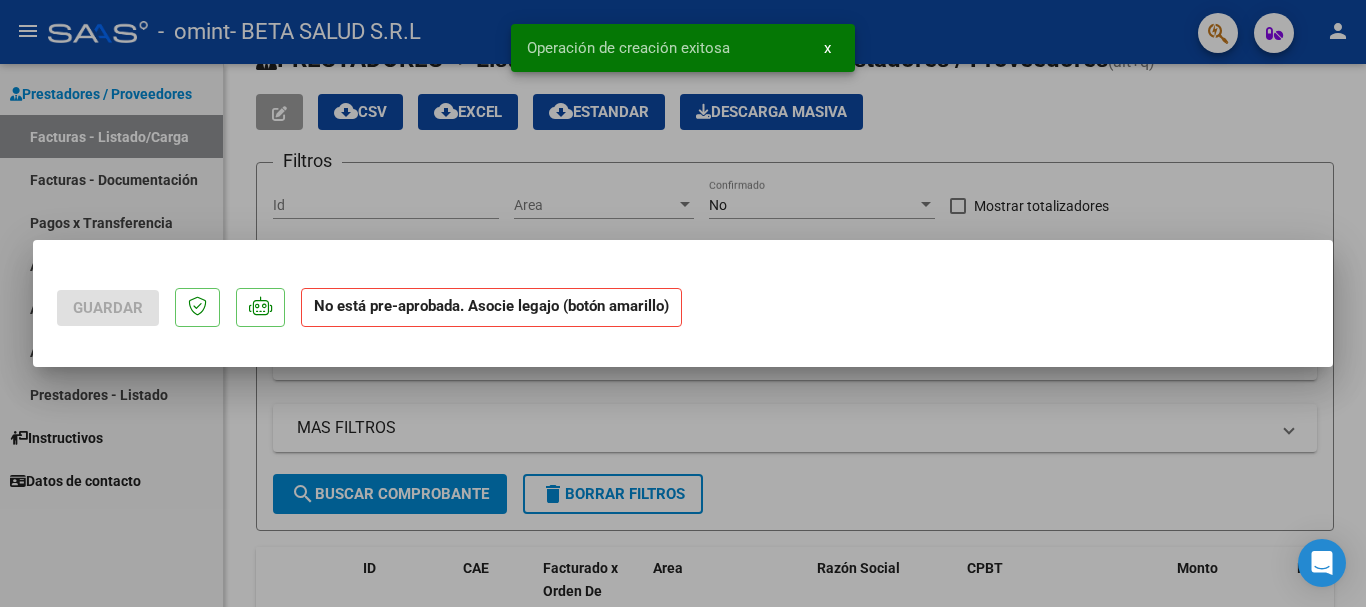 scroll, scrollTop: 0, scrollLeft: 0, axis: both 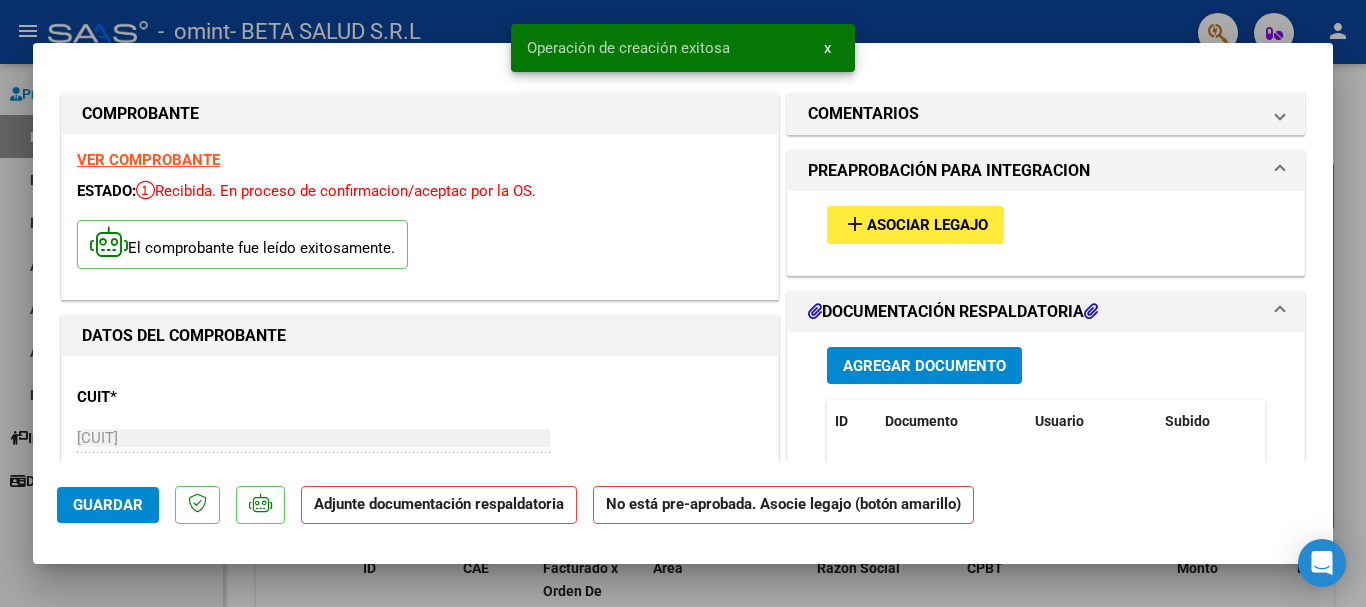 click on "Asociar Legajo" at bounding box center [927, 226] 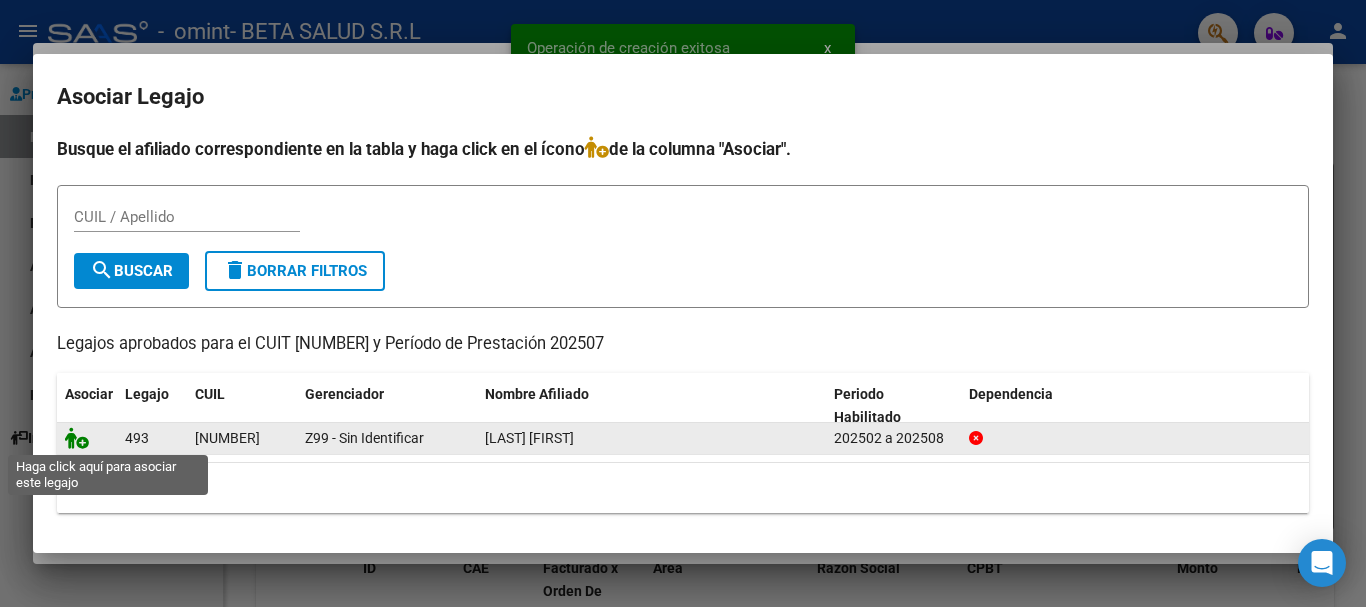 click 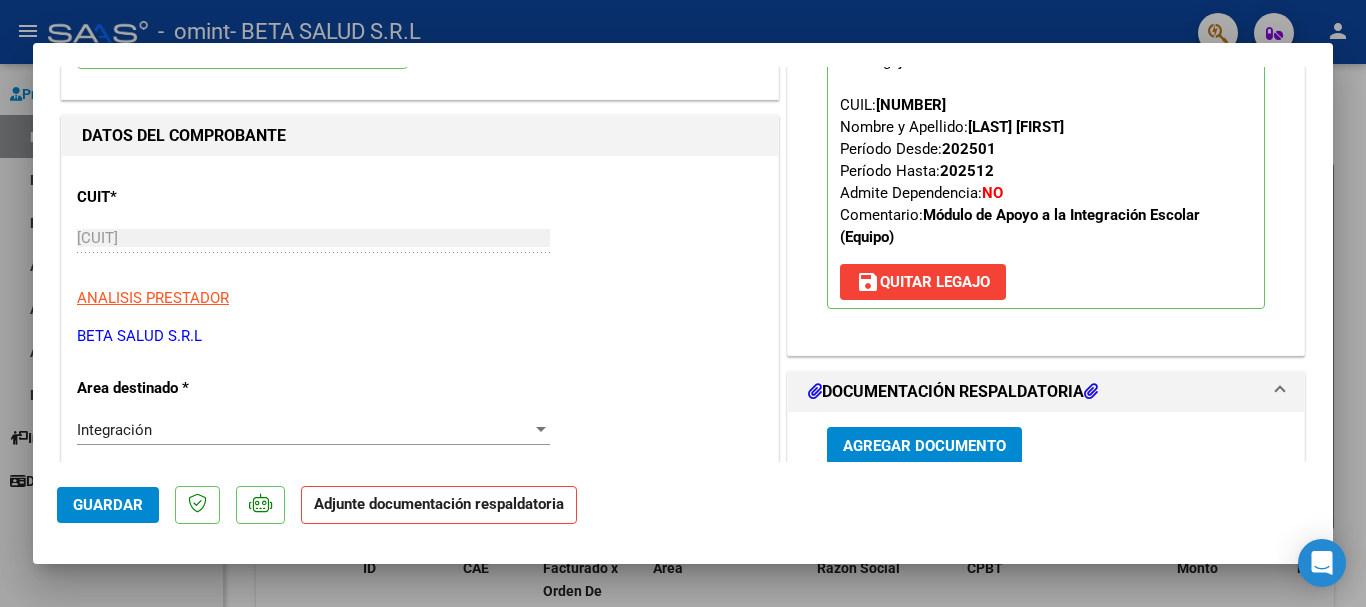 scroll, scrollTop: 300, scrollLeft: 0, axis: vertical 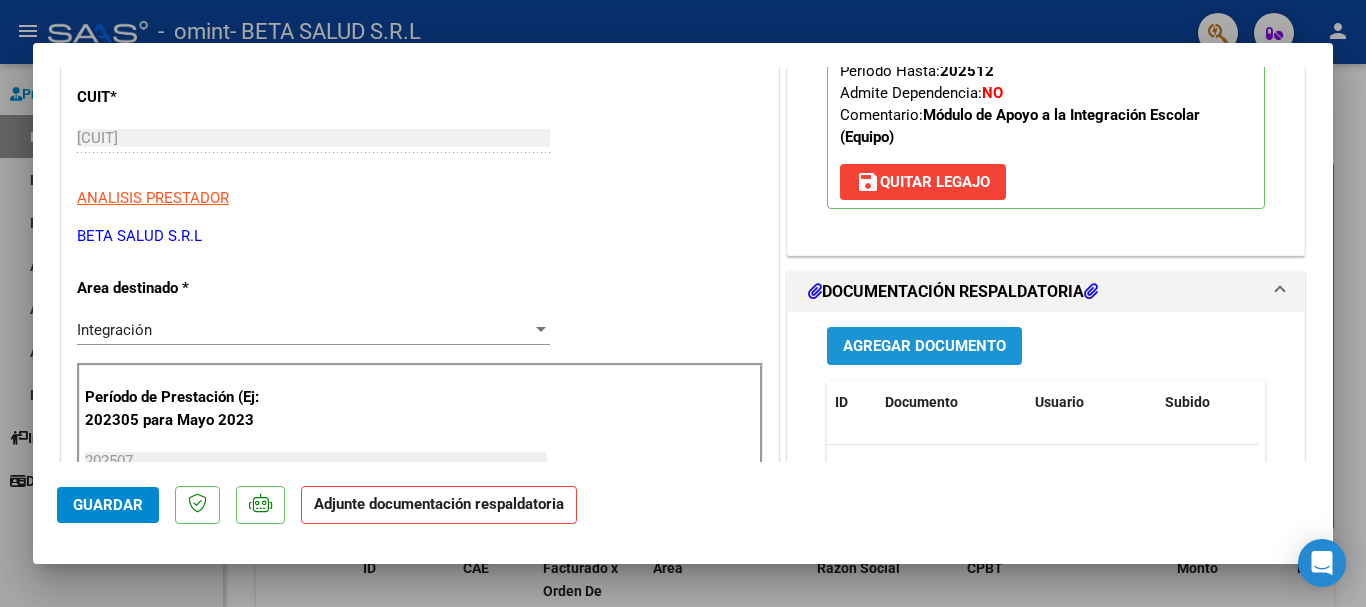 click on "Agregar Documento" at bounding box center (924, 347) 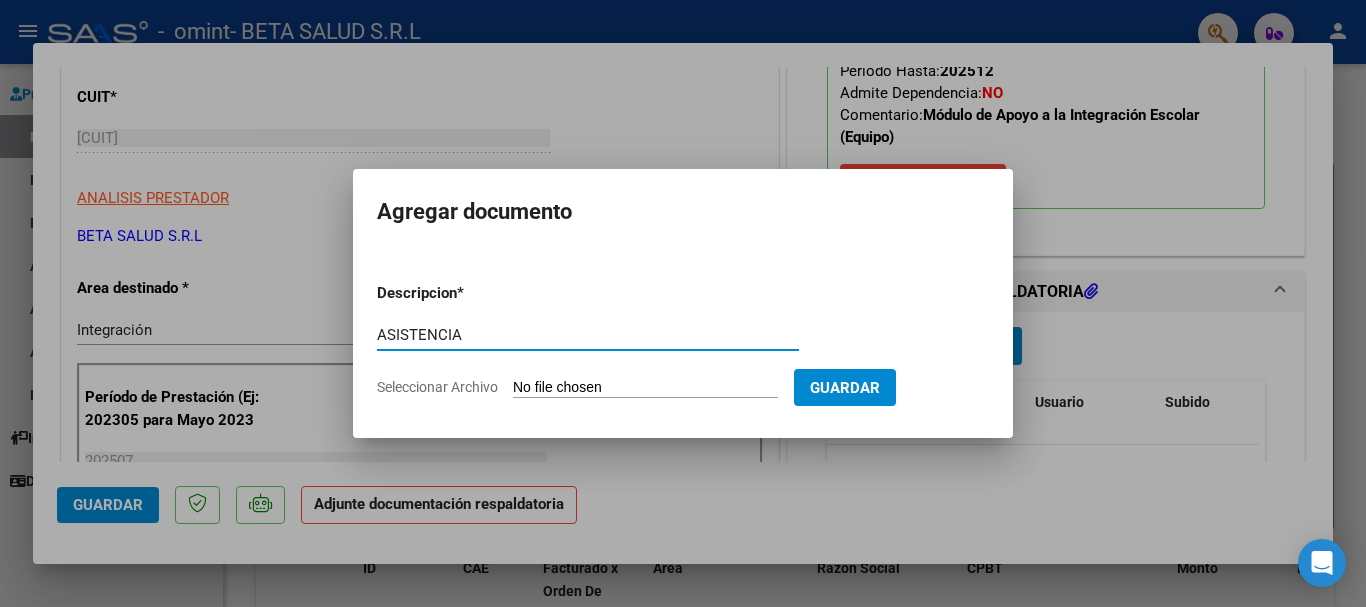 type on "ASISTENCIA" 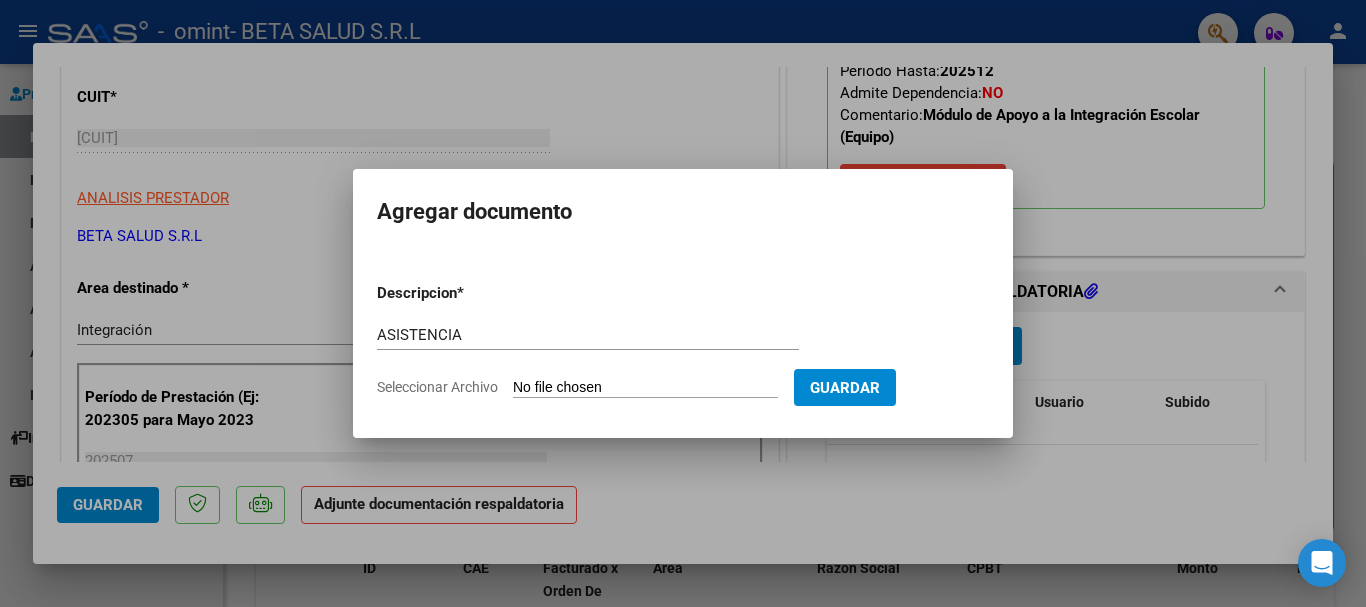 click on "Seleccionar Archivo" at bounding box center (645, 388) 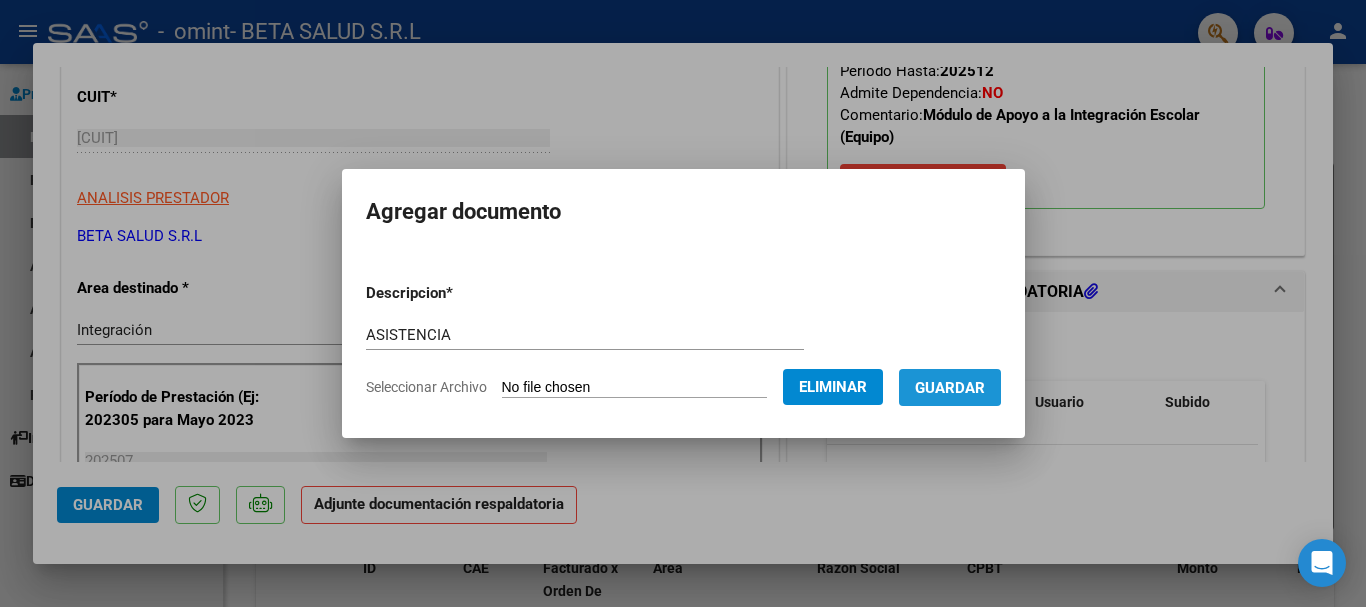 click on "Guardar" at bounding box center (950, 388) 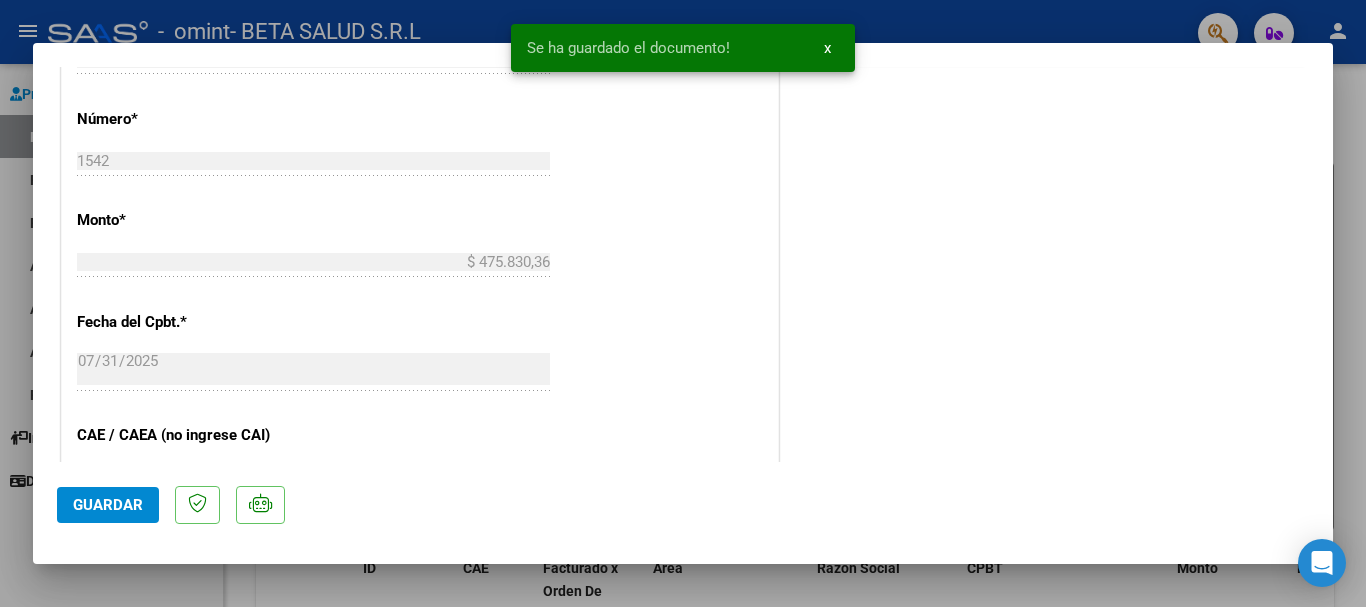 scroll, scrollTop: 1000, scrollLeft: 0, axis: vertical 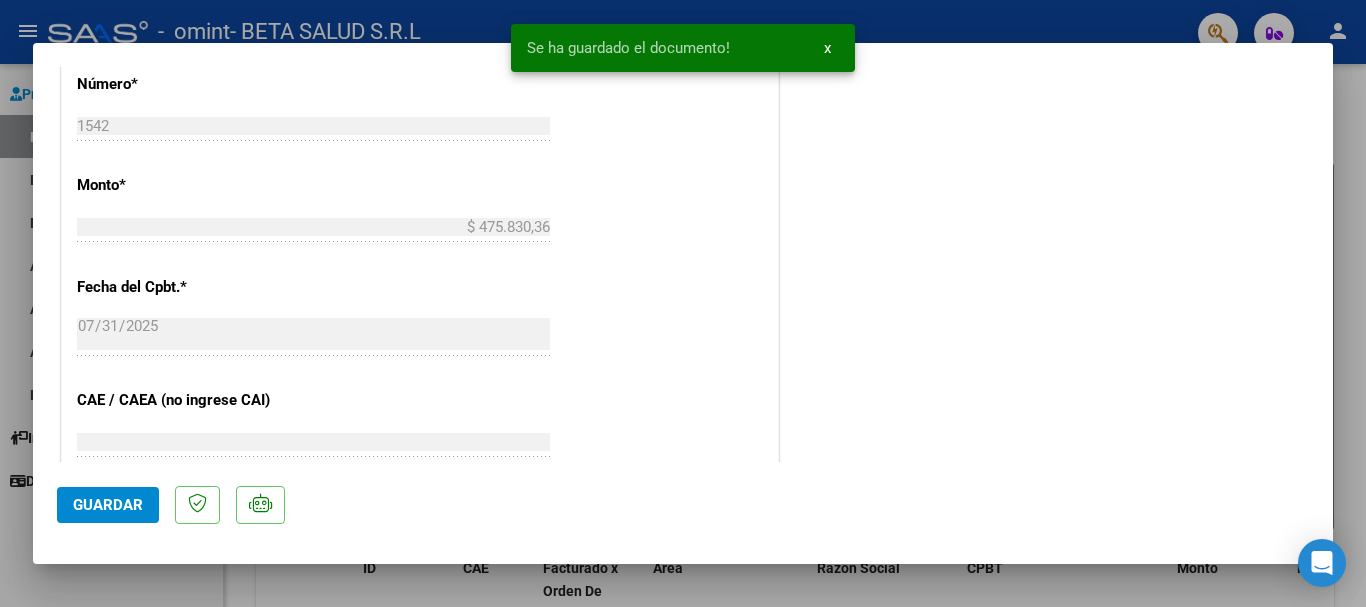 click on "Guardar" 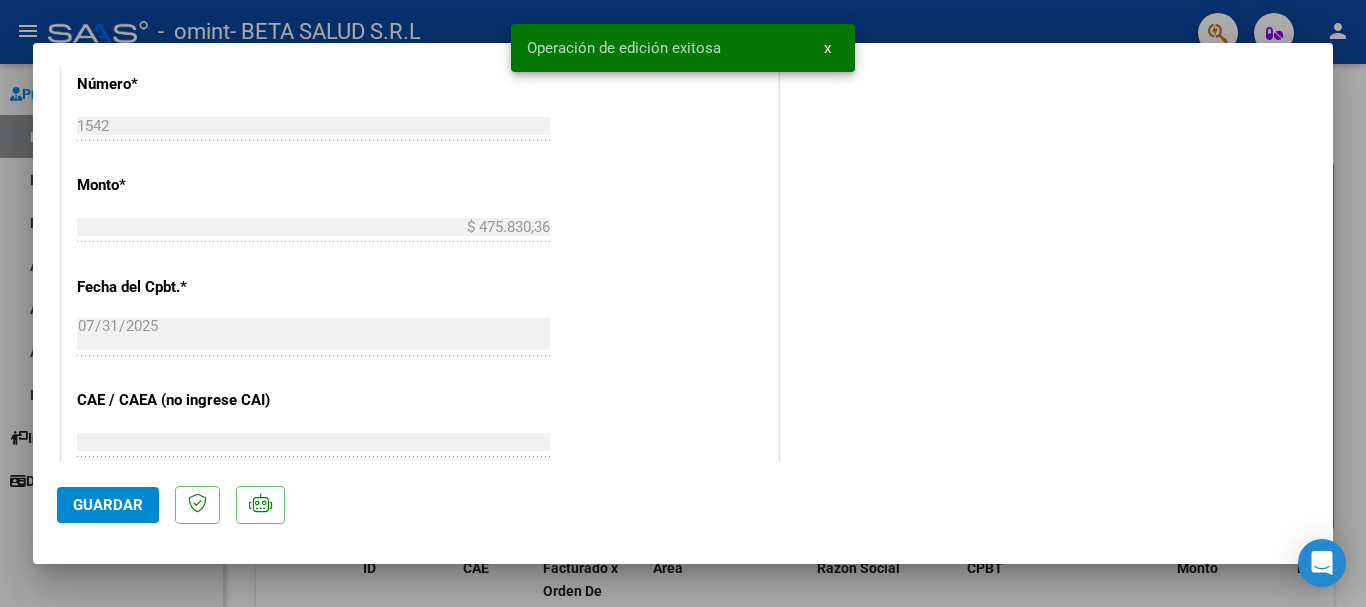 click on "x" at bounding box center (827, 48) 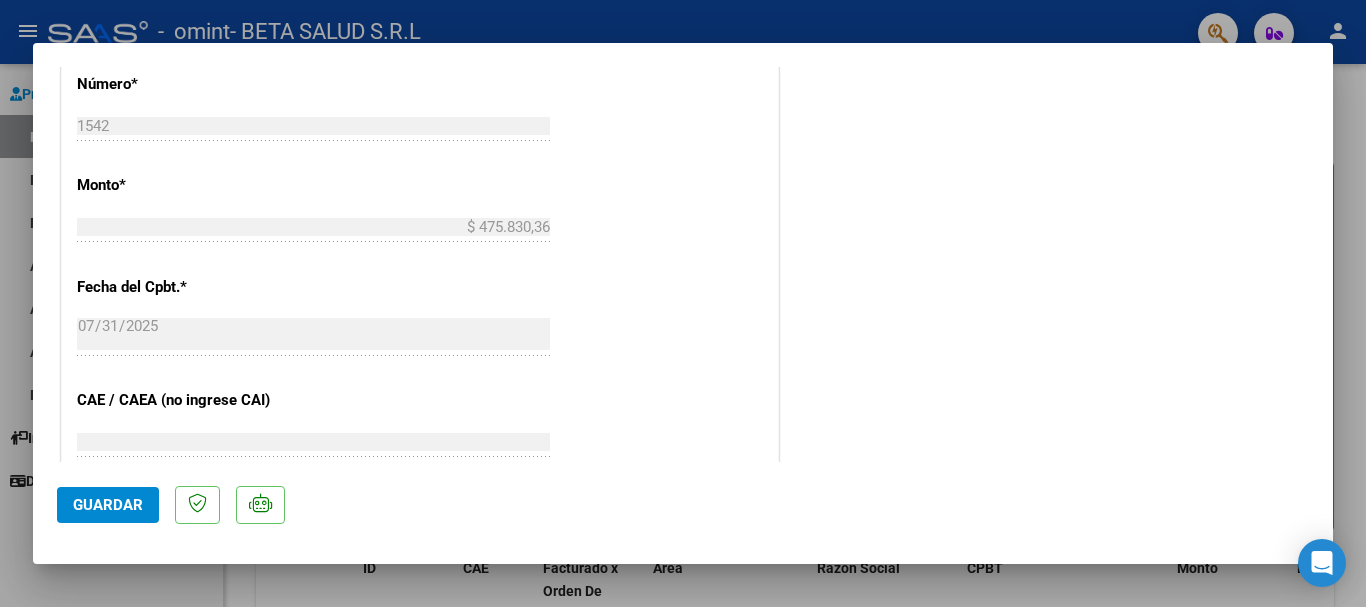 click at bounding box center (683, 303) 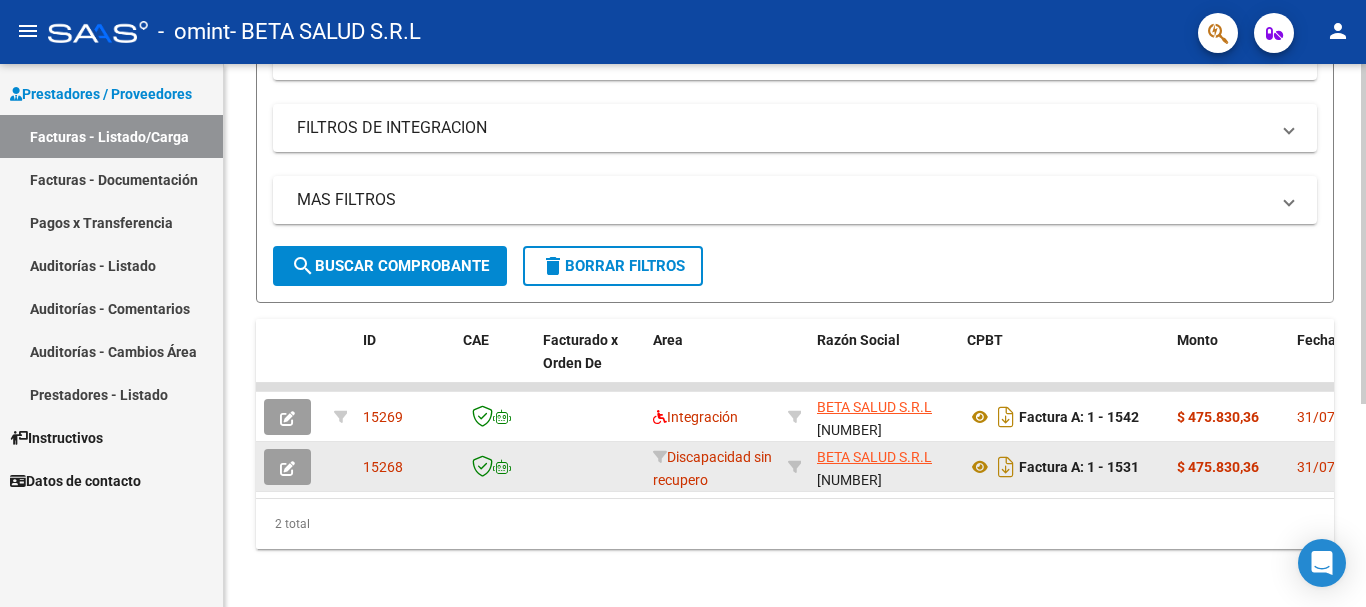 scroll, scrollTop: 325, scrollLeft: 0, axis: vertical 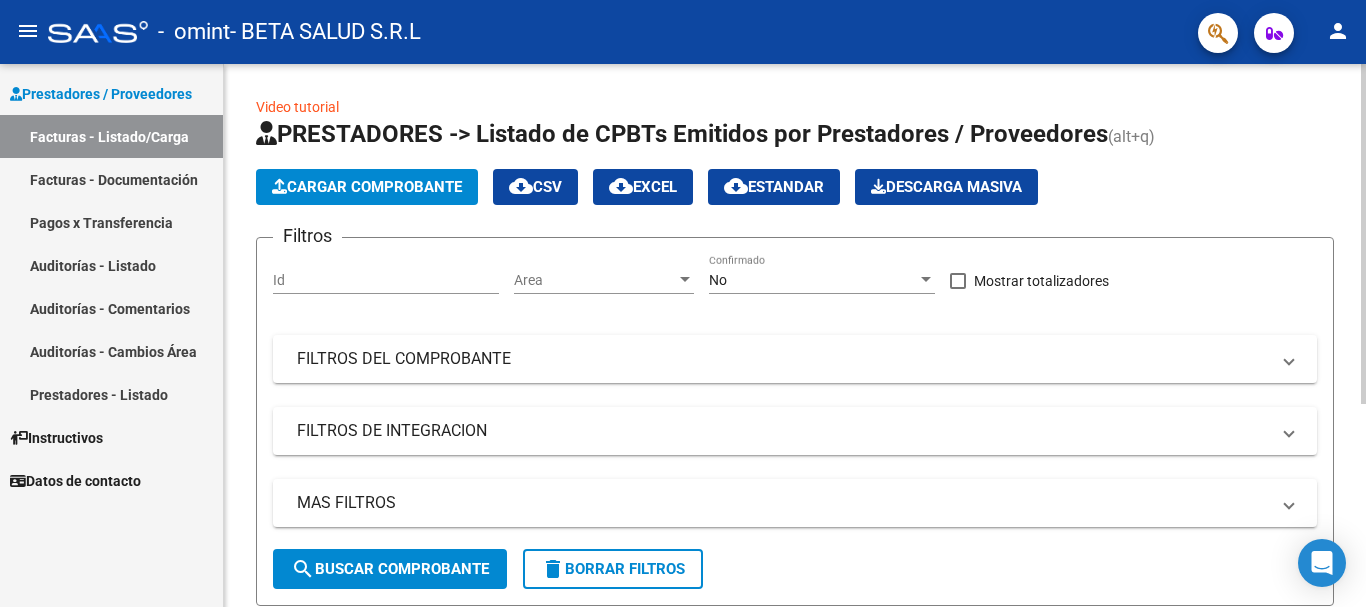 click on "Cargar Comprobante" 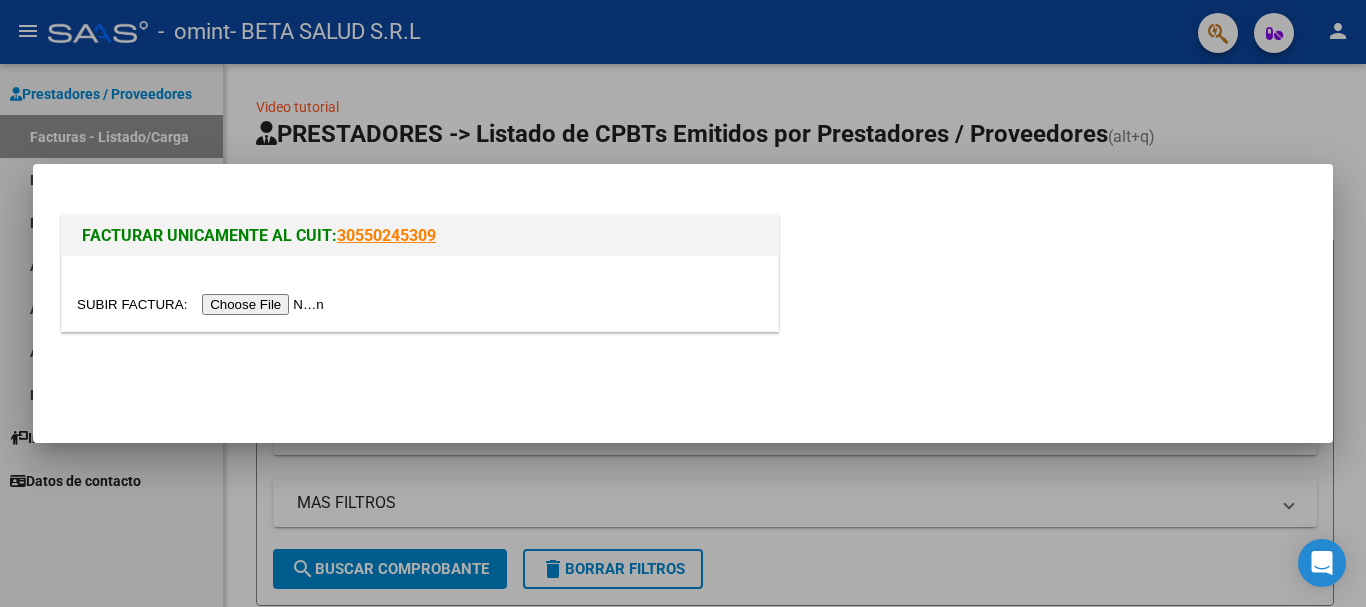 click at bounding box center [203, 304] 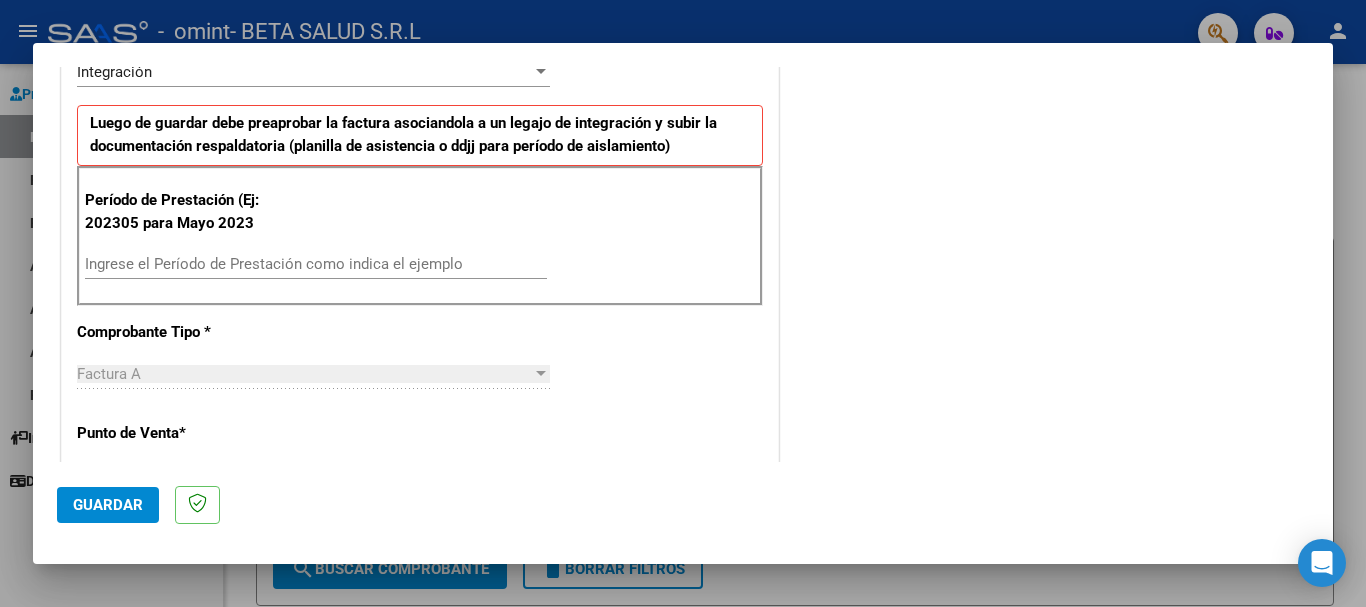 scroll, scrollTop: 500, scrollLeft: 0, axis: vertical 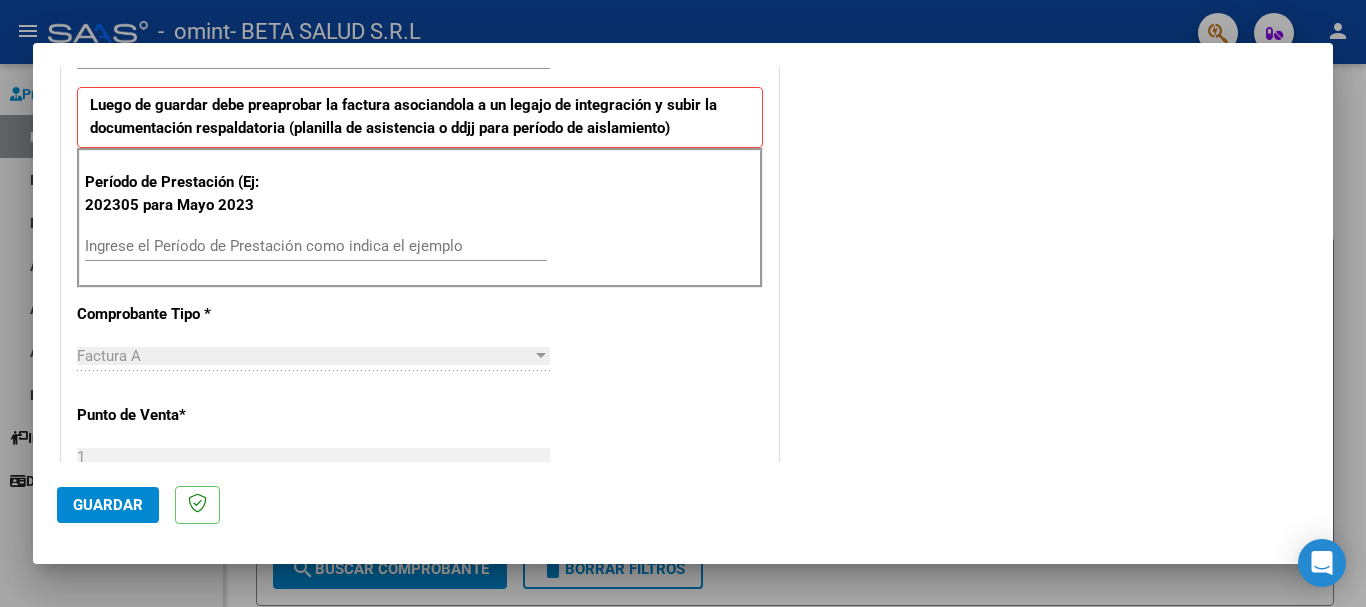 click on "Ingrese el Período de Prestación como indica el ejemplo" at bounding box center (316, 246) 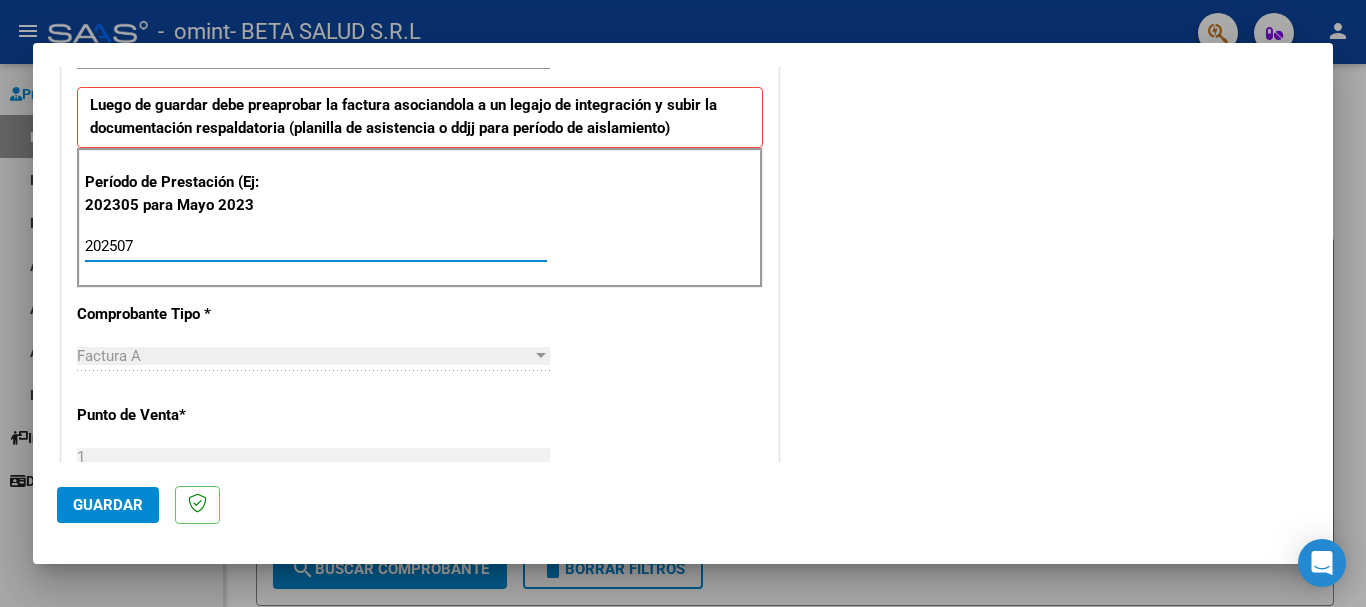 type on "202507" 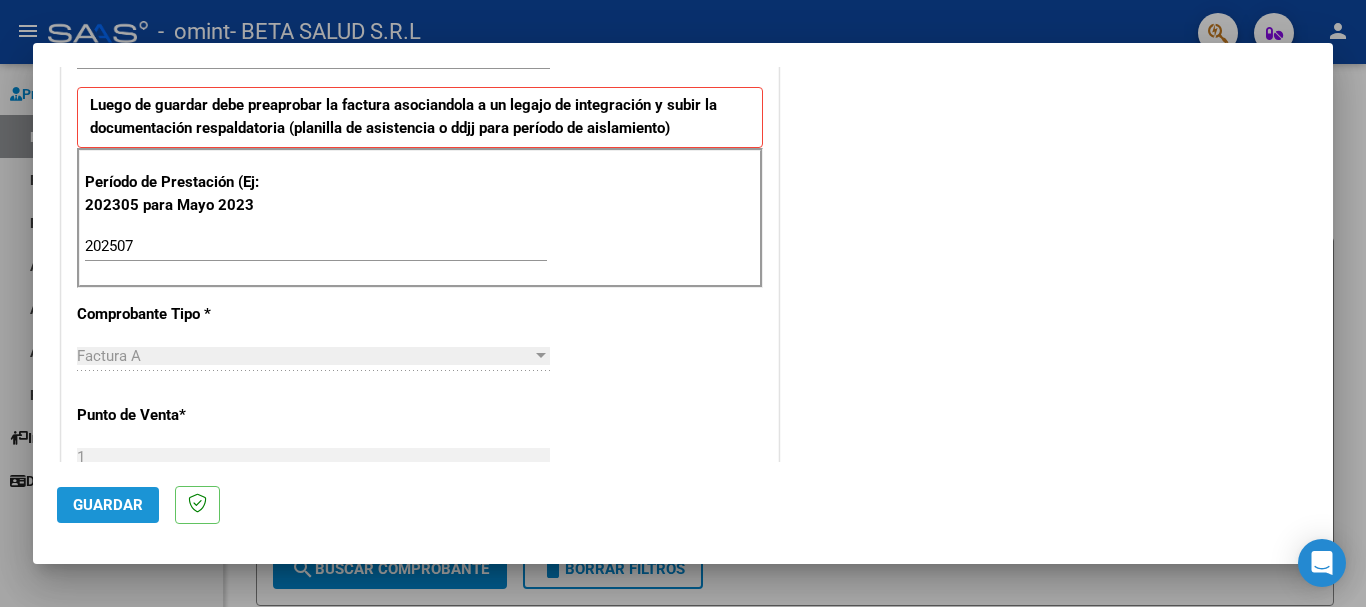 click on "Guardar" 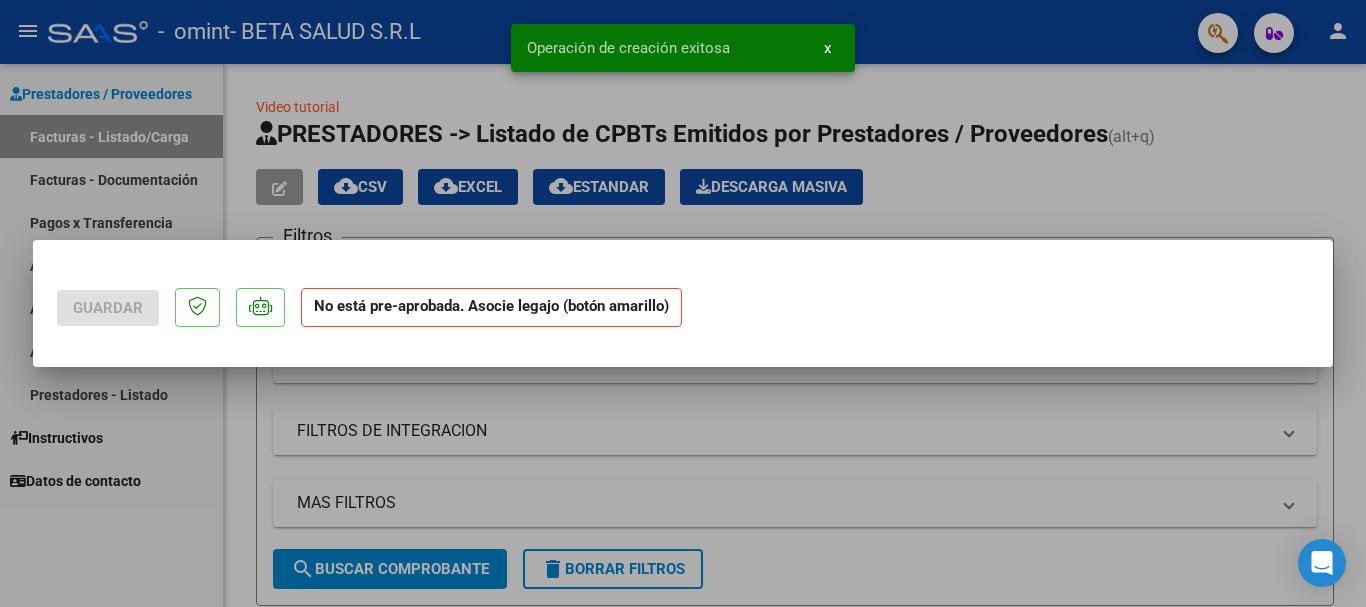 scroll, scrollTop: 0, scrollLeft: 0, axis: both 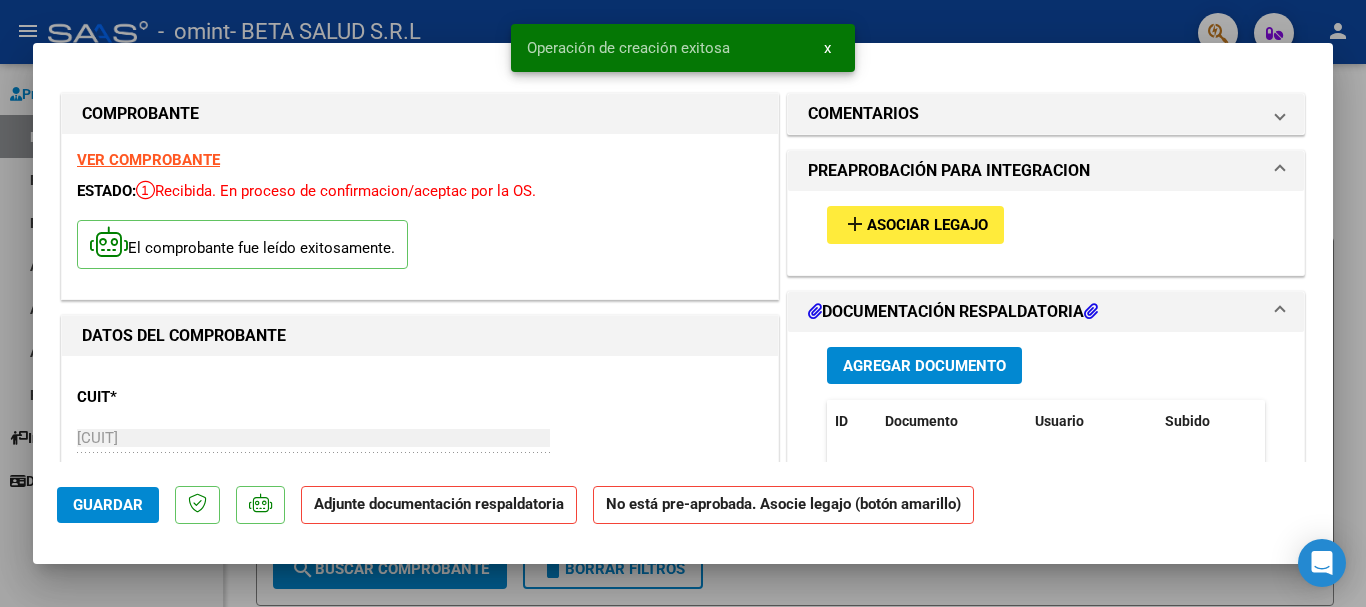 click on "Asociar Legajo" at bounding box center (927, 226) 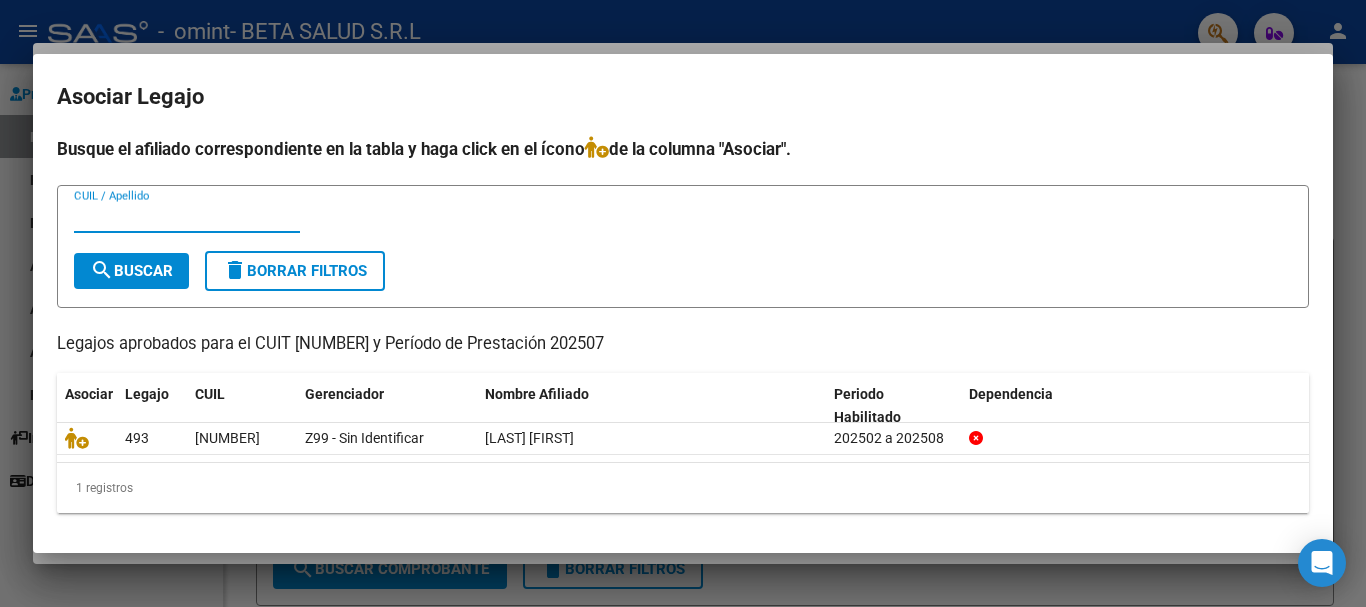 click on "CUIL / Apellido" at bounding box center (187, 217) 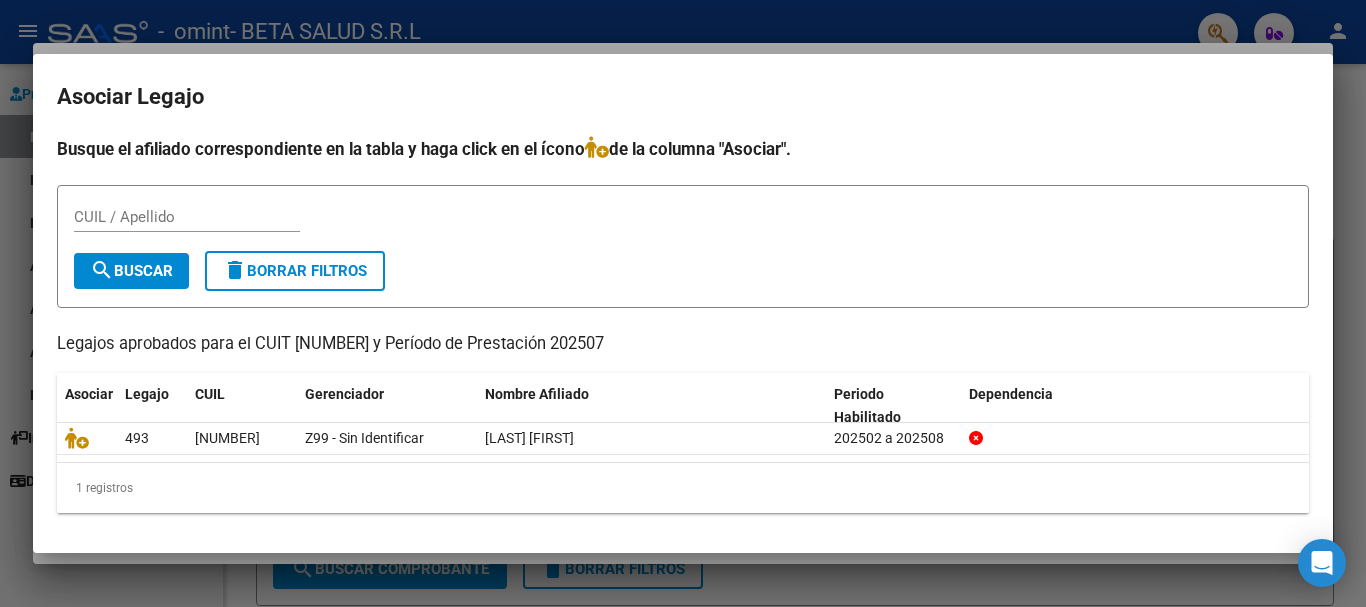 click at bounding box center (683, 303) 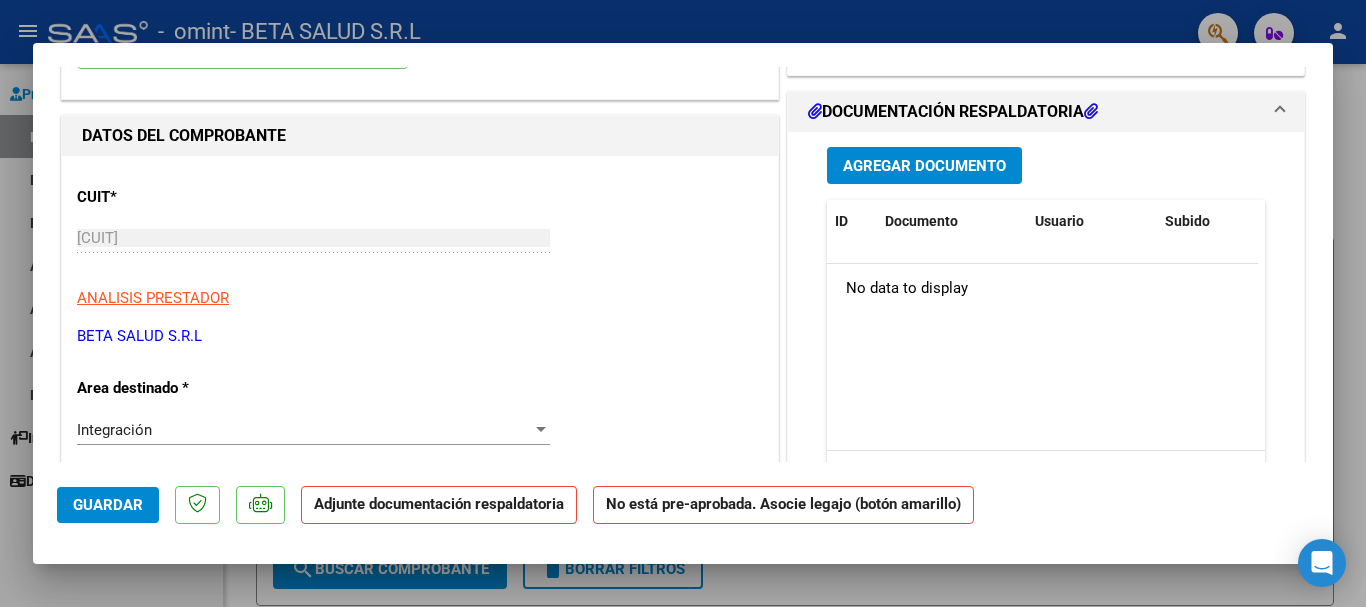 scroll, scrollTop: 100, scrollLeft: 0, axis: vertical 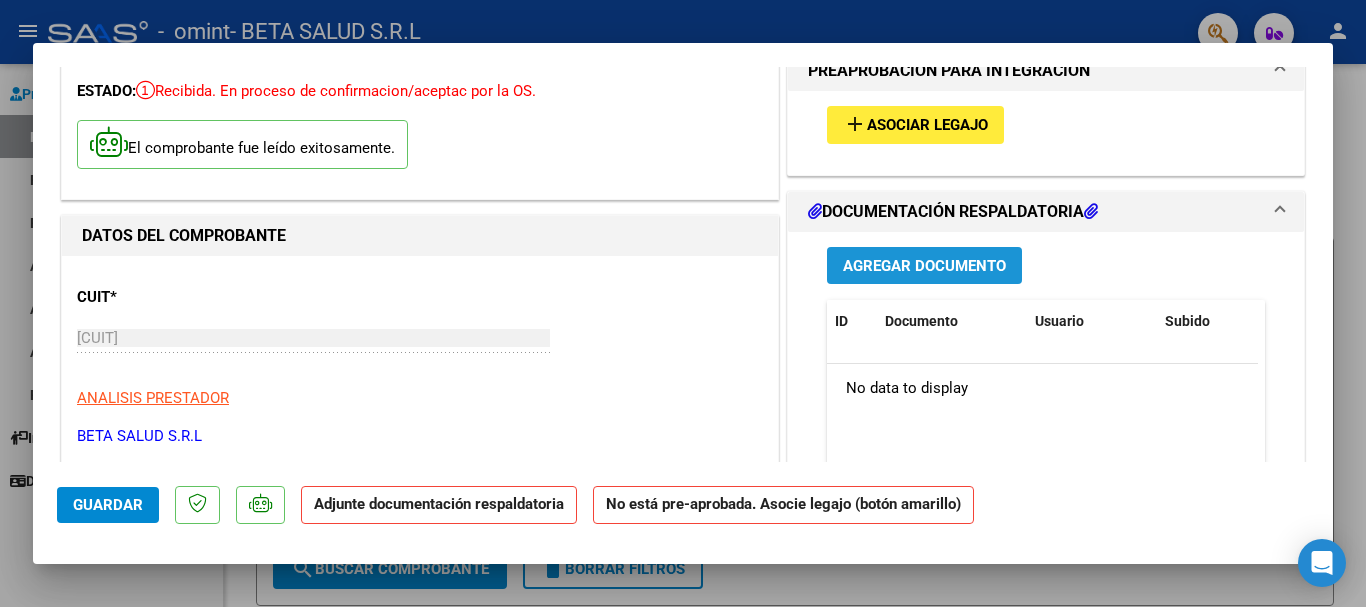 click on "Agregar Documento" at bounding box center [924, 266] 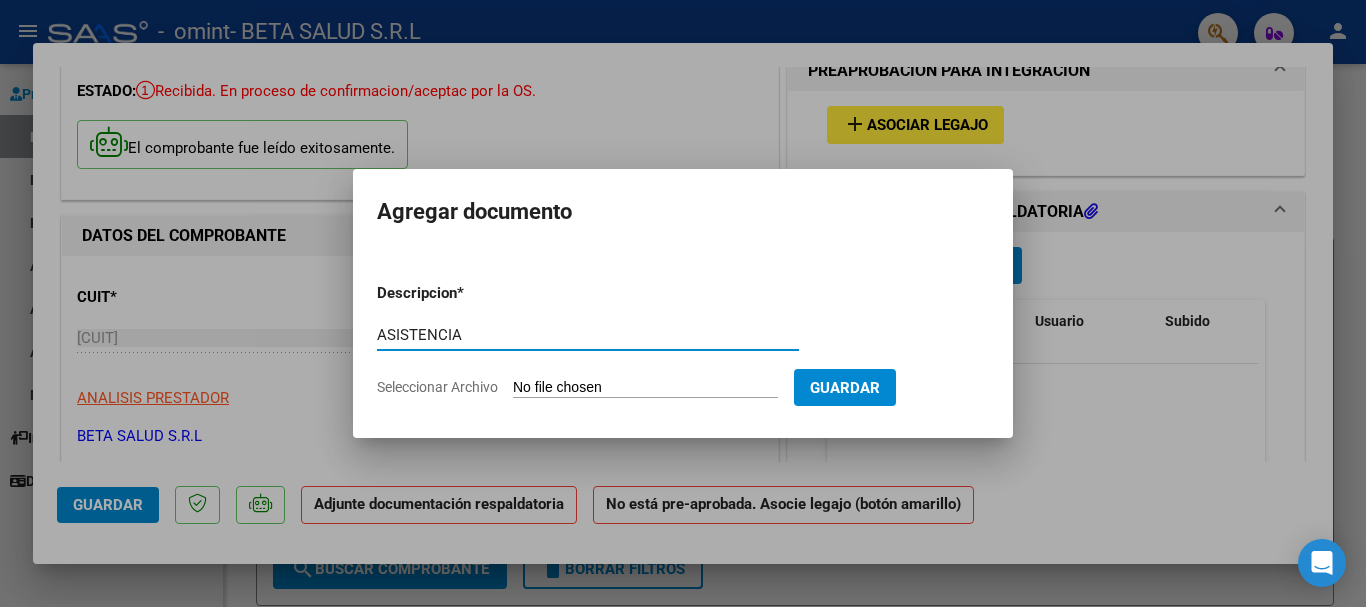 type on "ASISTENCIA" 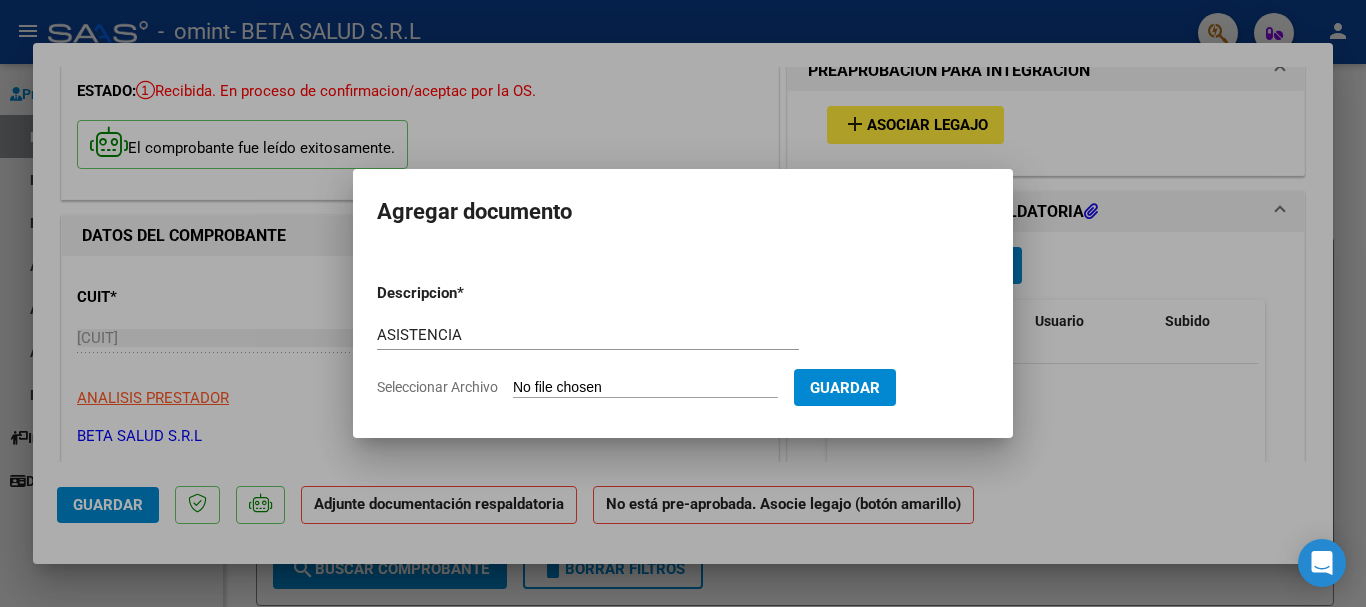 click on "Seleccionar Archivo" at bounding box center [645, 388] 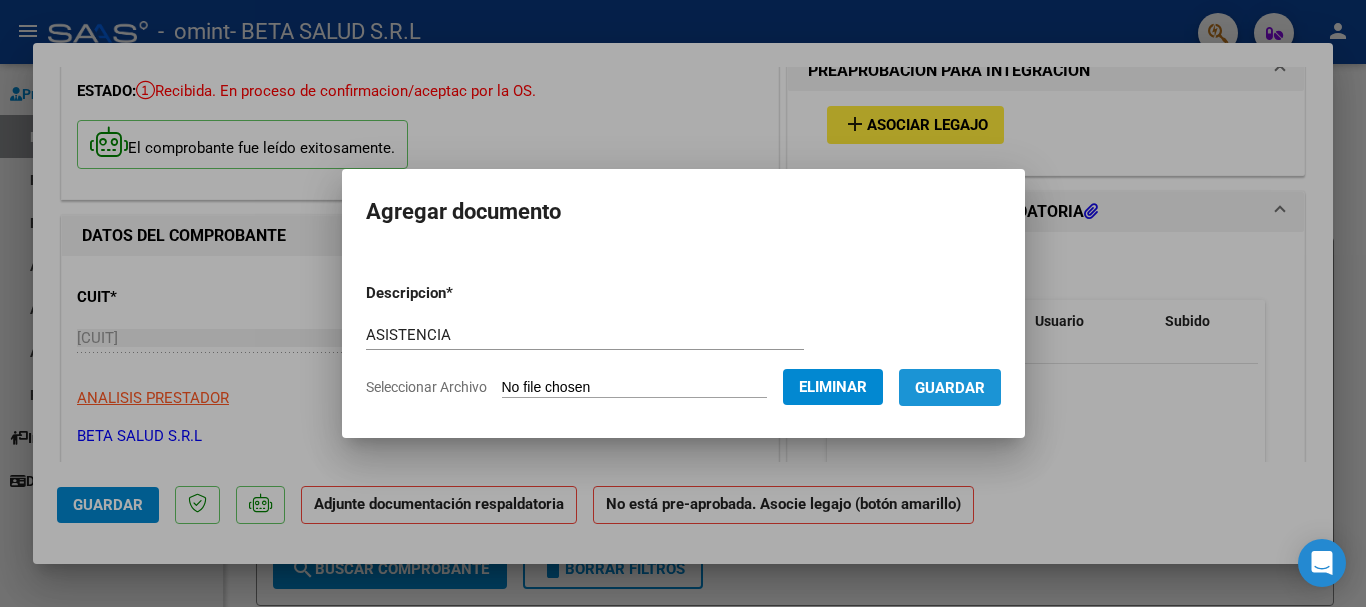 click on "Guardar" at bounding box center [950, 388] 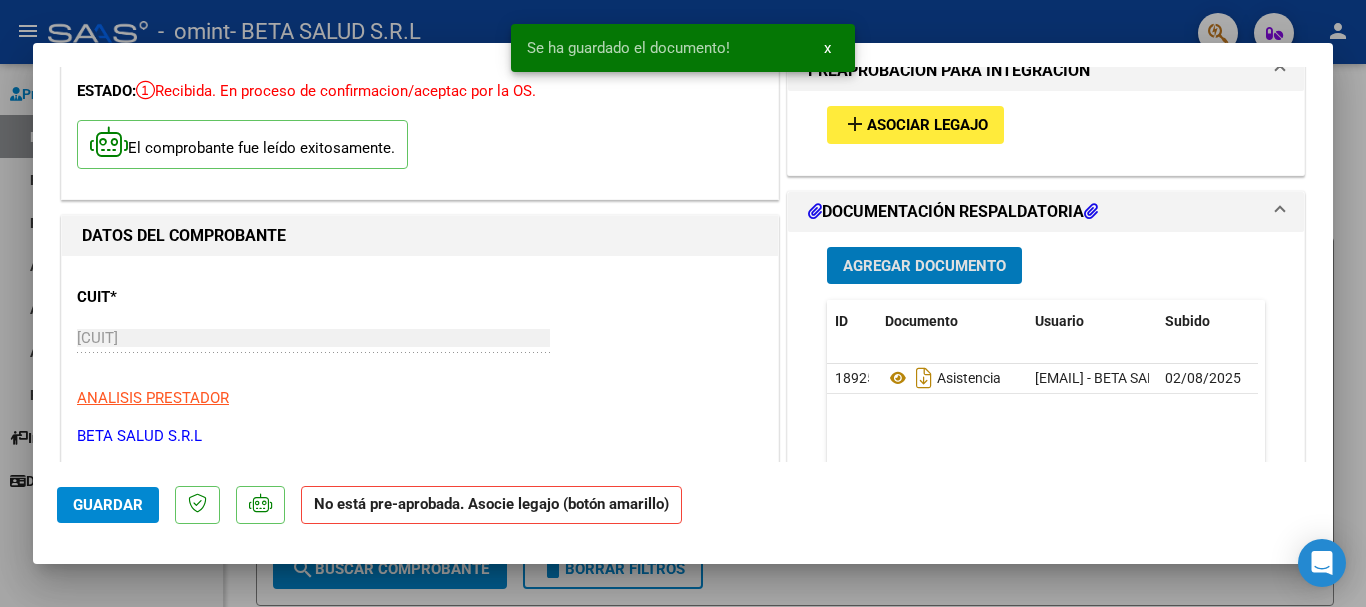click on "Se ha guardado el documento! x" at bounding box center (683, 48) 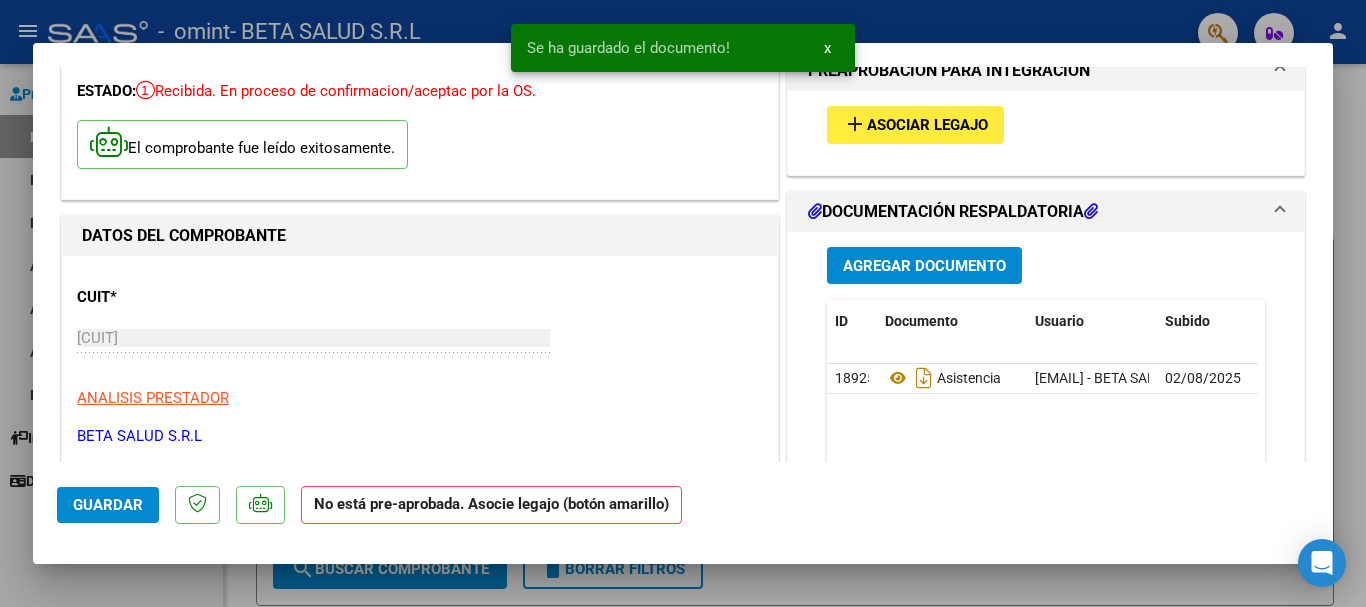 click on "x" at bounding box center (827, 48) 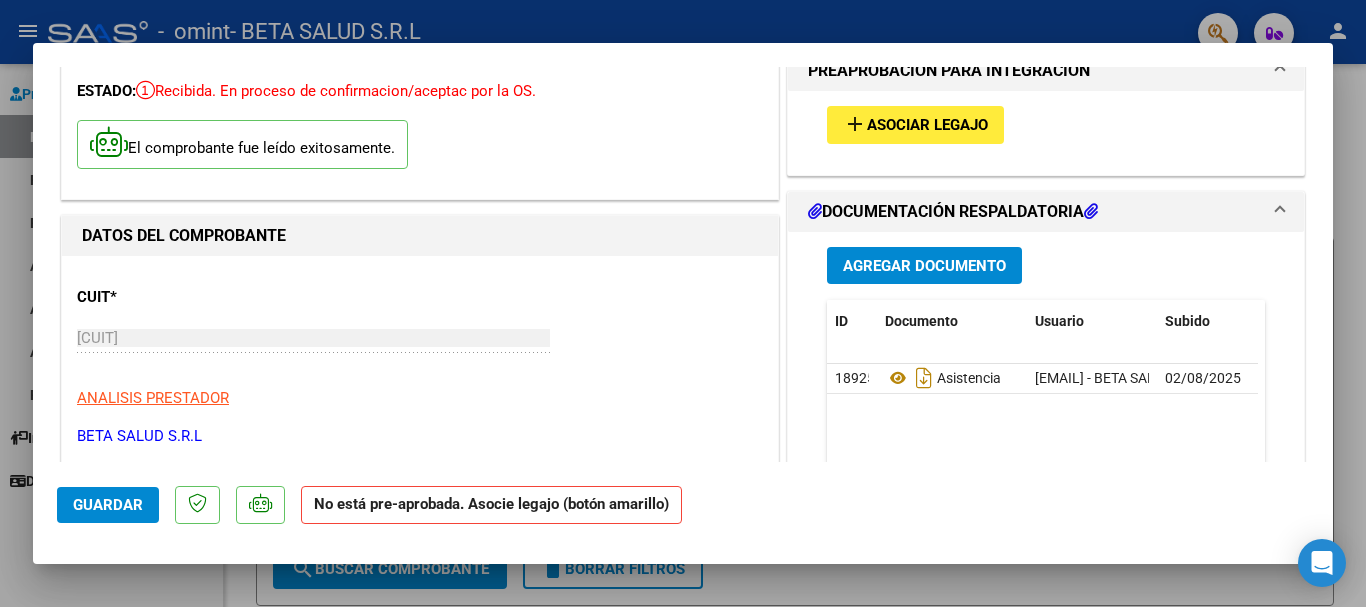 click at bounding box center (683, 303) 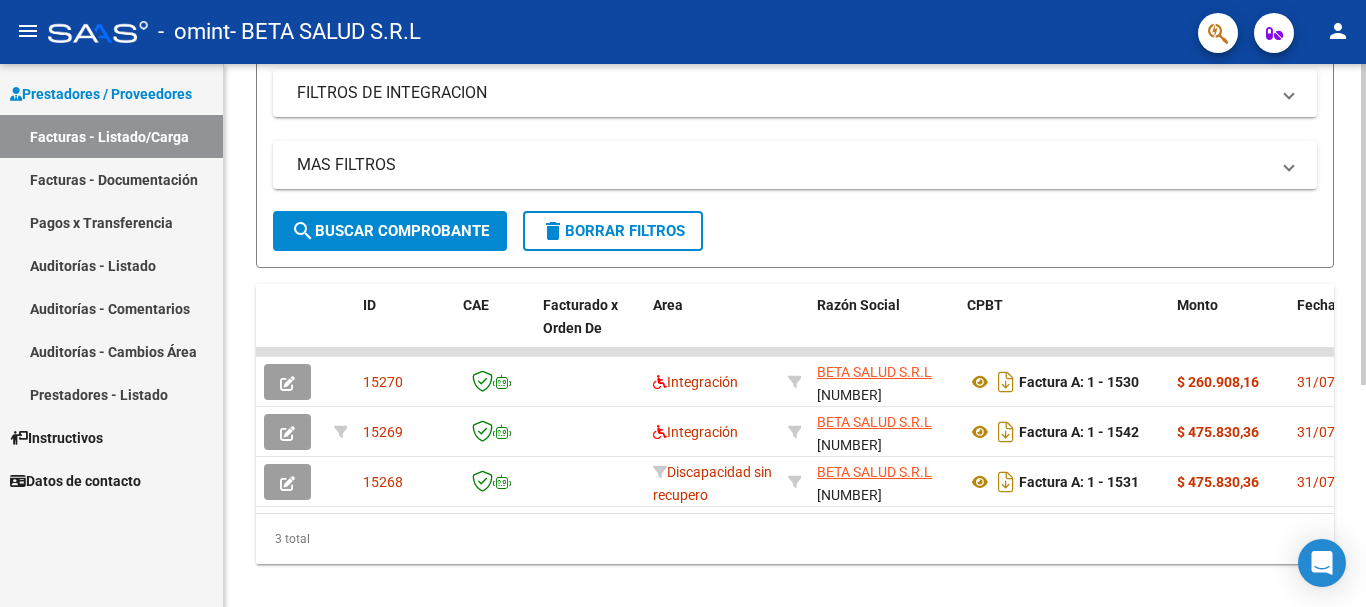 scroll, scrollTop: 375, scrollLeft: 0, axis: vertical 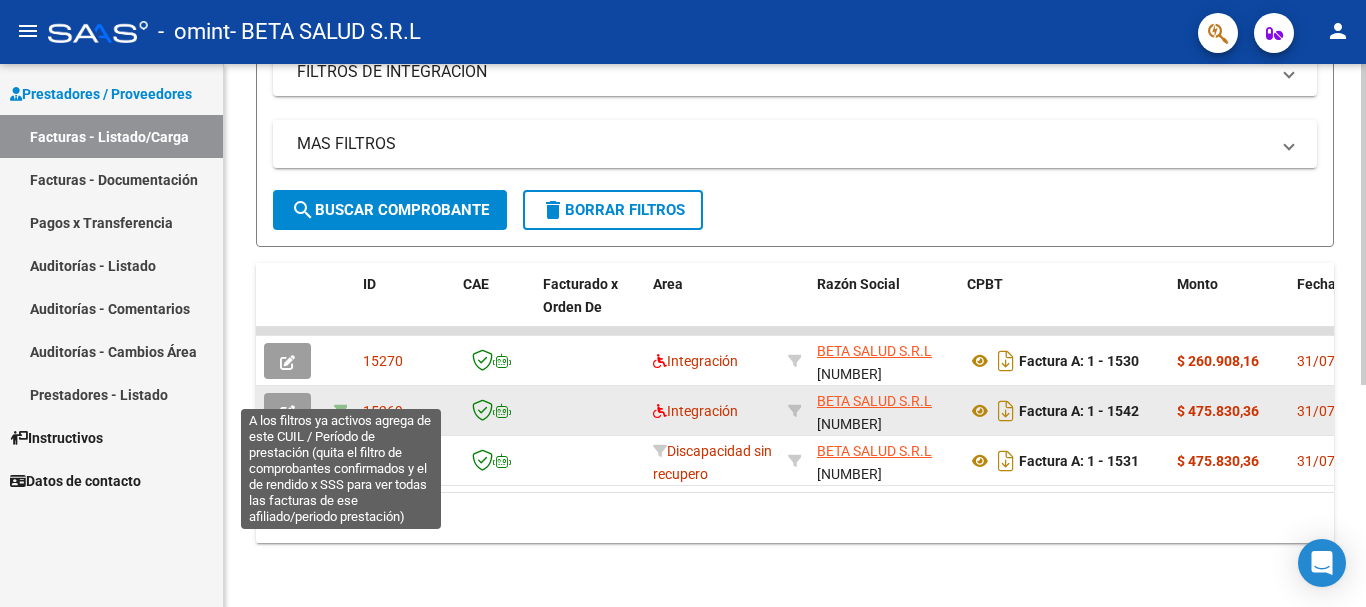 click 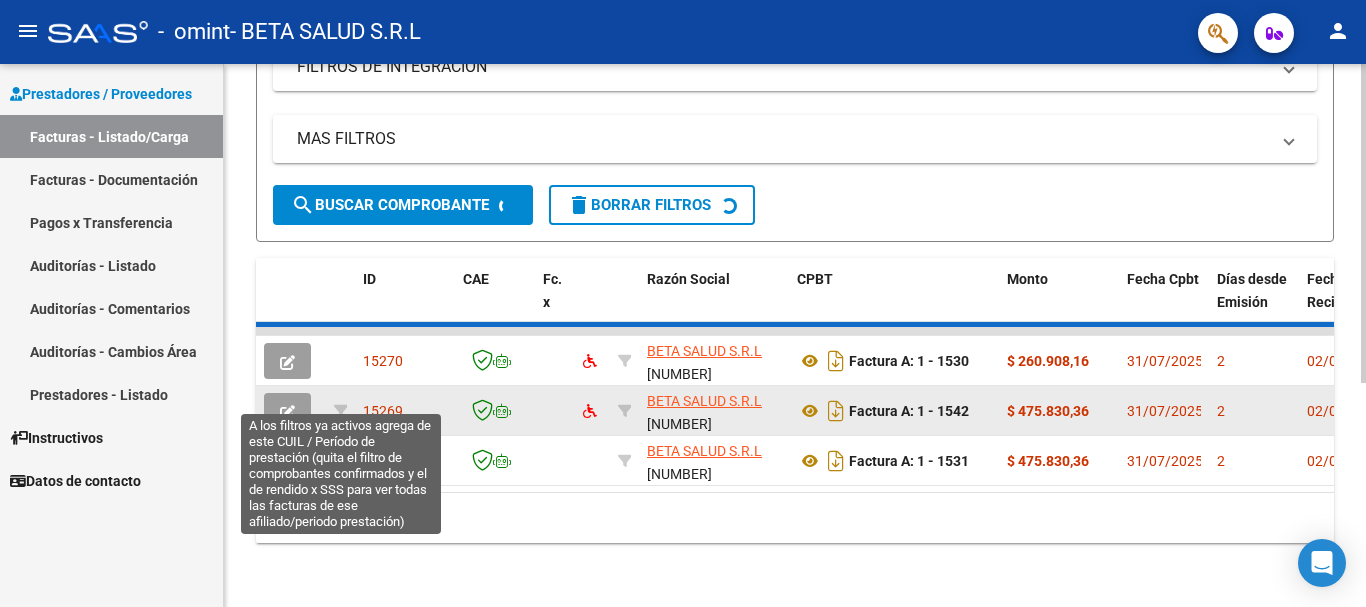 scroll, scrollTop: 275, scrollLeft: 0, axis: vertical 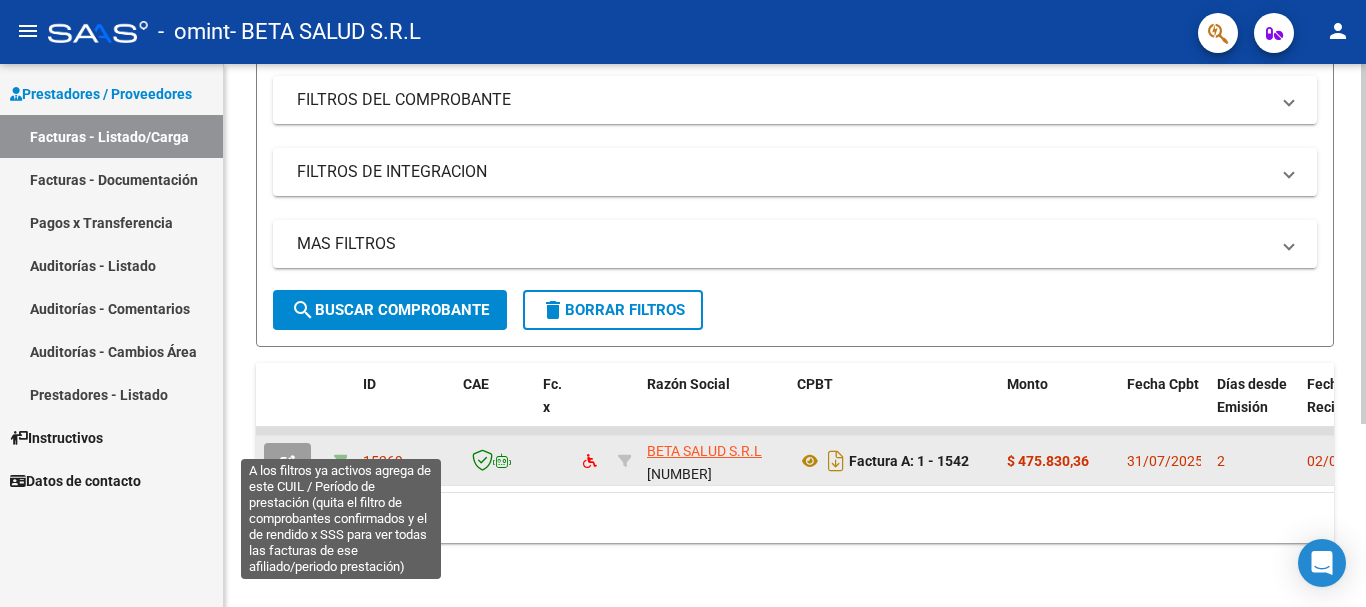 click 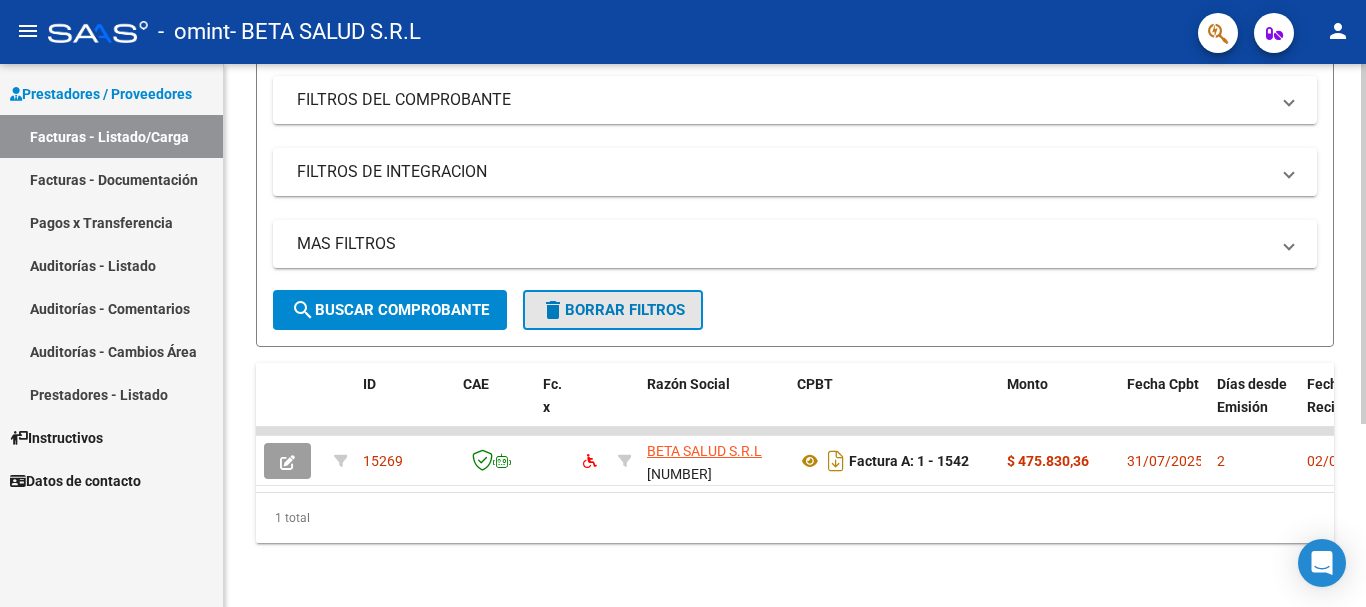click on "delete  Borrar Filtros" 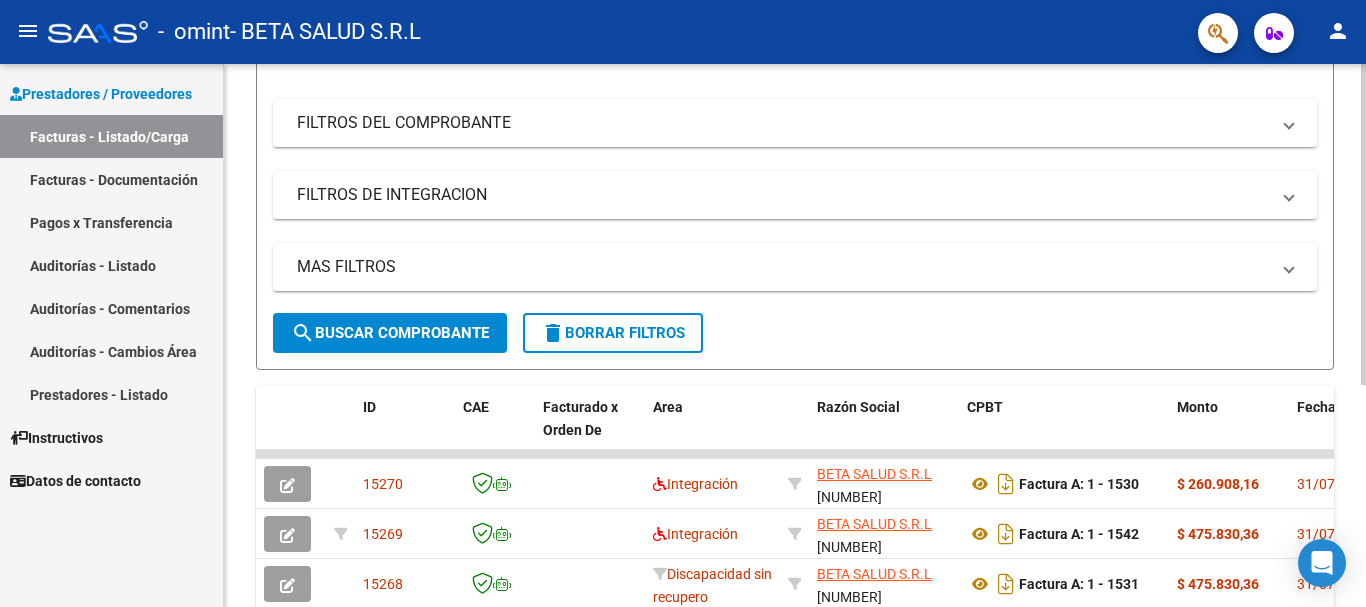 scroll, scrollTop: 275, scrollLeft: 0, axis: vertical 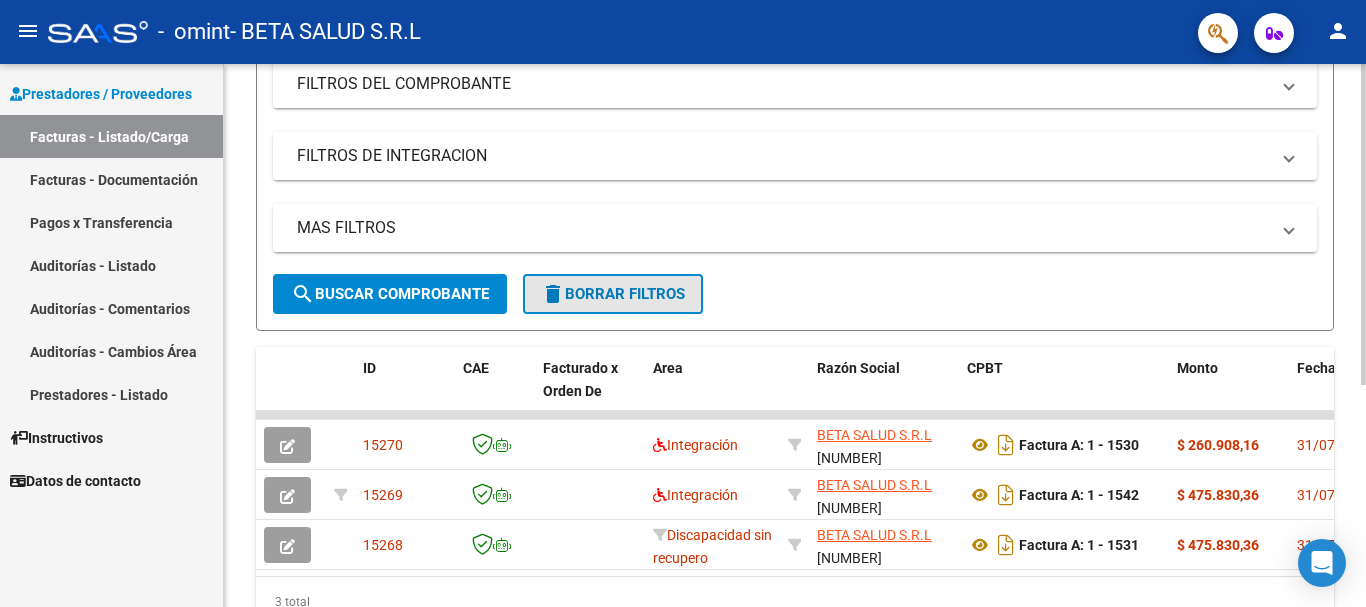 click on "delete  Borrar Filtros" 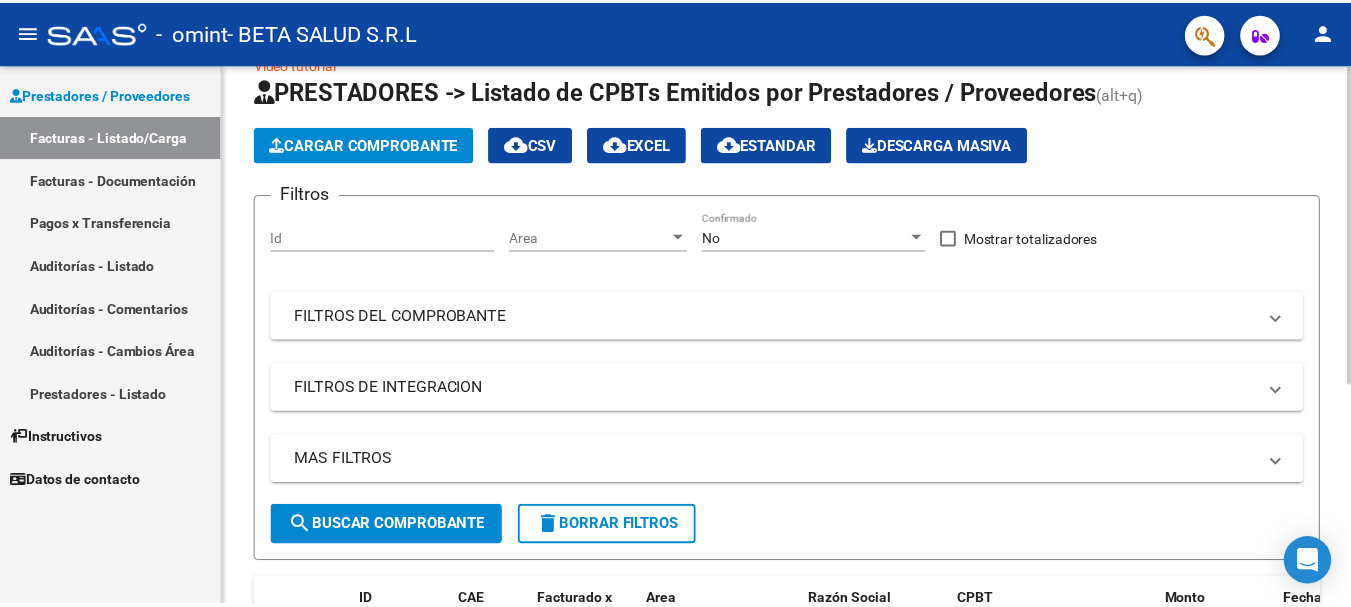 scroll, scrollTop: 0, scrollLeft: 0, axis: both 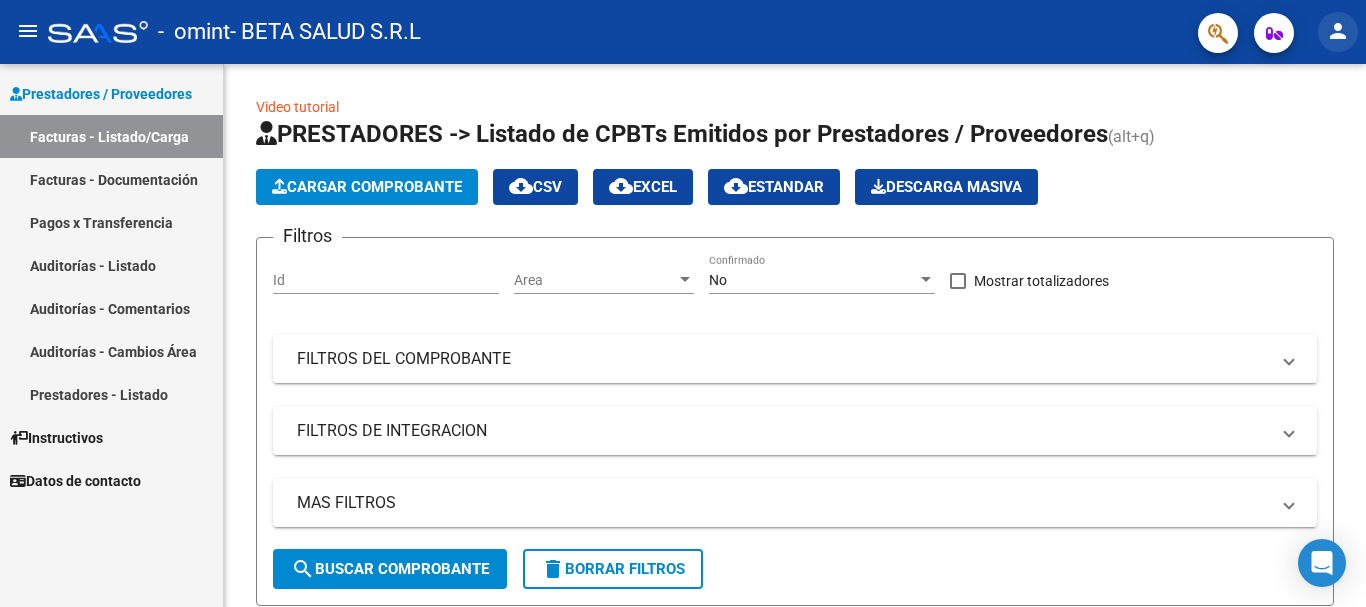 click on "person" 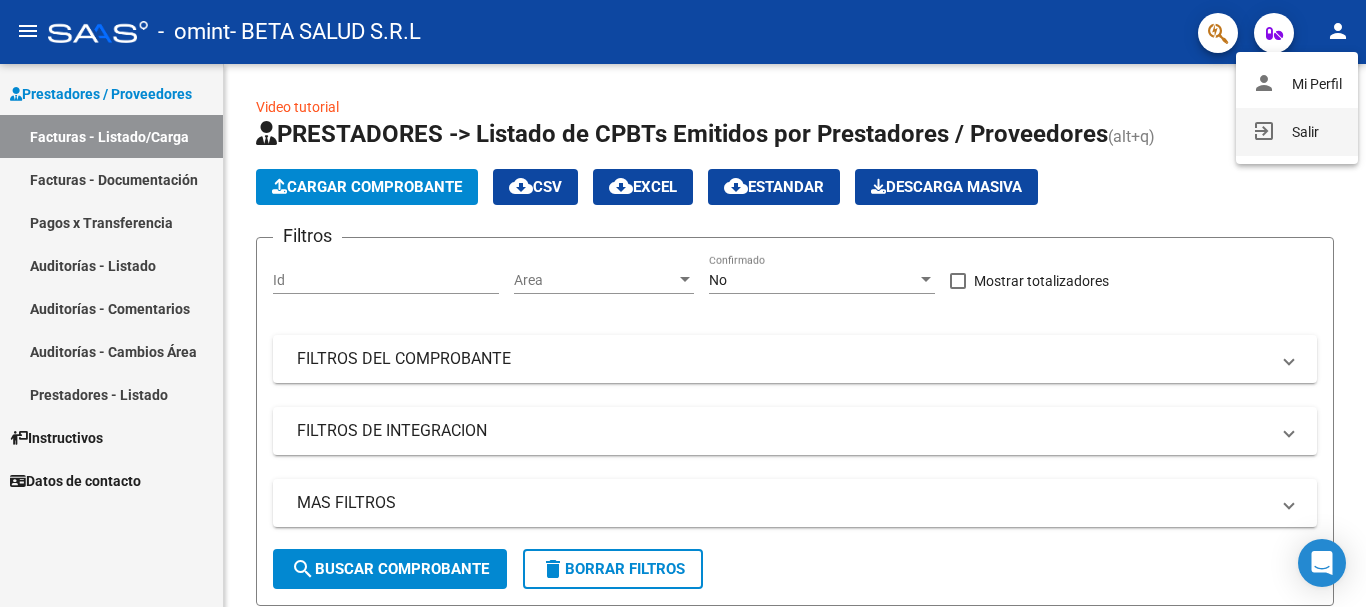 click on "exit_to_app  Salir" at bounding box center (1297, 132) 